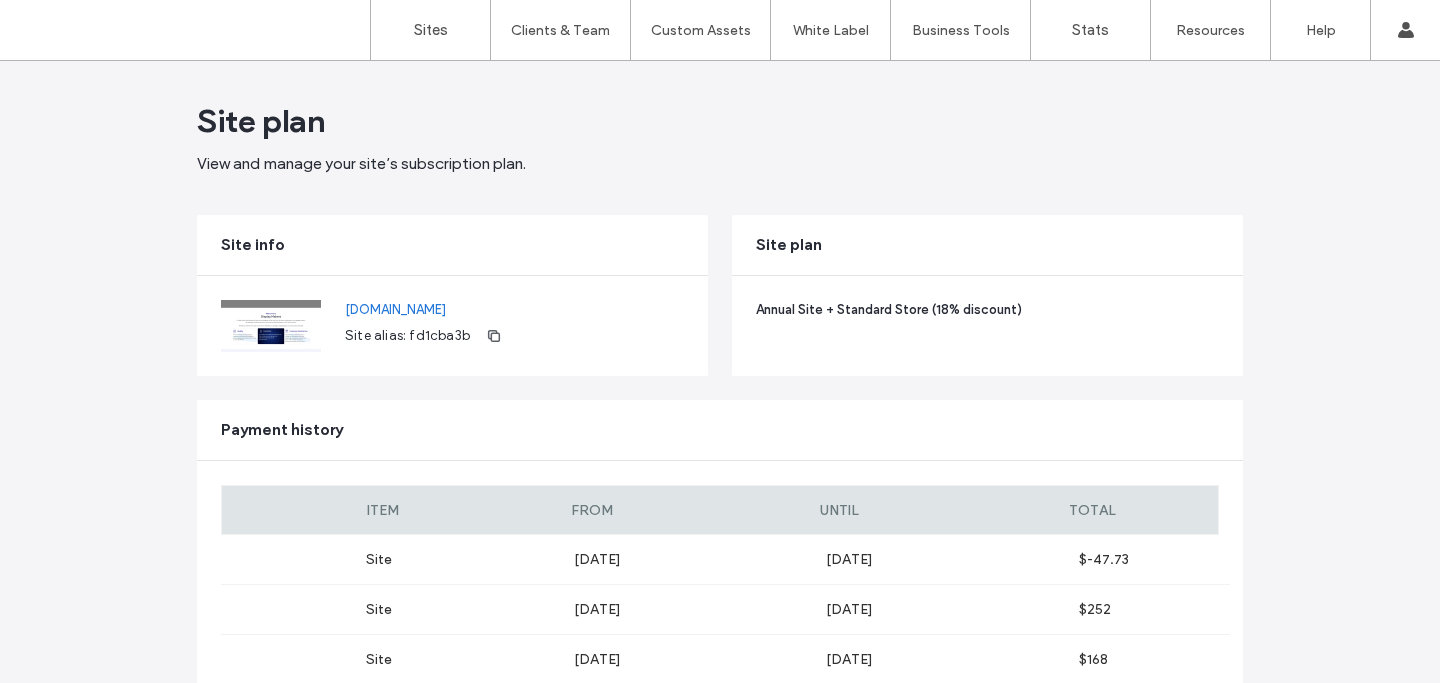 scroll, scrollTop: 0, scrollLeft: 0, axis: both 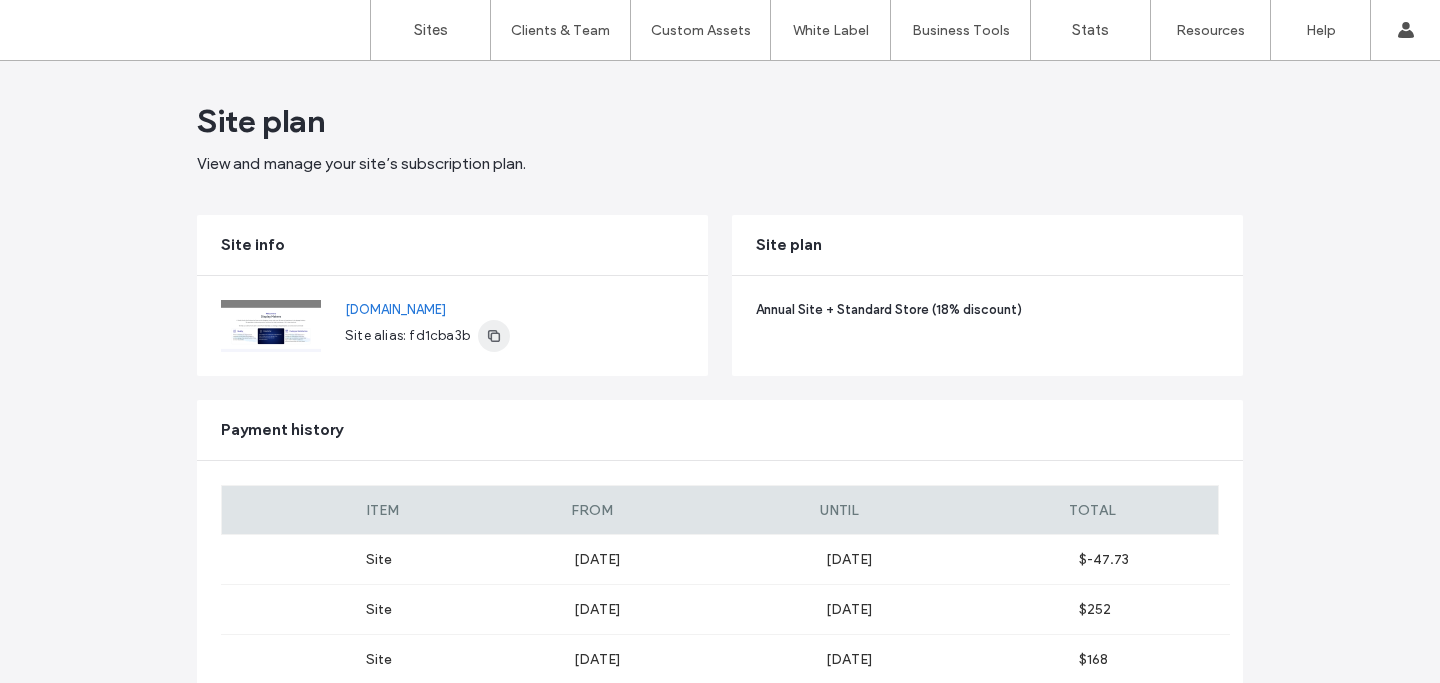 click 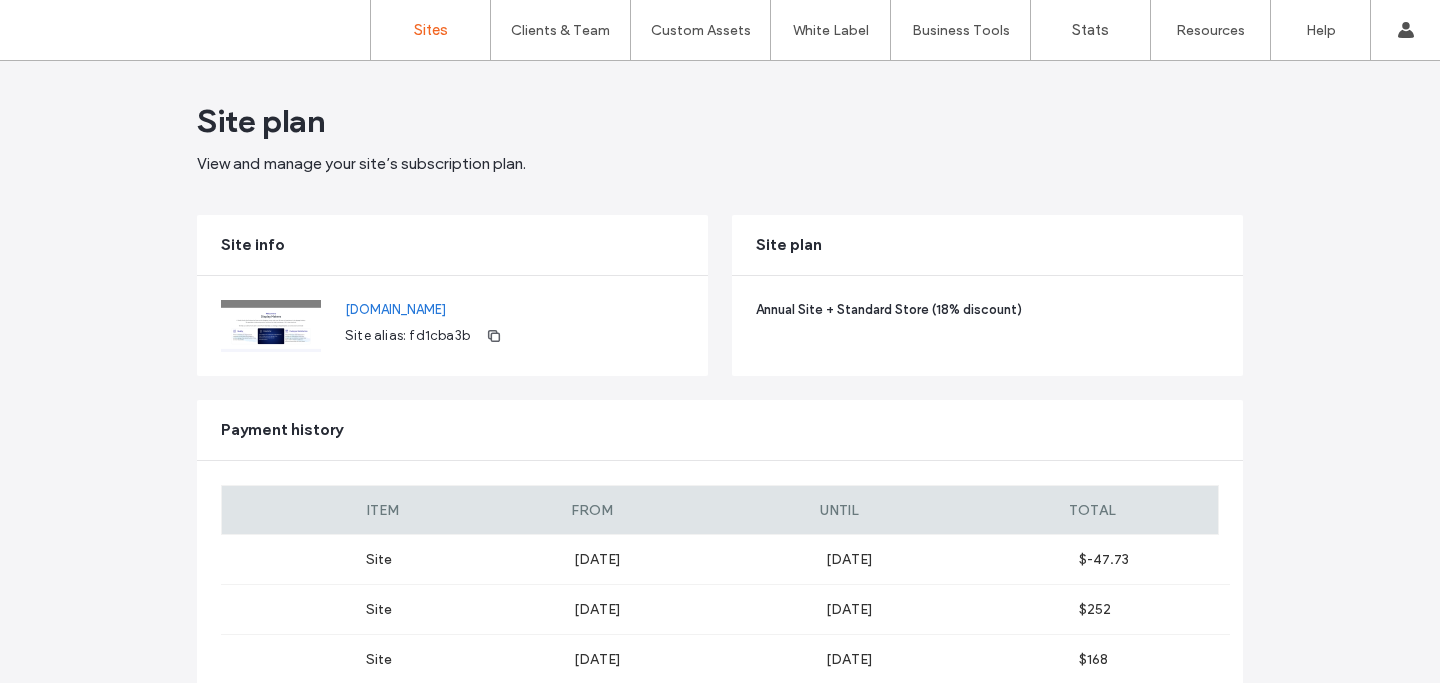 click on "Sites" at bounding box center (430, 30) 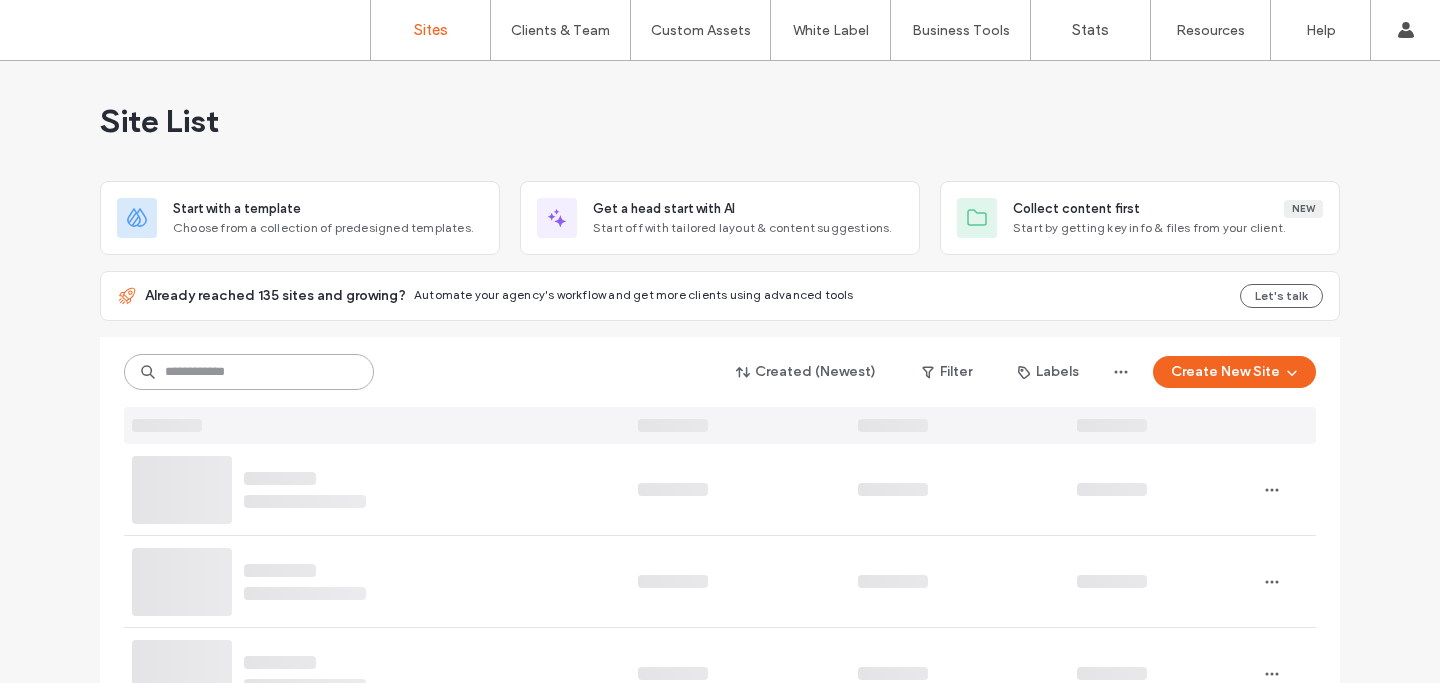click at bounding box center (249, 372) 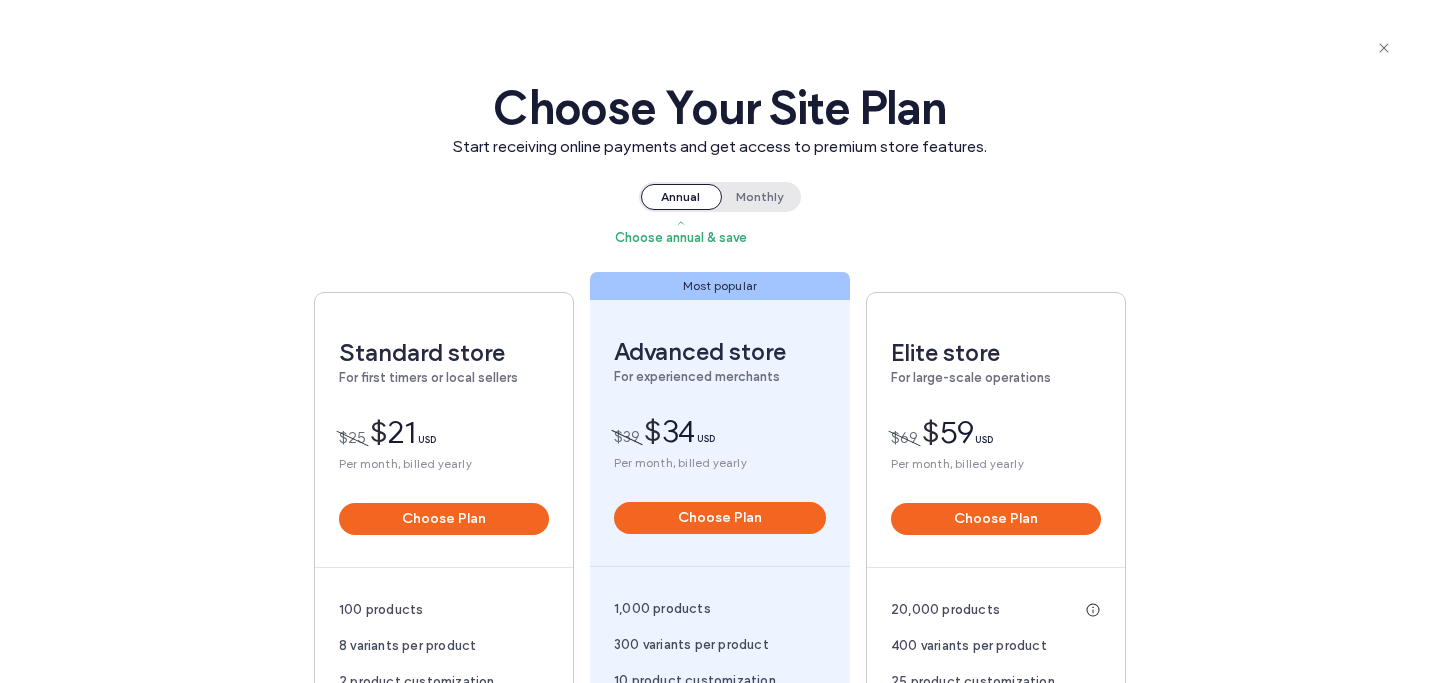 scroll, scrollTop: 0, scrollLeft: 0, axis: both 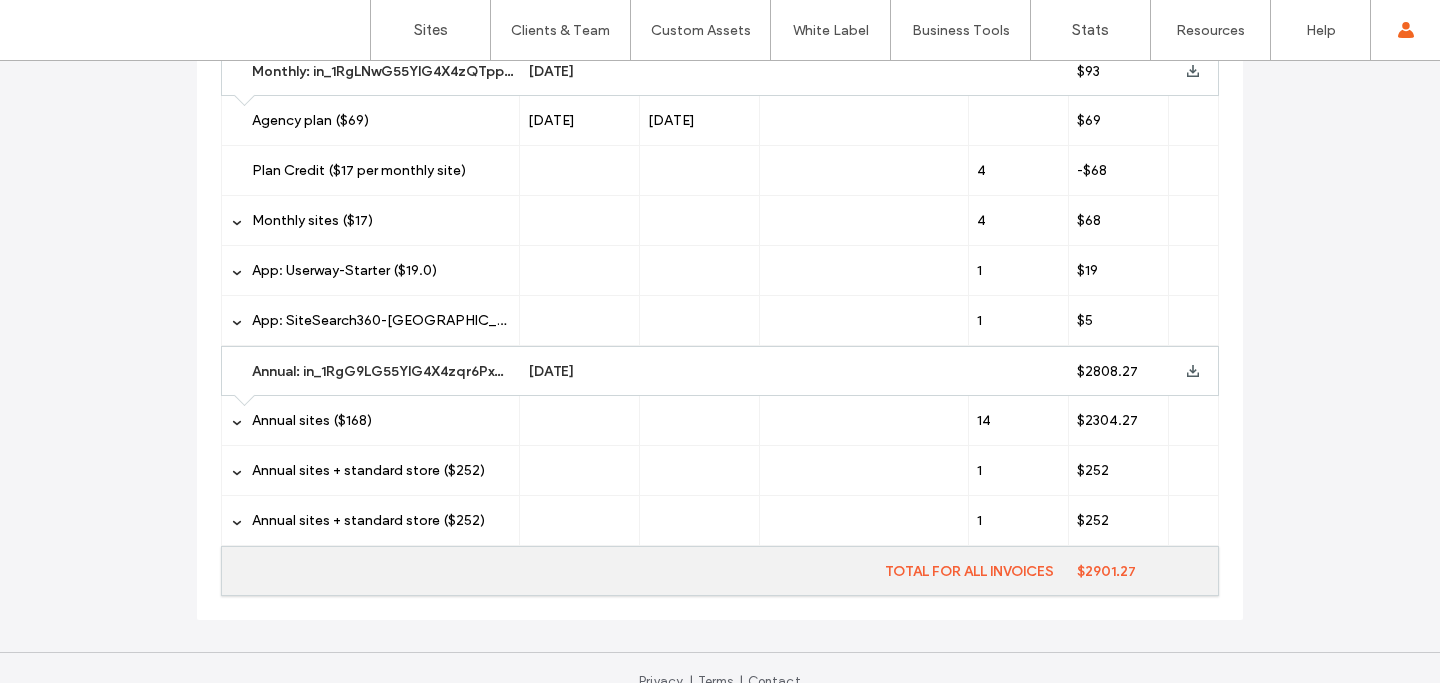 click on "Annual sites ($168)" at bounding box center (381, 421) 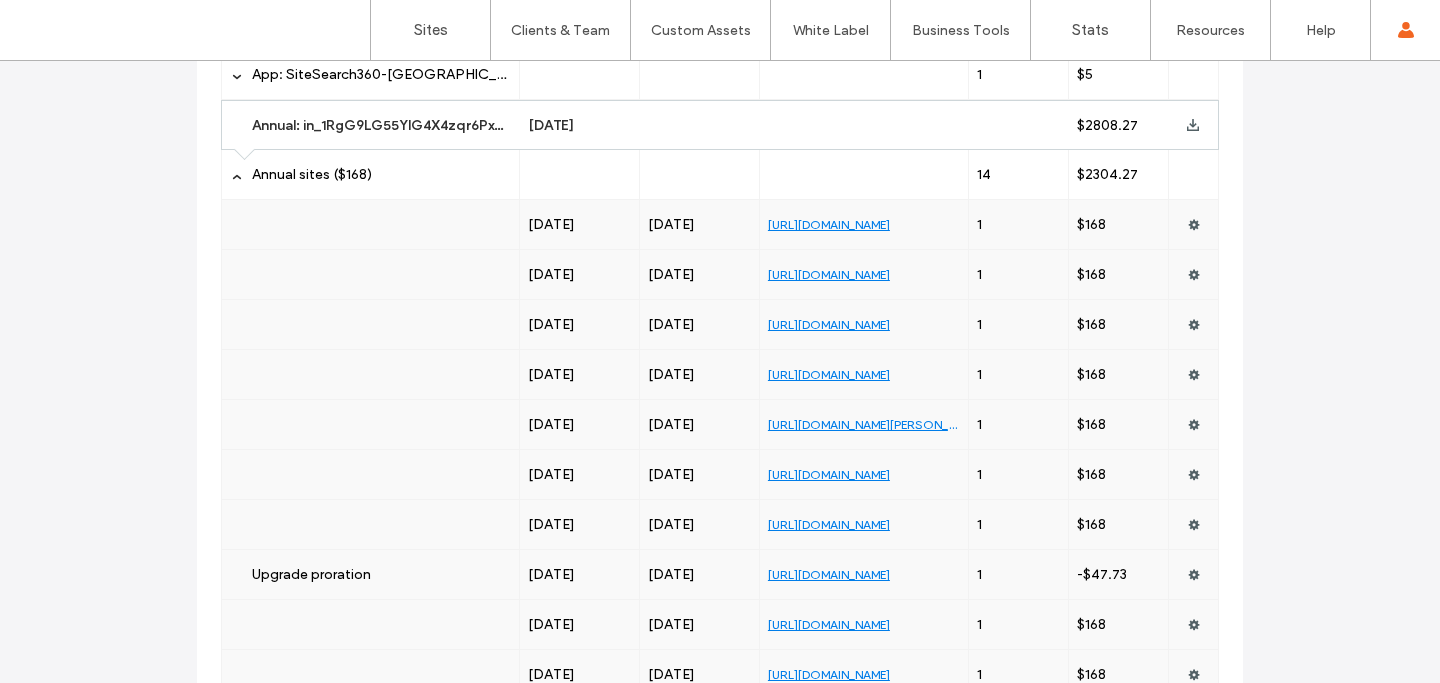scroll, scrollTop: 859, scrollLeft: 0, axis: vertical 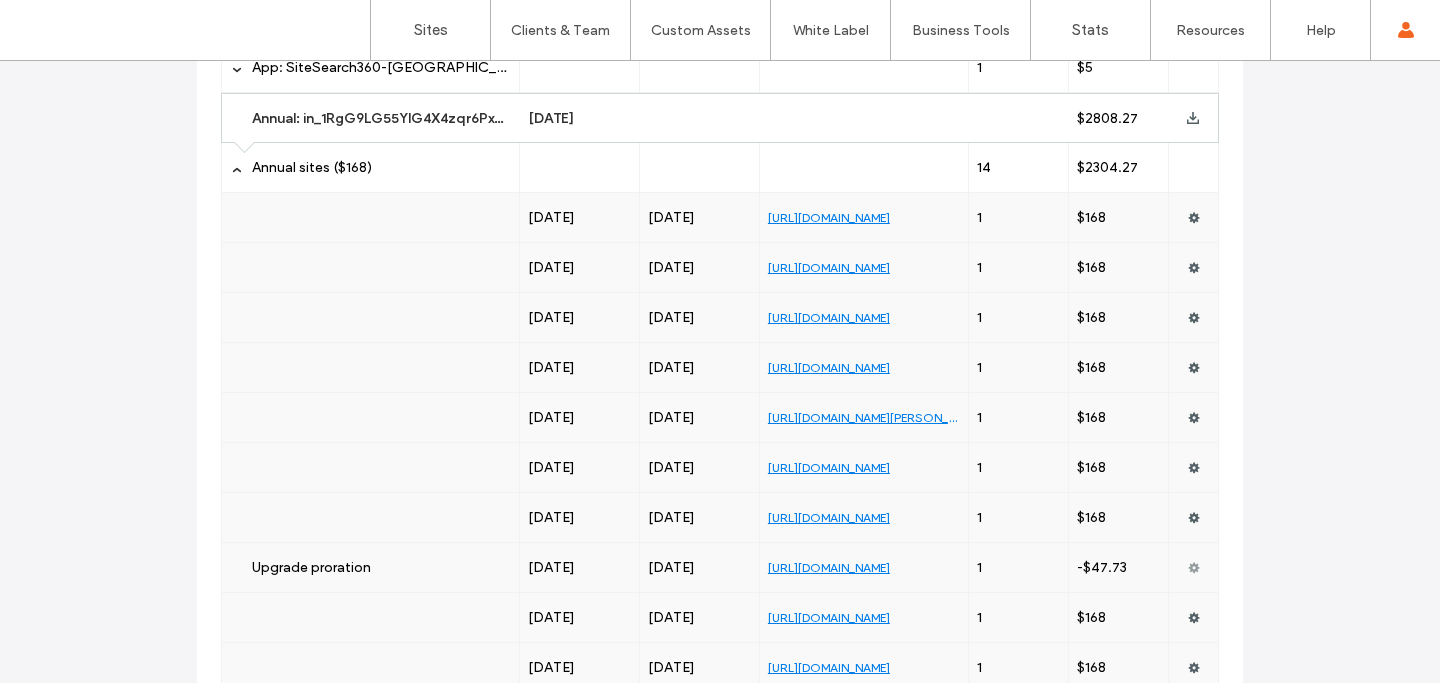 click 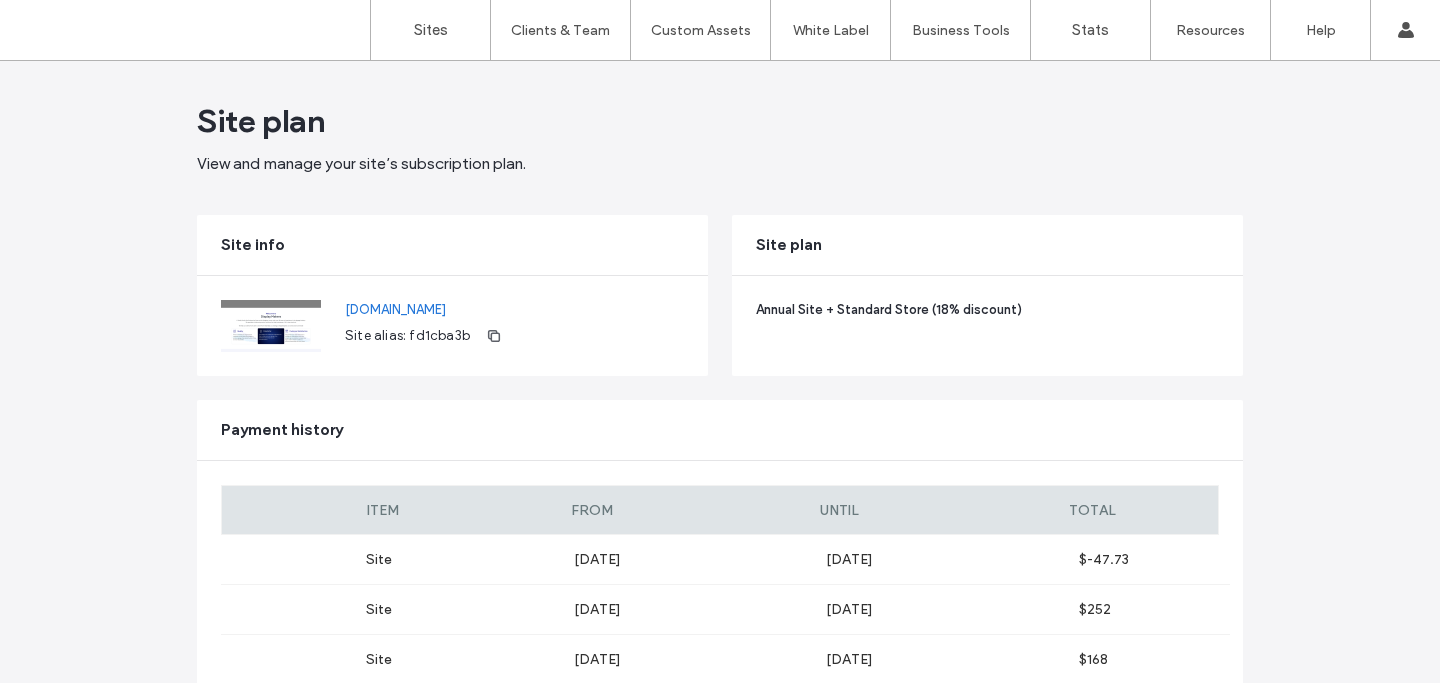 scroll, scrollTop: 119, scrollLeft: 0, axis: vertical 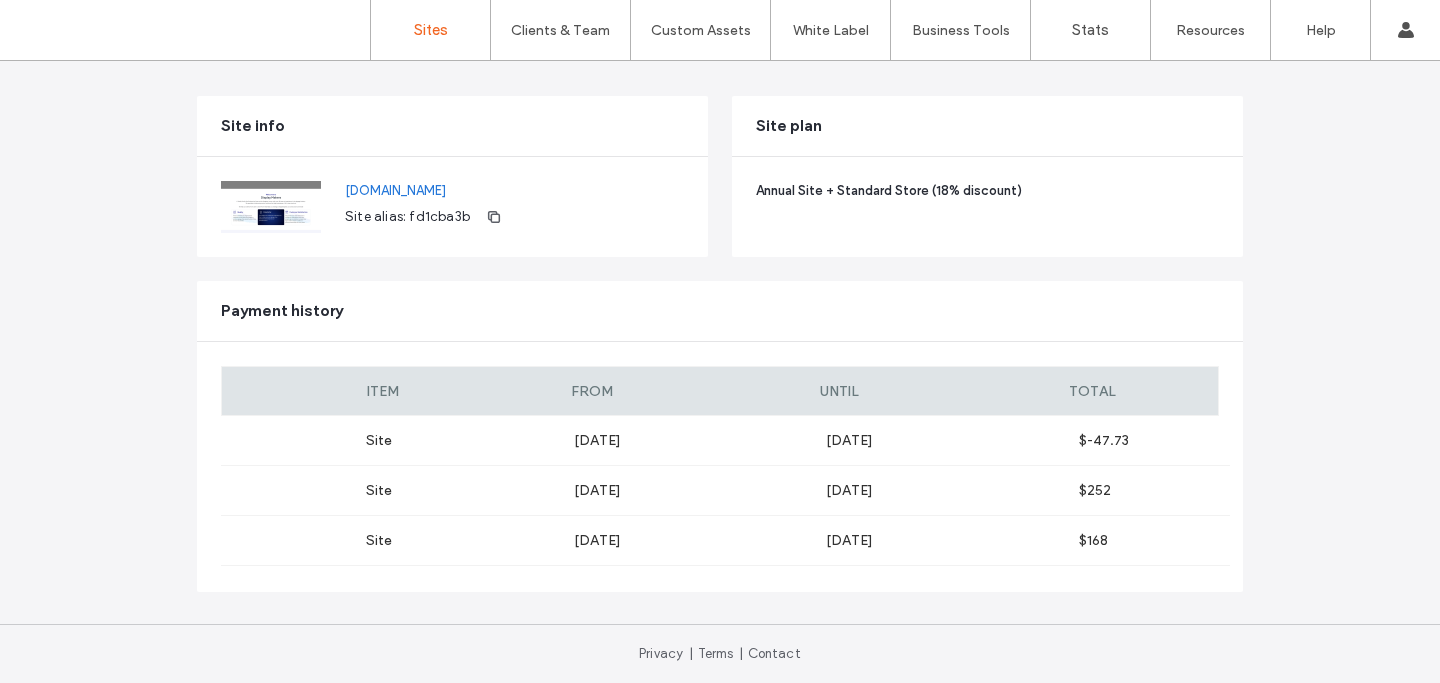 click on "Sites" at bounding box center (430, 30) 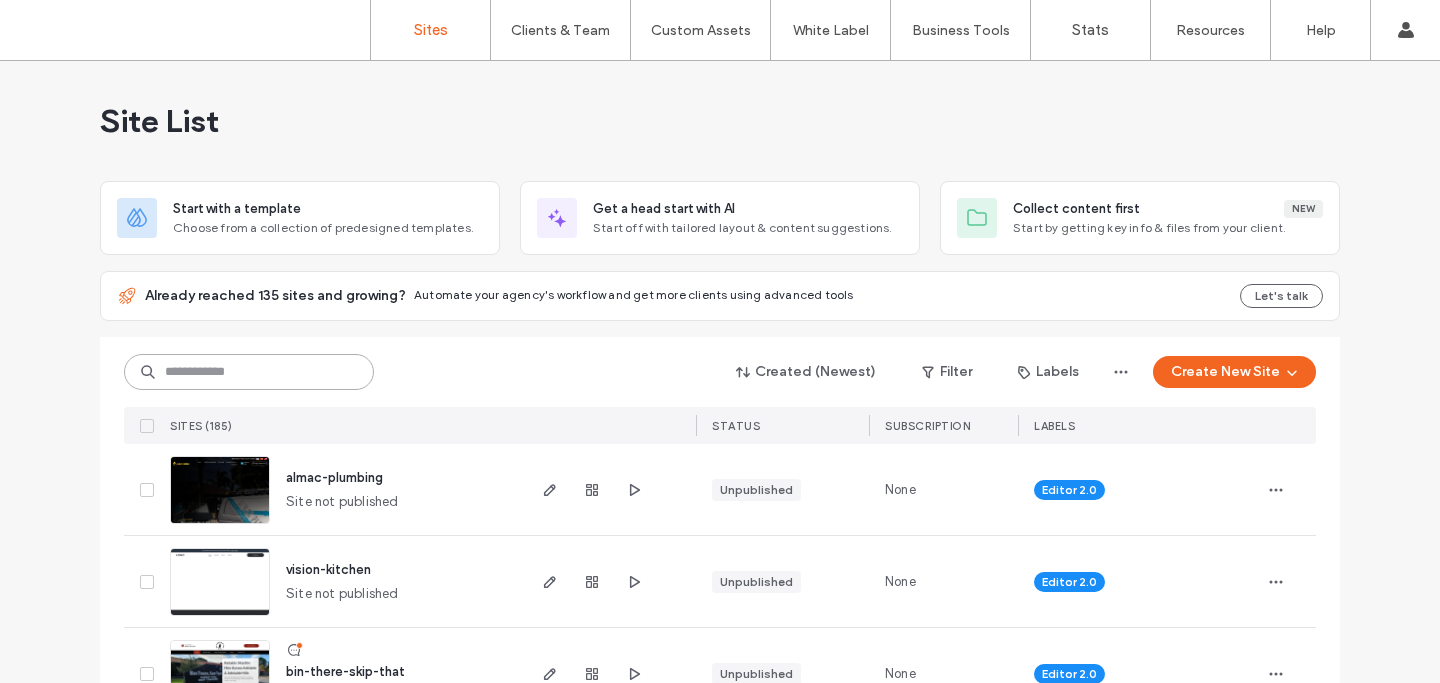 click at bounding box center [249, 372] 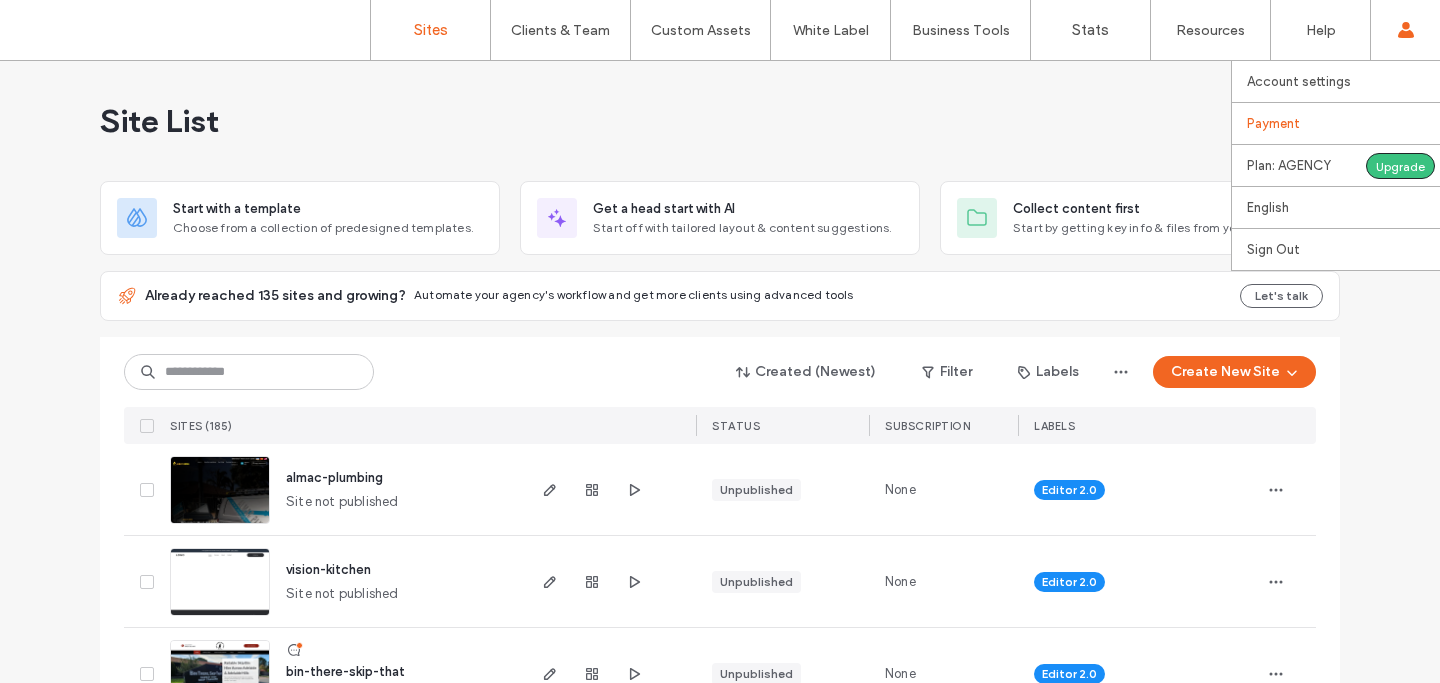 click on "Payment" at bounding box center [1343, 123] 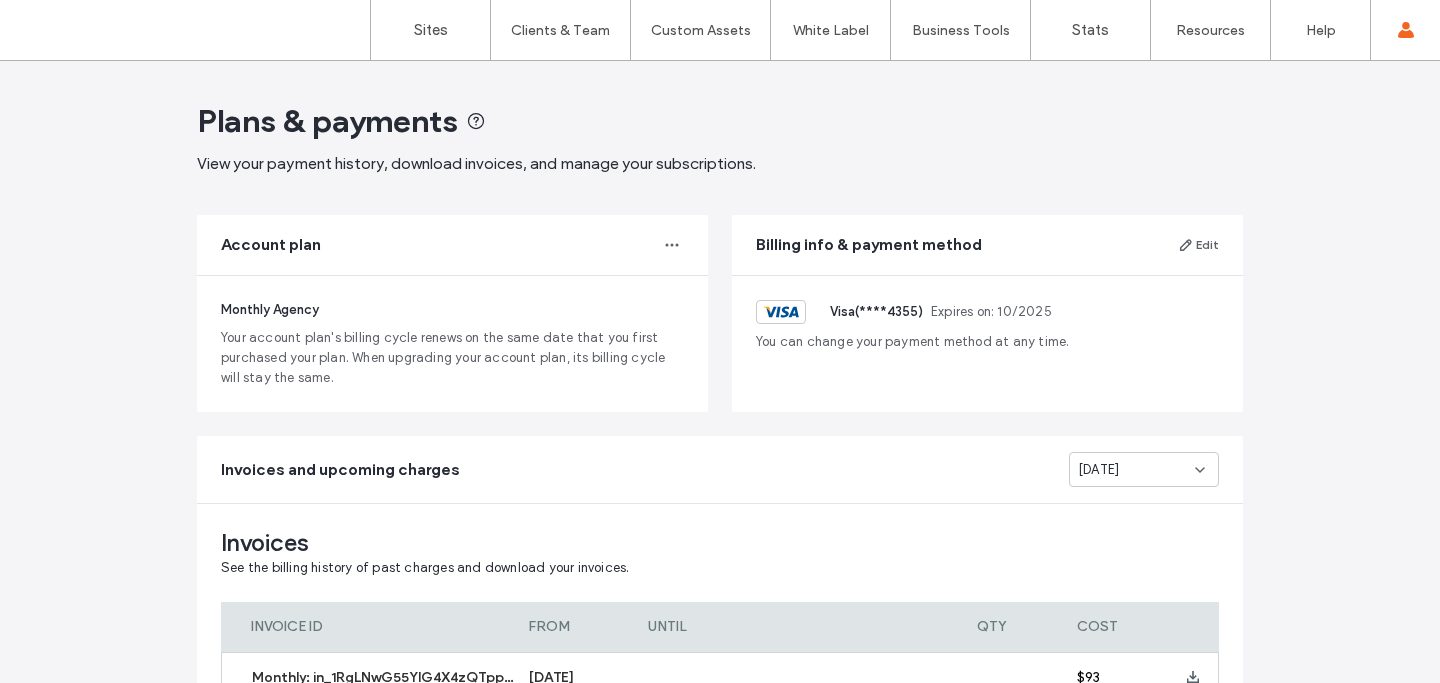 click on "Plans & payments View your payment history, download invoices, and manage your subscriptions. Account plan Monthly   Agency Your account plan's billing cycle renews on the same date that you first purchased your plan. When upgrading your account plan, its billing cycle will stay the same.  Billing info & payment method Edit Visa   (**** 4355 ) Expires on:   10 / 2025 You can change your payment method at any time. Invoices and upcoming charges Jul 2025 Invoices See the billing history of past charges and download your invoices.  INVOICE ID FROM UNTIL QTY COST Monthly: in_1RgLNwG55YlG4X4zQTppw01C Jul 2nd, 2025 $93 Agency plan ($69) Jul 2nd Aug 2nd $69 Plan Credit ($17 per monthly site) 4 -$68 Monthly sites ($17) 4 $68 Jun 27th Jul 27th http://bookings.balloonman.com.au 1 $17 Jun 18th Jul 18th http://coldrex.com.au 1 $17 Jun 8th Jul 8th http://www.mickleelectrical.com.au 1 $17 Jun 18th Jul 18th http://www.extracarecleaning.com.au 1 $17 App: Userway-Starter ($19.0) 1 $19 Jun 17th Jul 17th 1 $19 1 $5 Jun 16th 1" at bounding box center [720, 689] 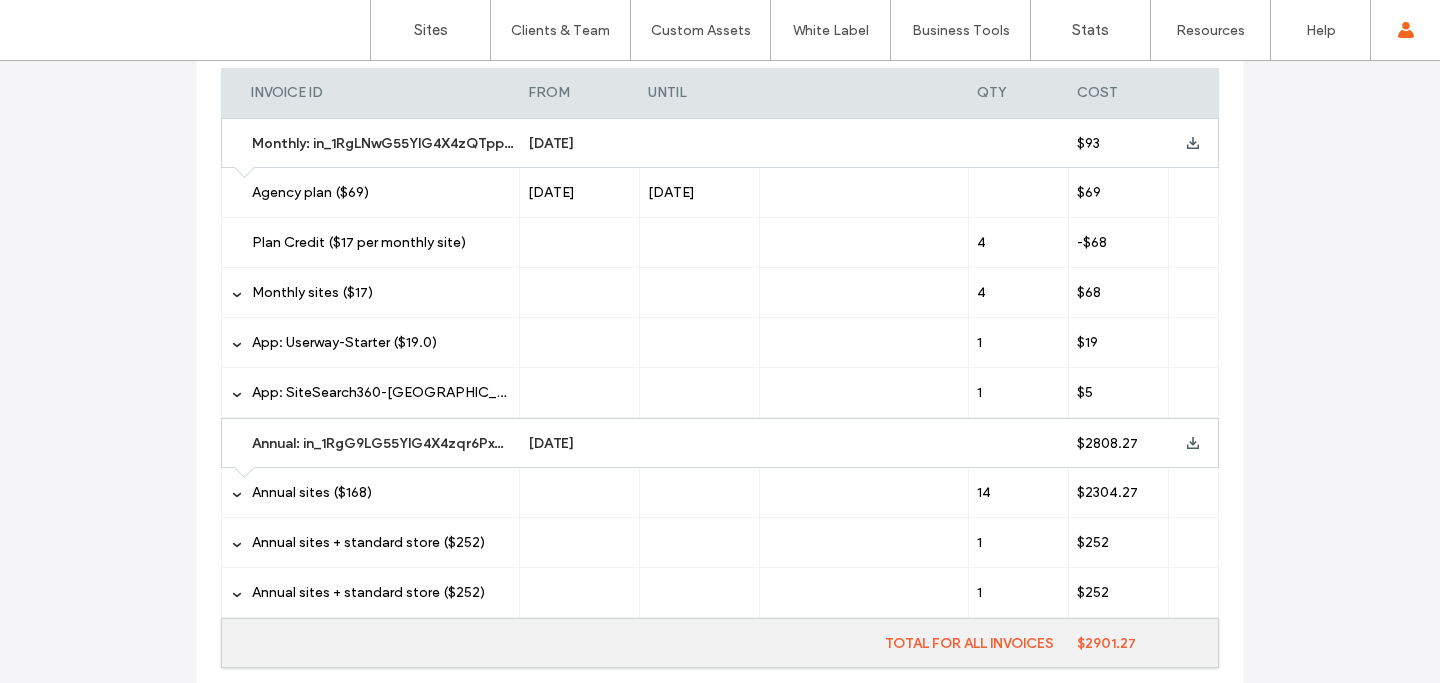 scroll, scrollTop: 634, scrollLeft: 0, axis: vertical 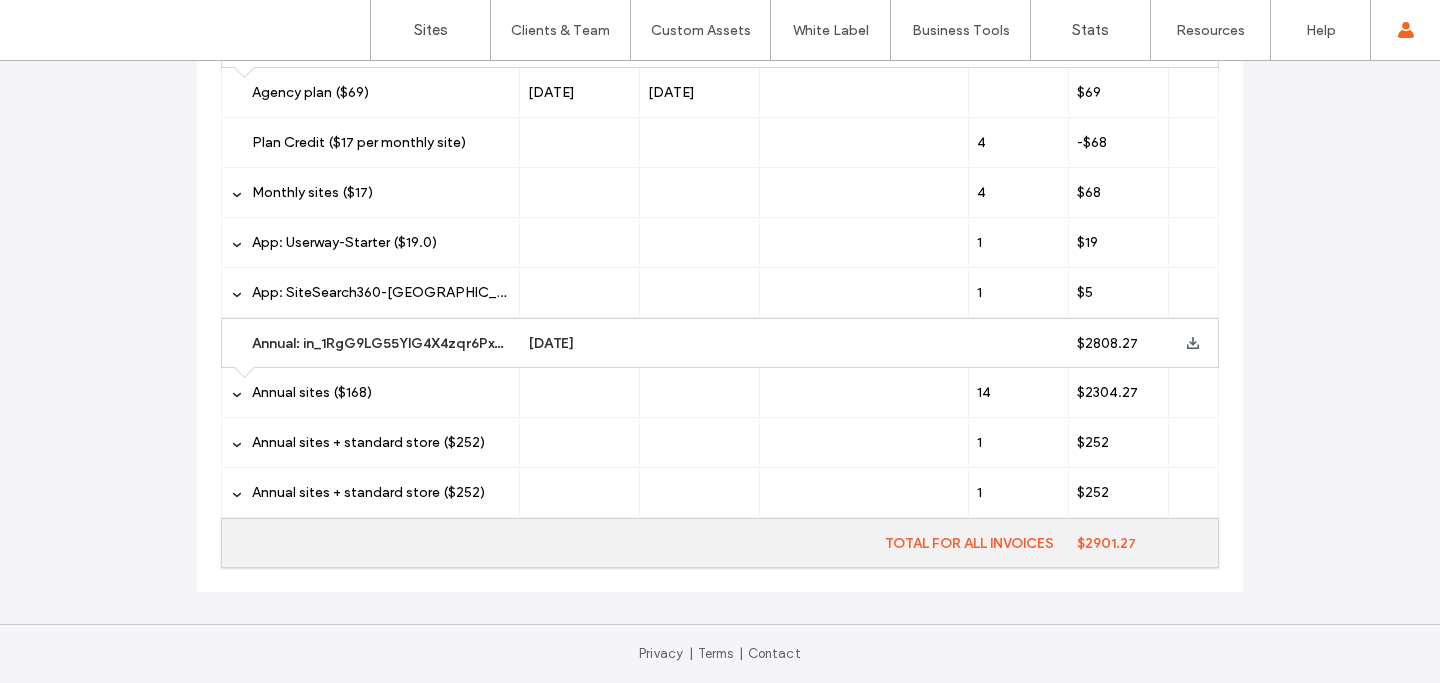 click at bounding box center (1194, 392) 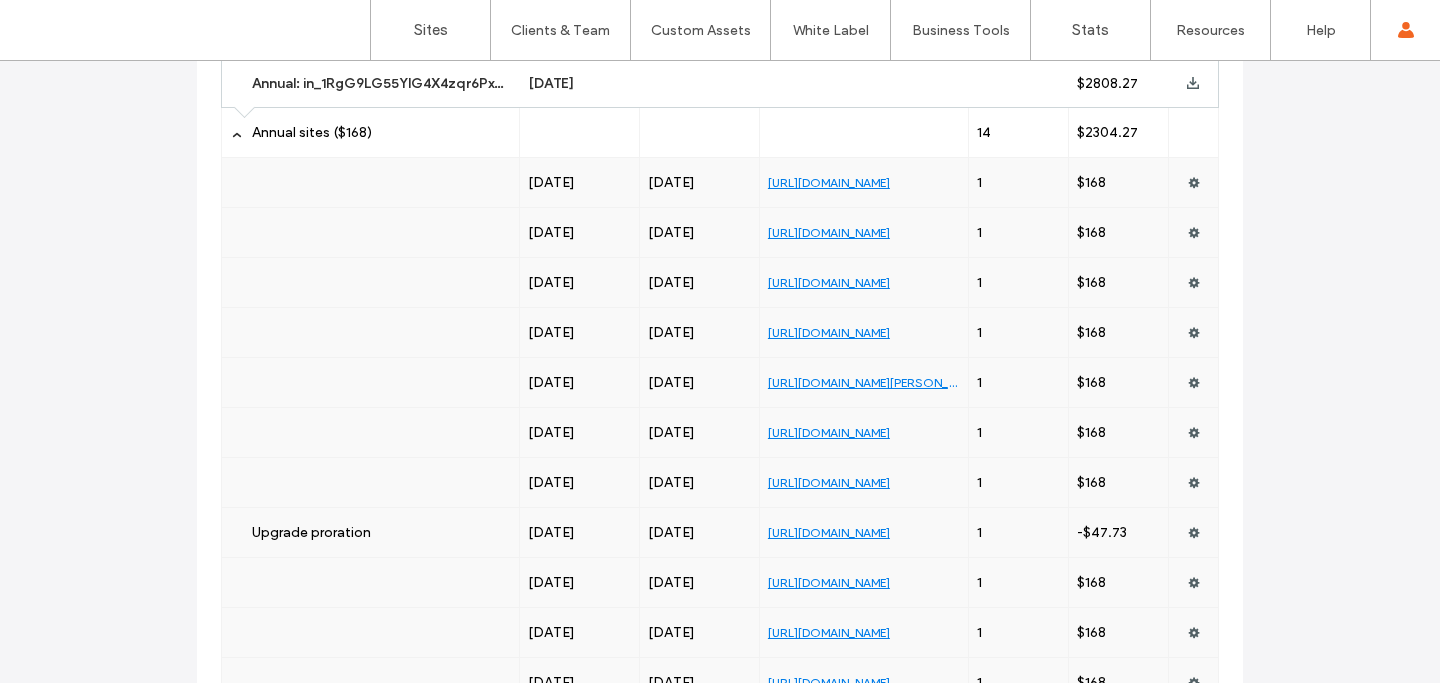 scroll, scrollTop: 896, scrollLeft: 0, axis: vertical 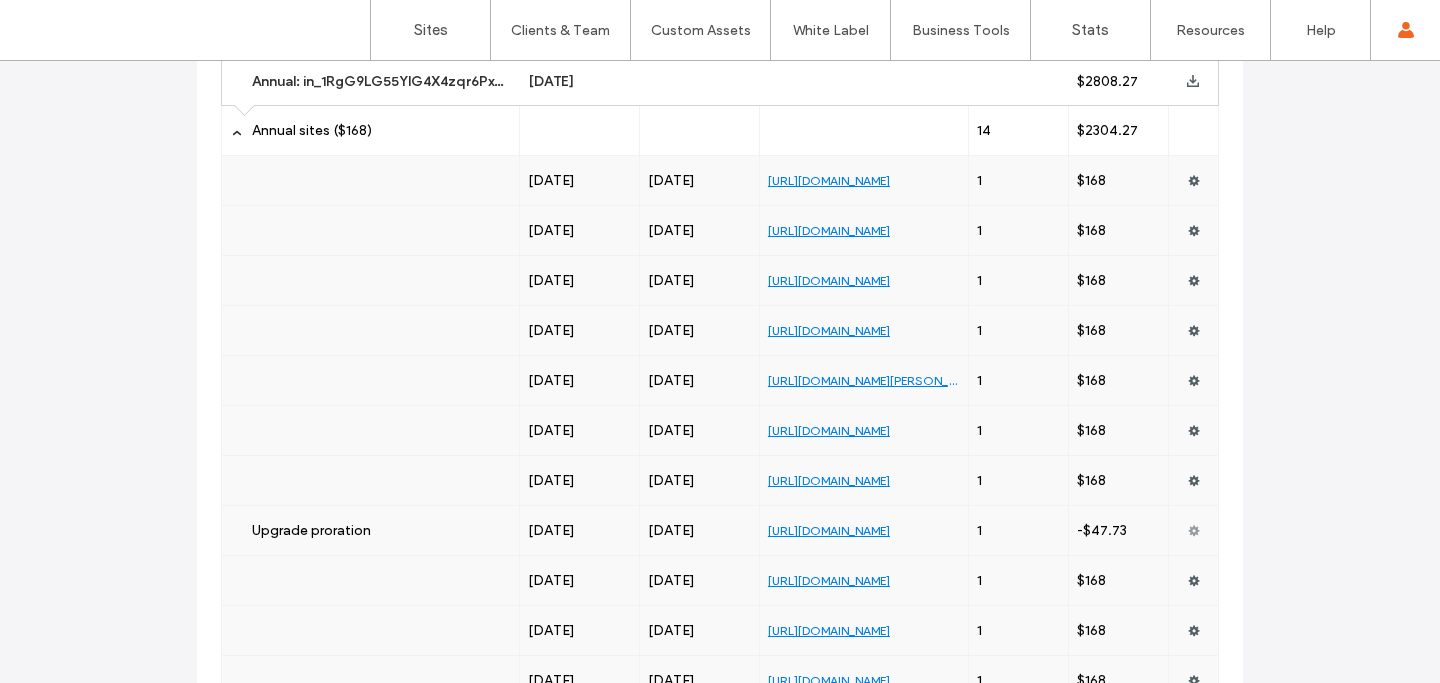 click 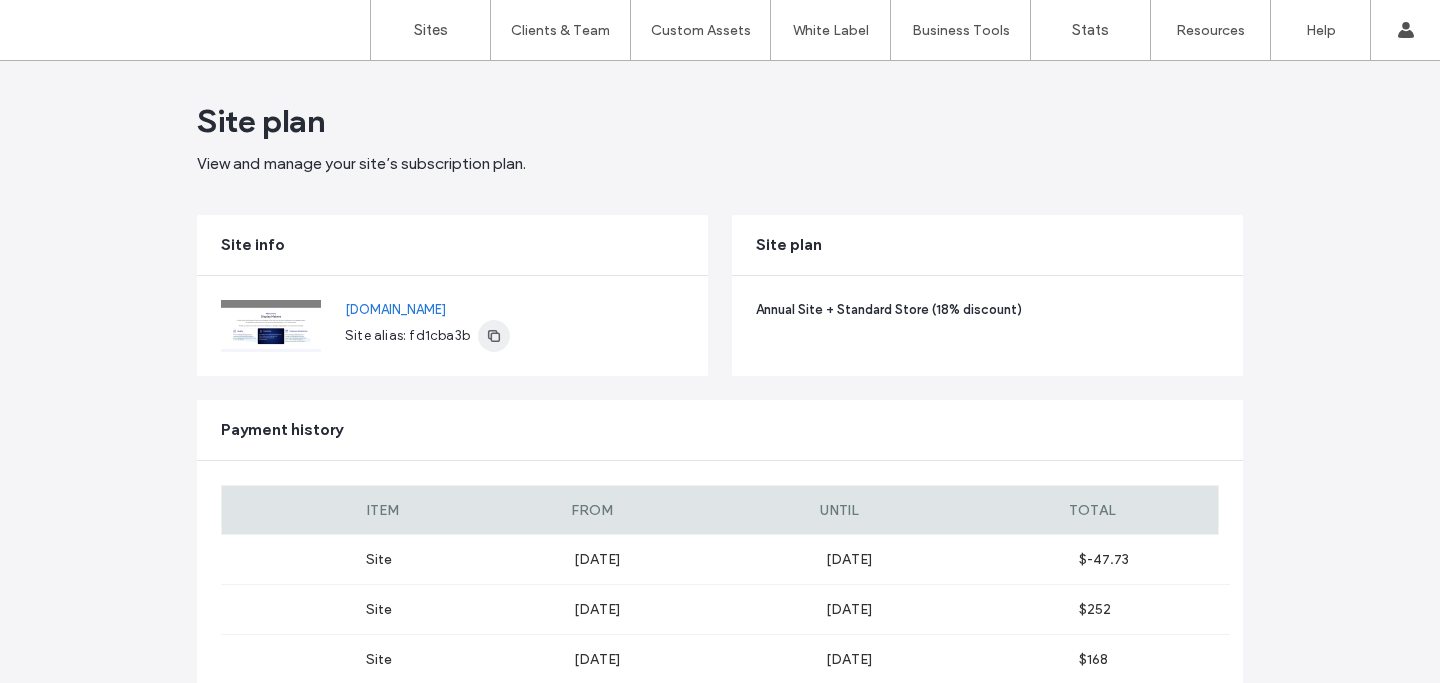 click 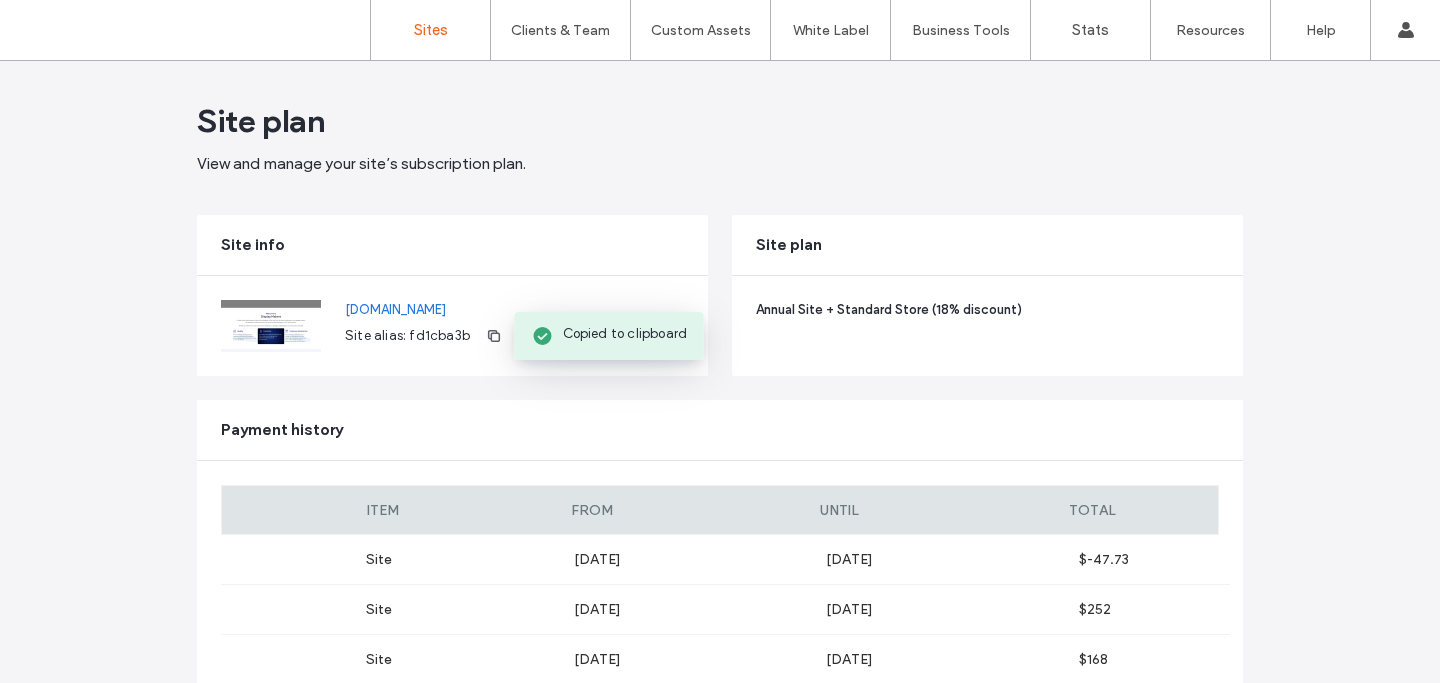 click on "Sites" at bounding box center (431, 30) 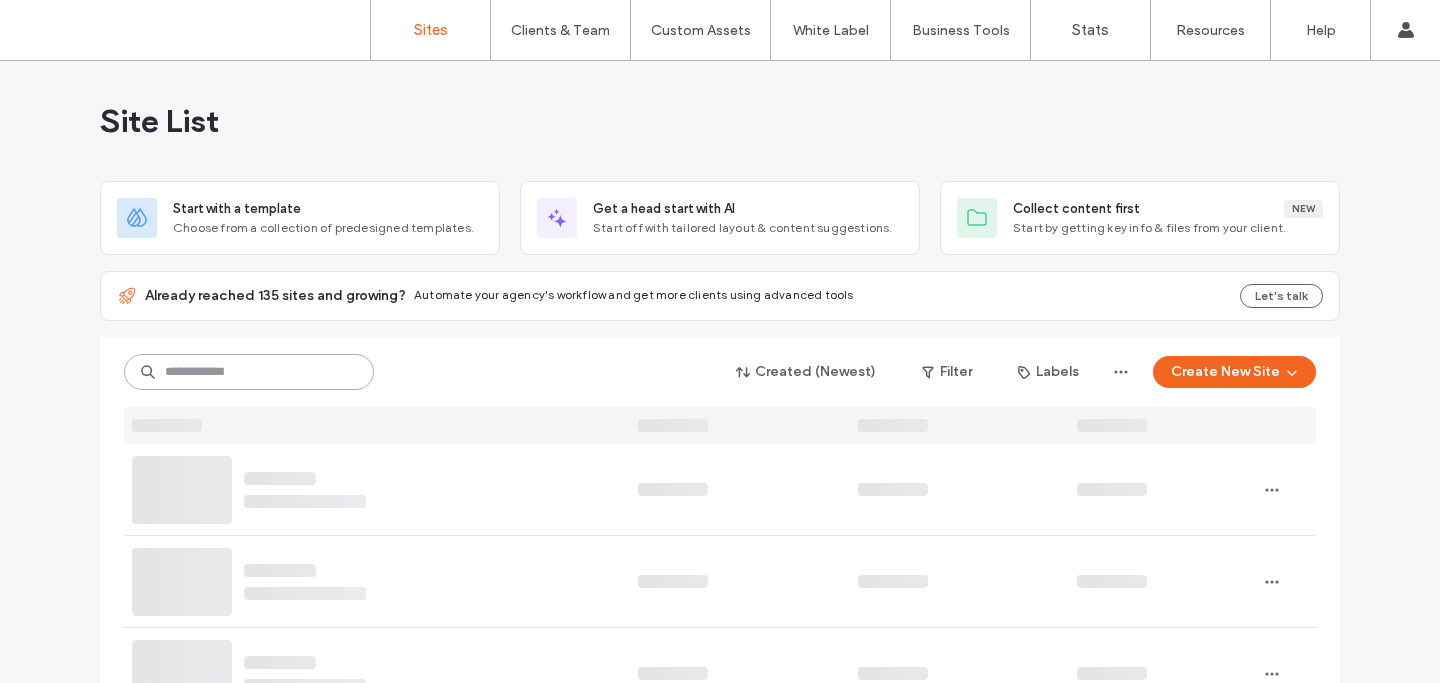 click at bounding box center [249, 372] 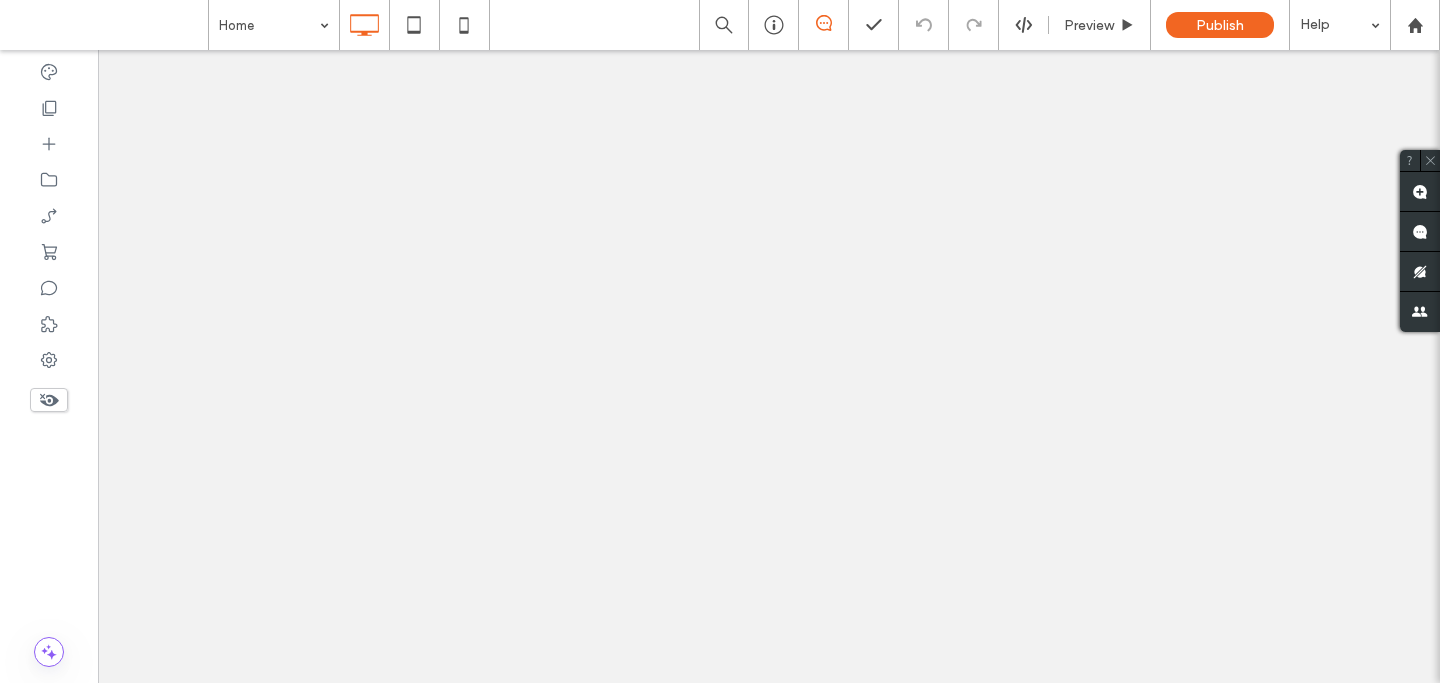 scroll, scrollTop: 0, scrollLeft: 0, axis: both 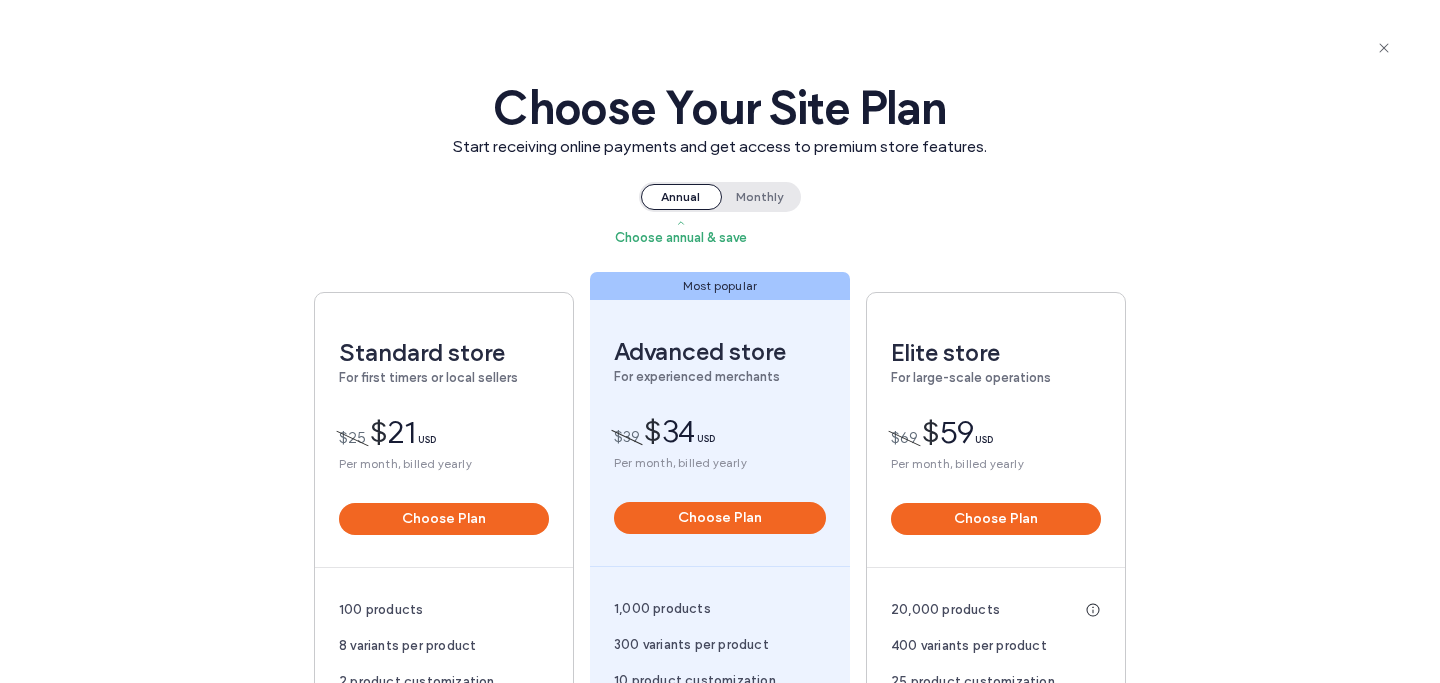 click on "Monthly" at bounding box center [759, 197] 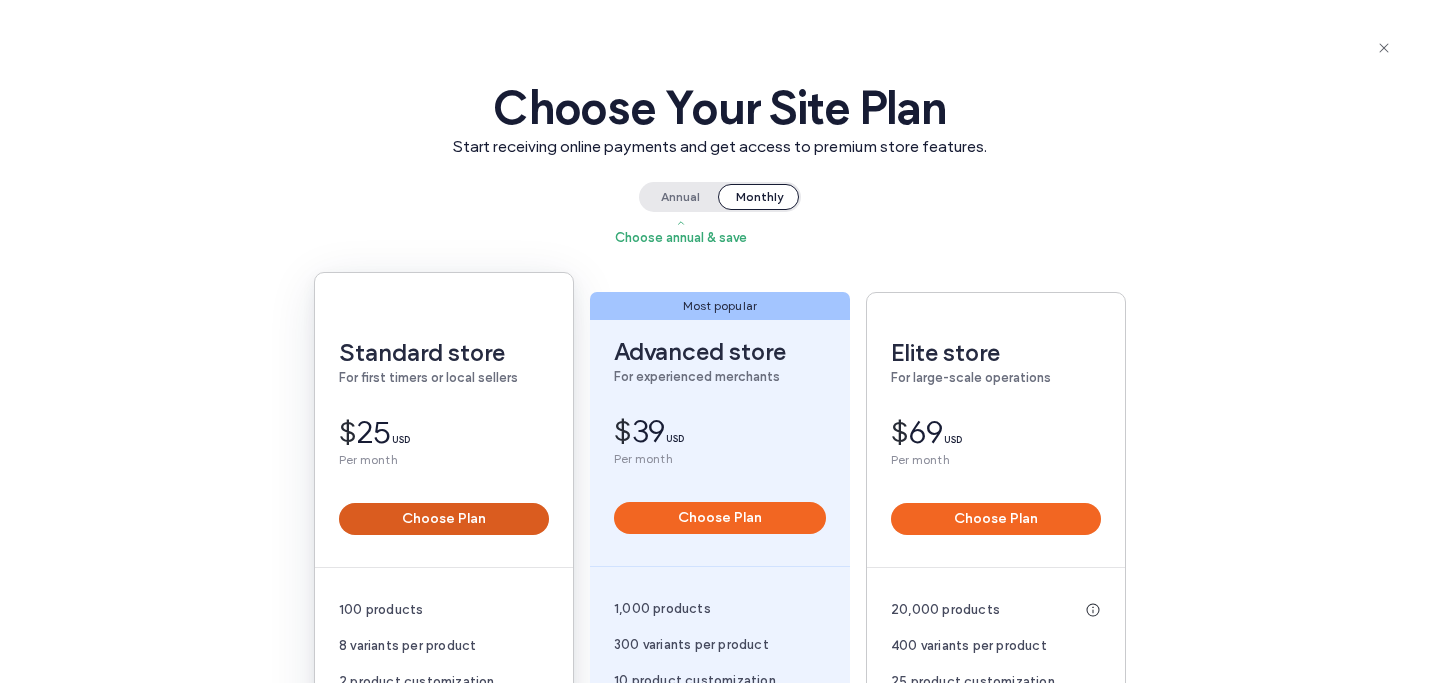 click on "Choose Plan" at bounding box center [444, 519] 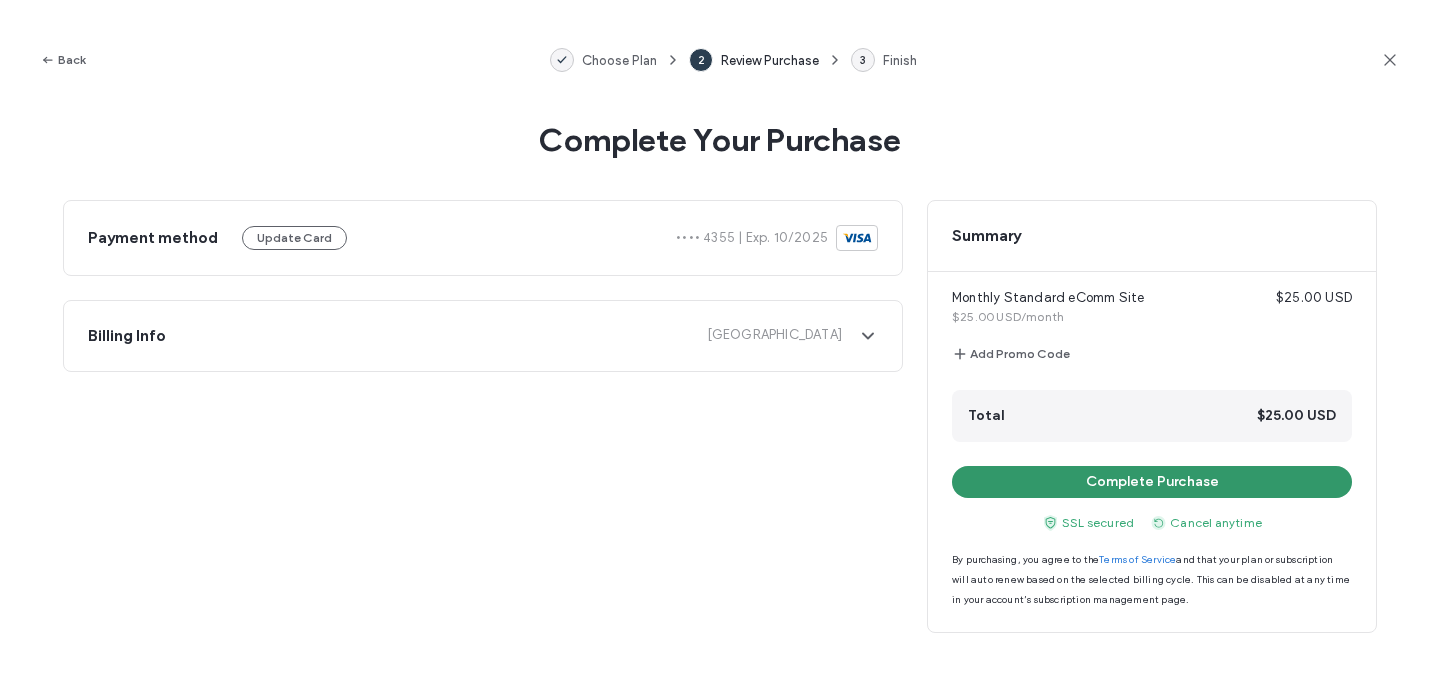 click on "Complete Purchase" at bounding box center (1152, 482) 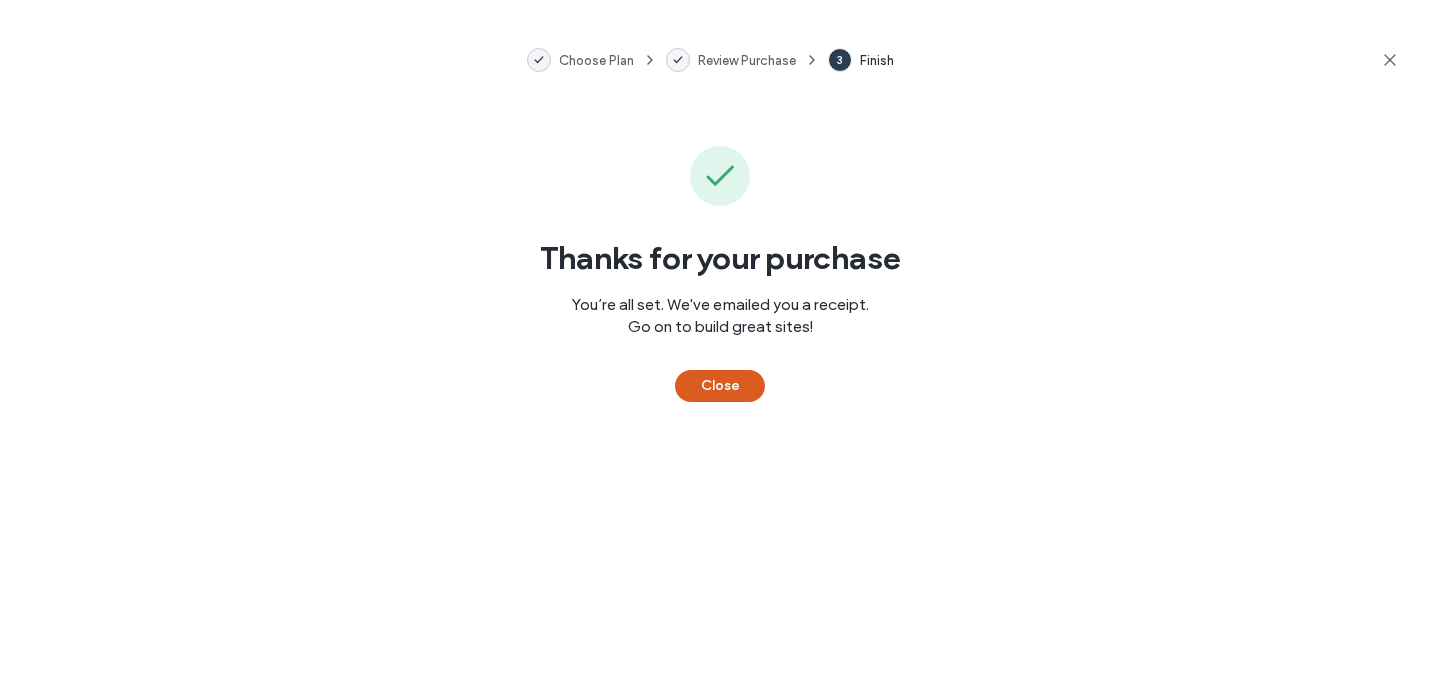 click on "Close" at bounding box center (720, 386) 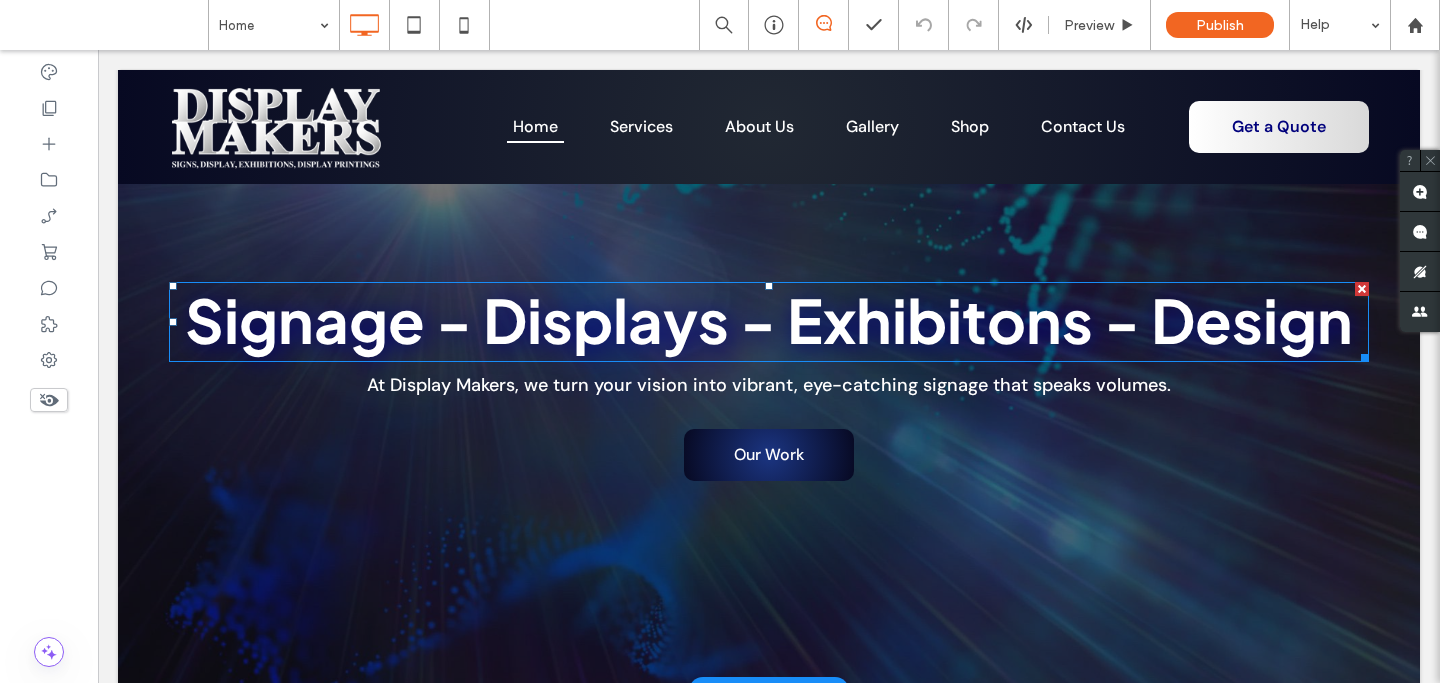 scroll, scrollTop: 122, scrollLeft: 0, axis: vertical 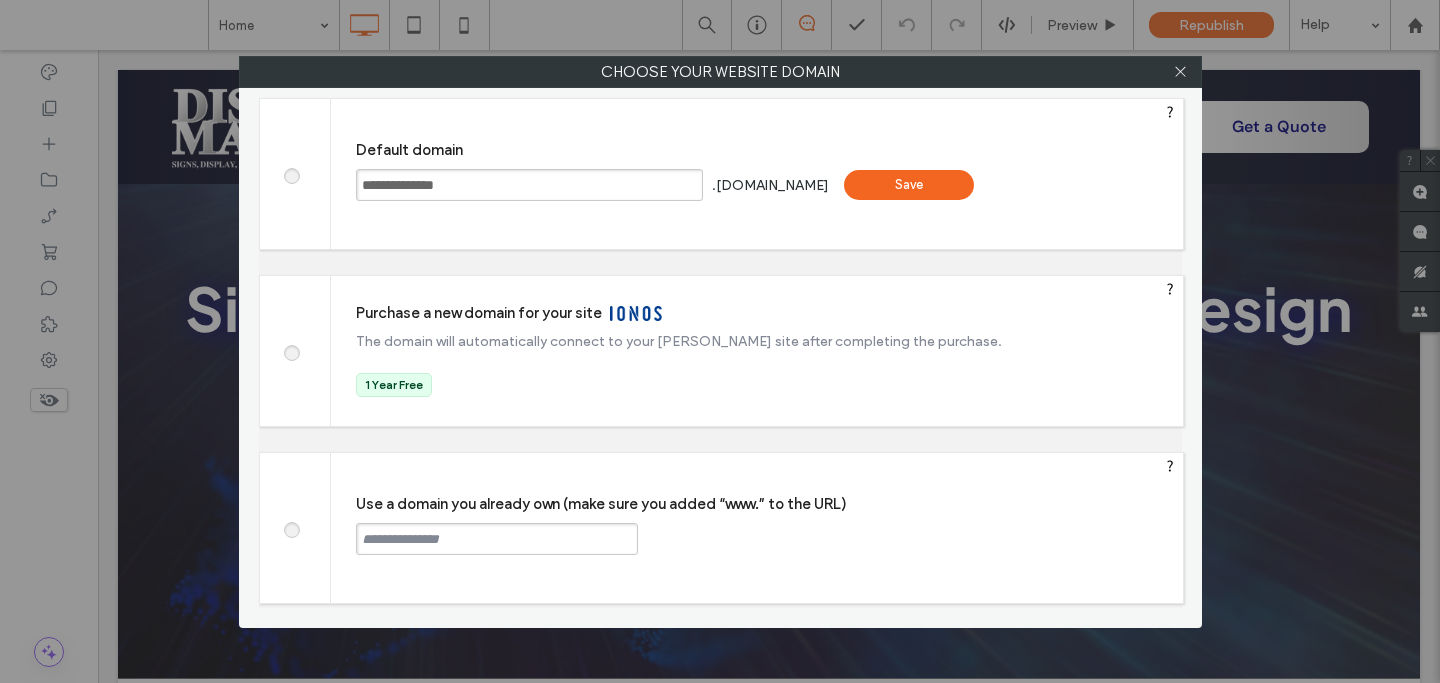 click at bounding box center [291, 527] 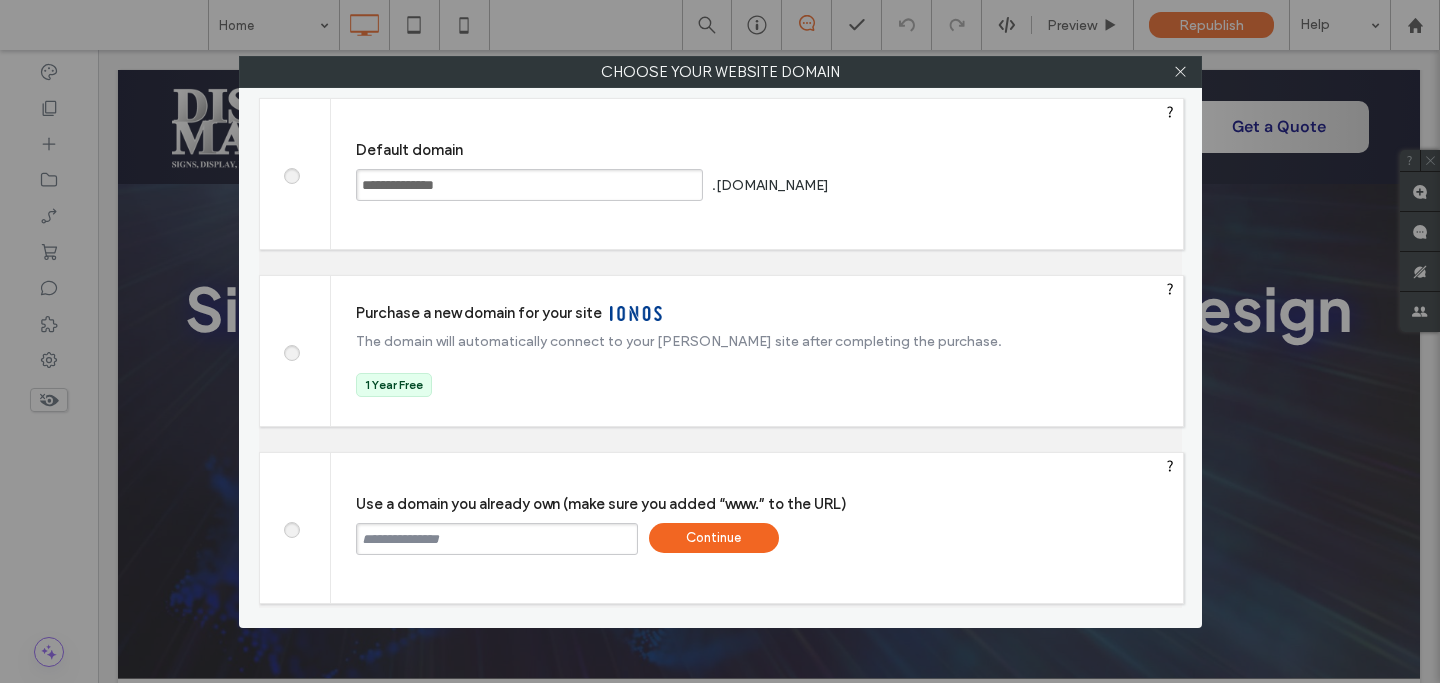 click at bounding box center [497, 539] 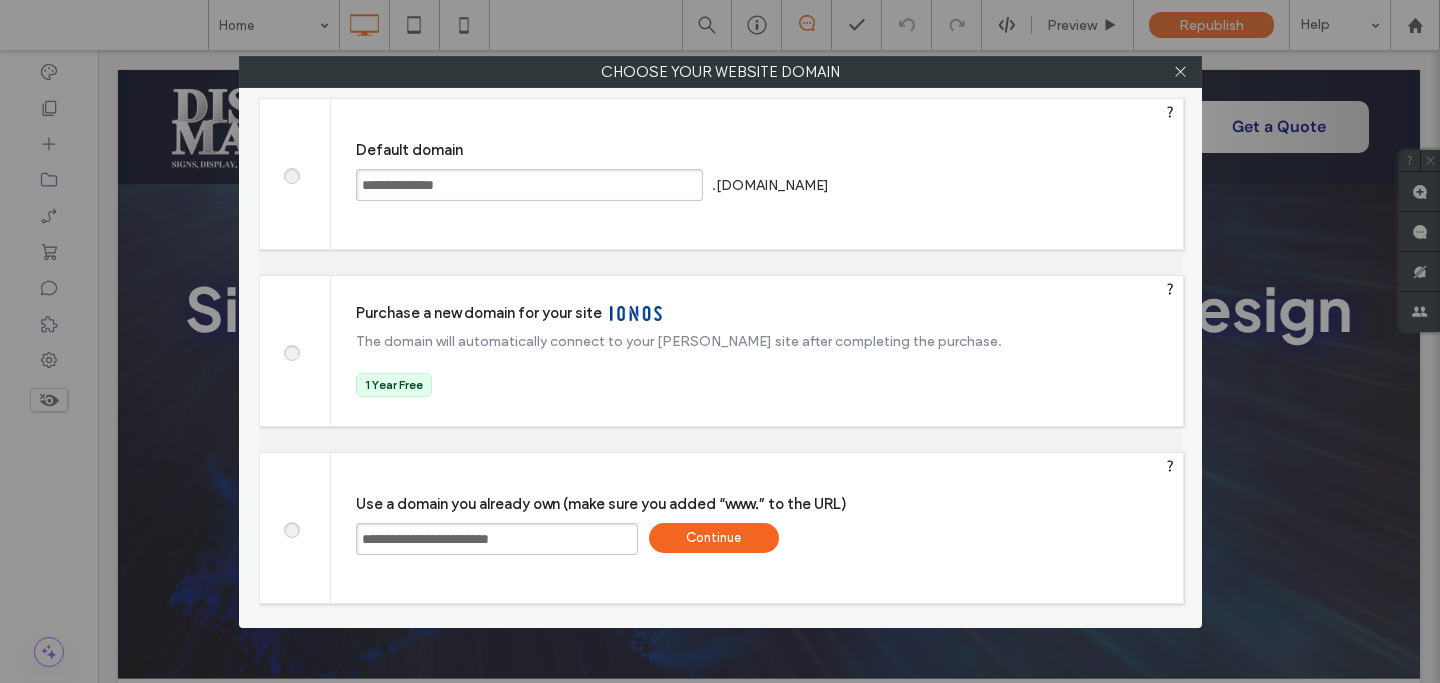 type on "**********" 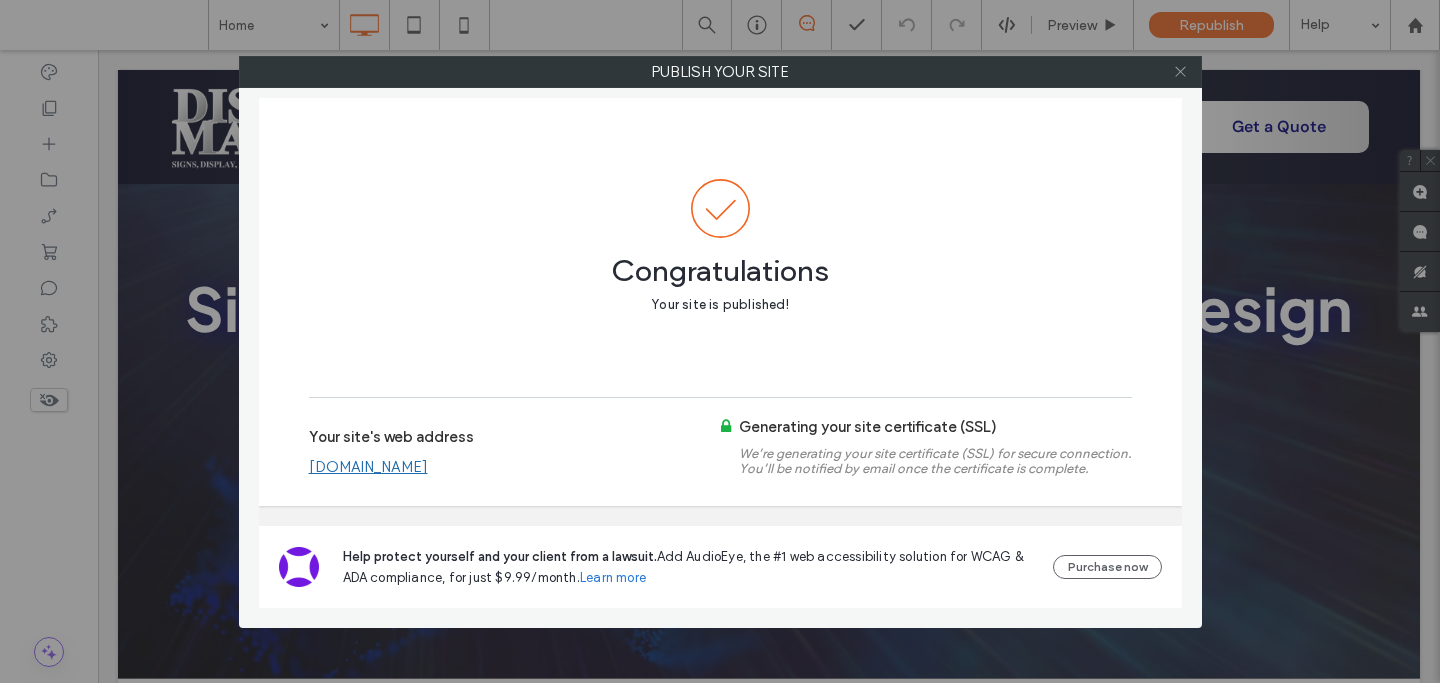 click 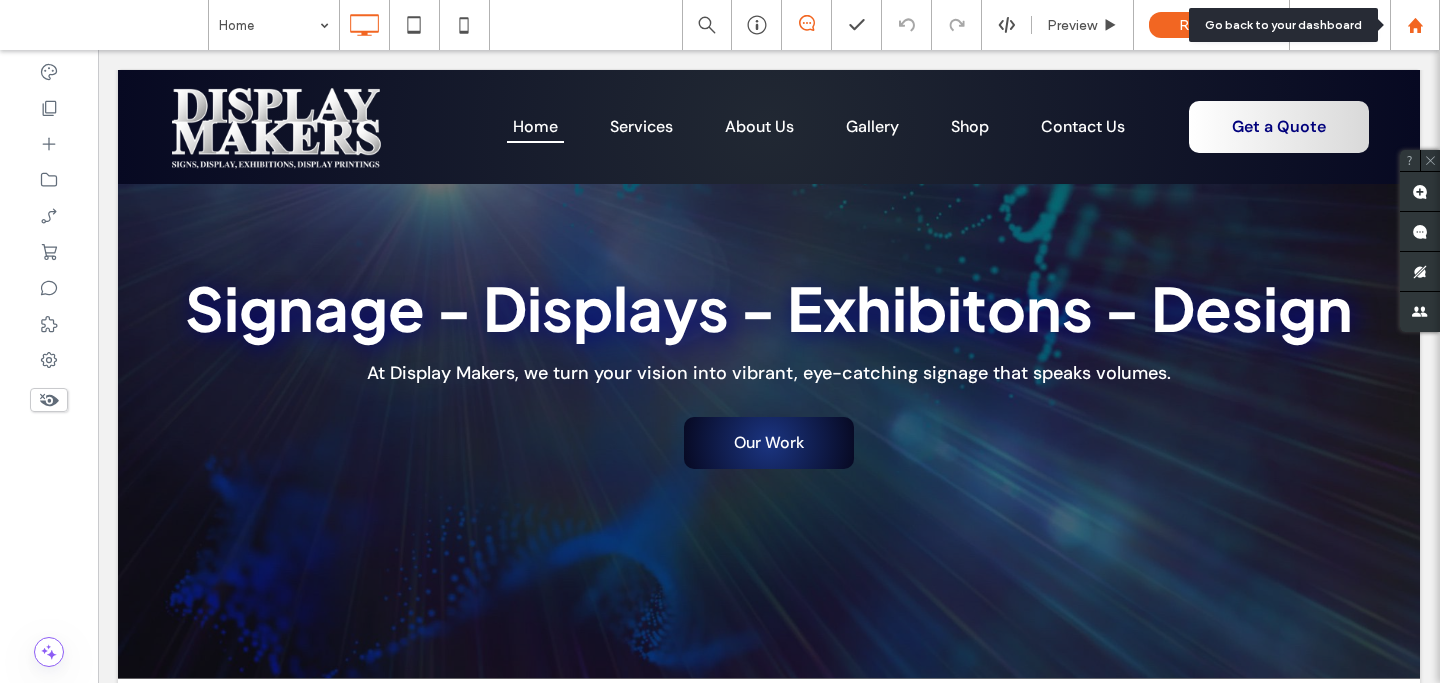click 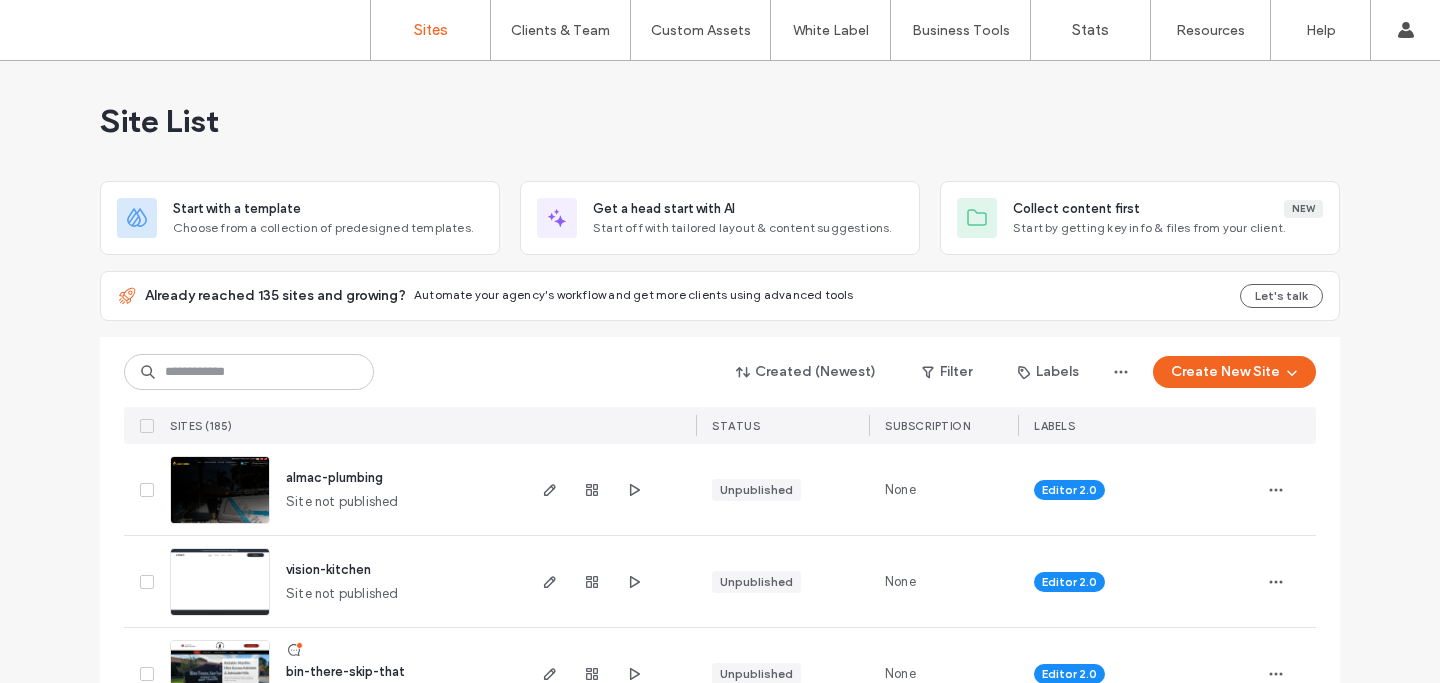scroll, scrollTop: 0, scrollLeft: 0, axis: both 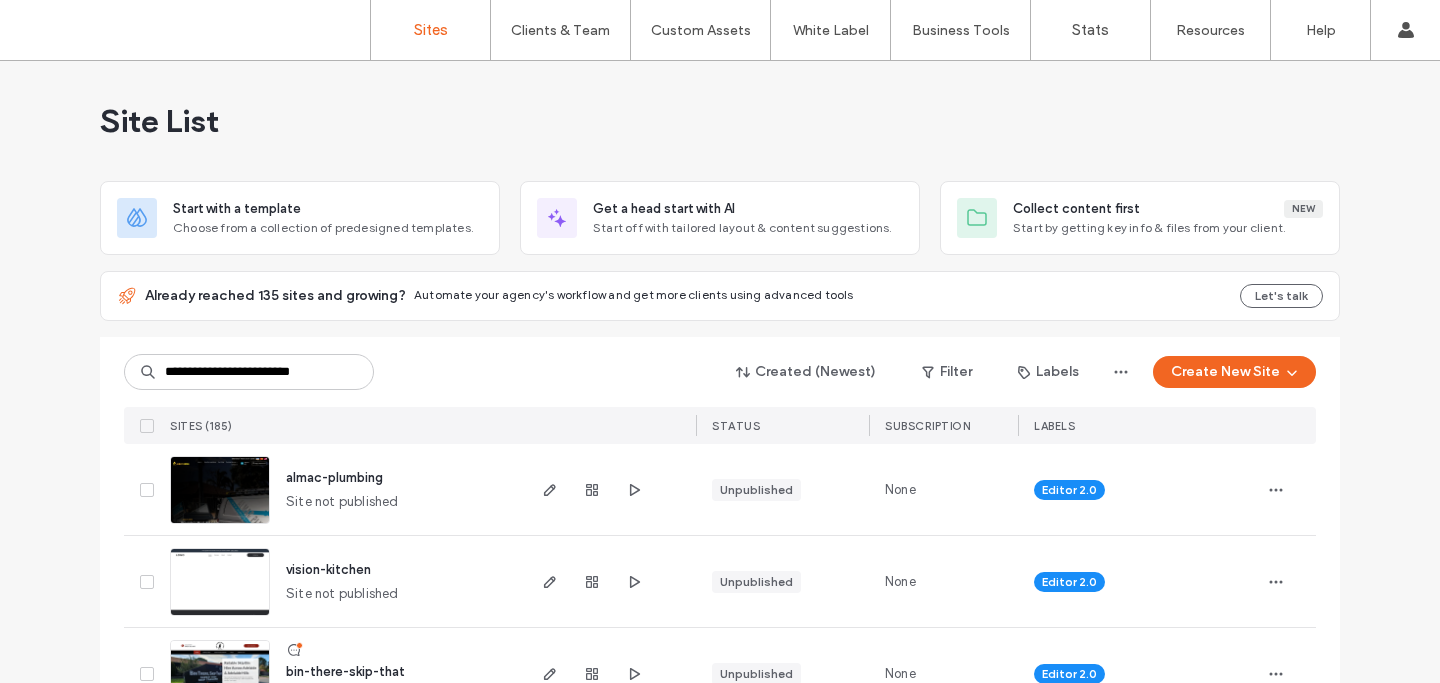 type on "**********" 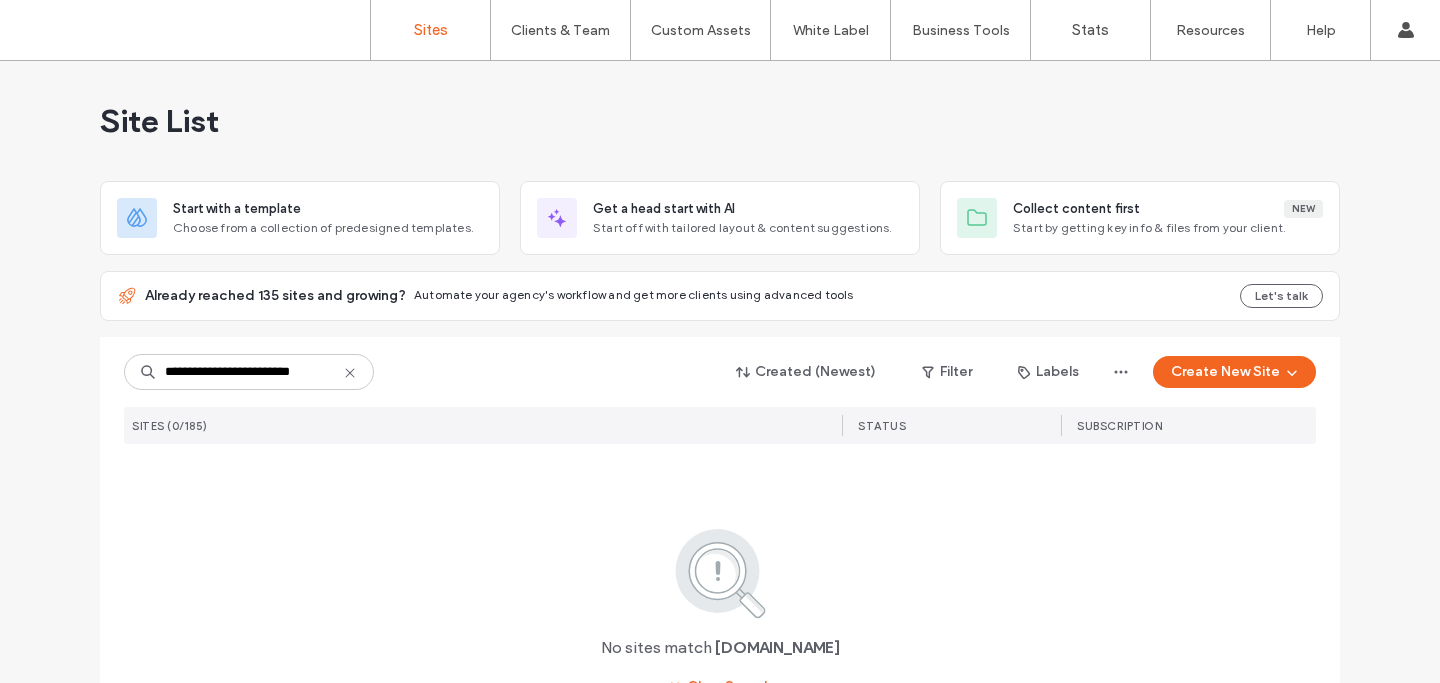 scroll, scrollTop: 0, scrollLeft: 0, axis: both 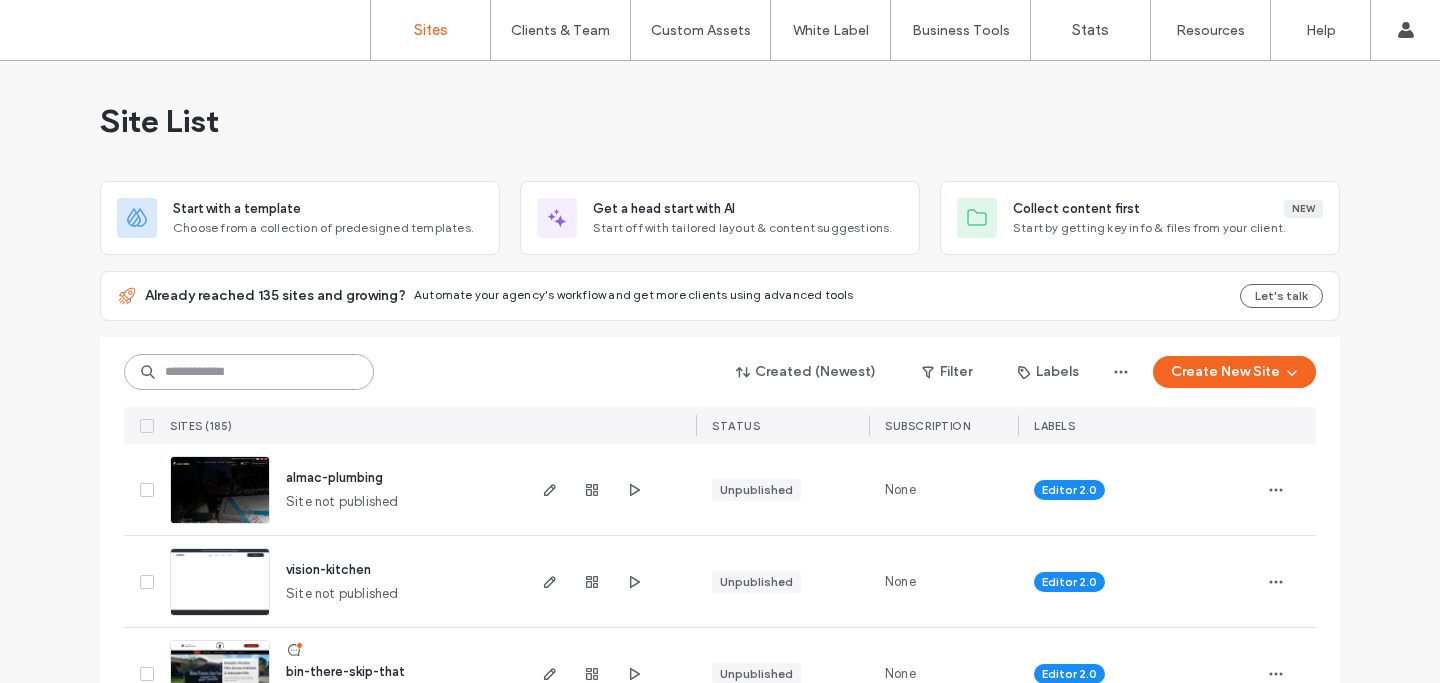 click at bounding box center [249, 372] 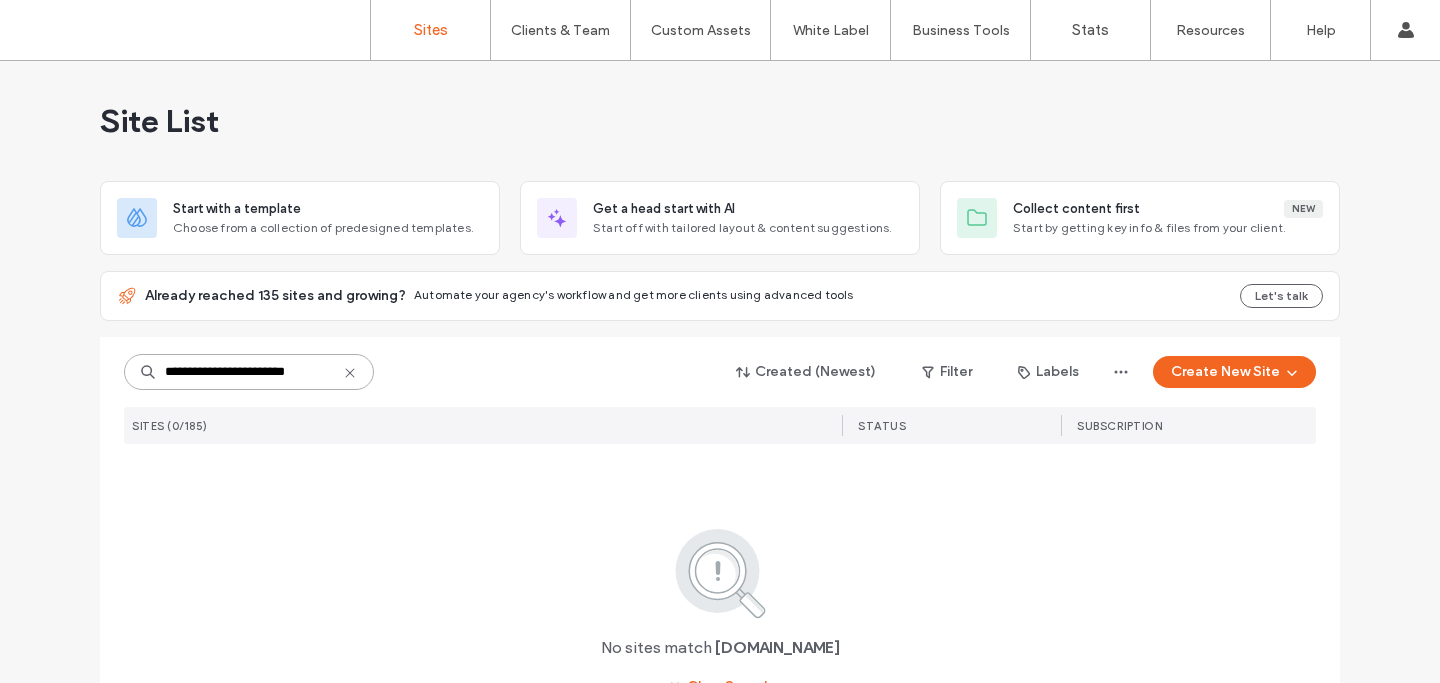 scroll, scrollTop: 0, scrollLeft: 1, axis: horizontal 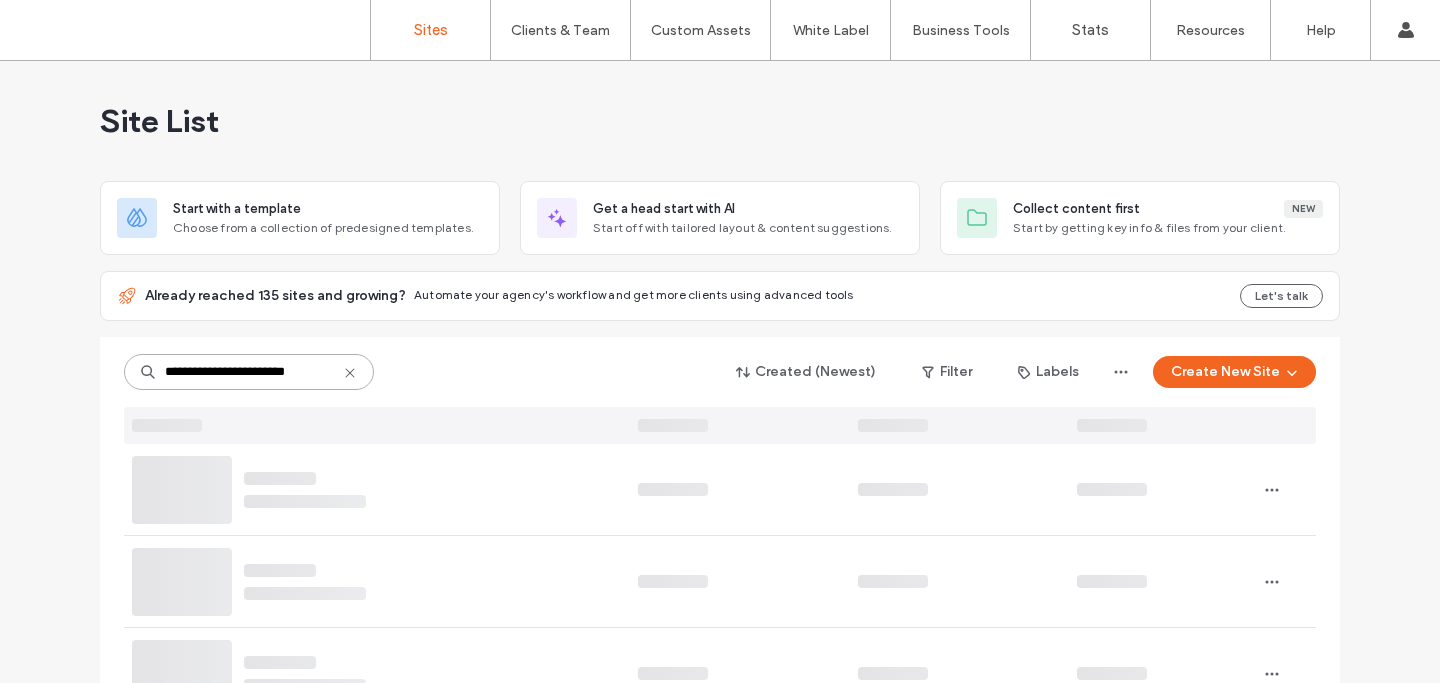 type on "**********" 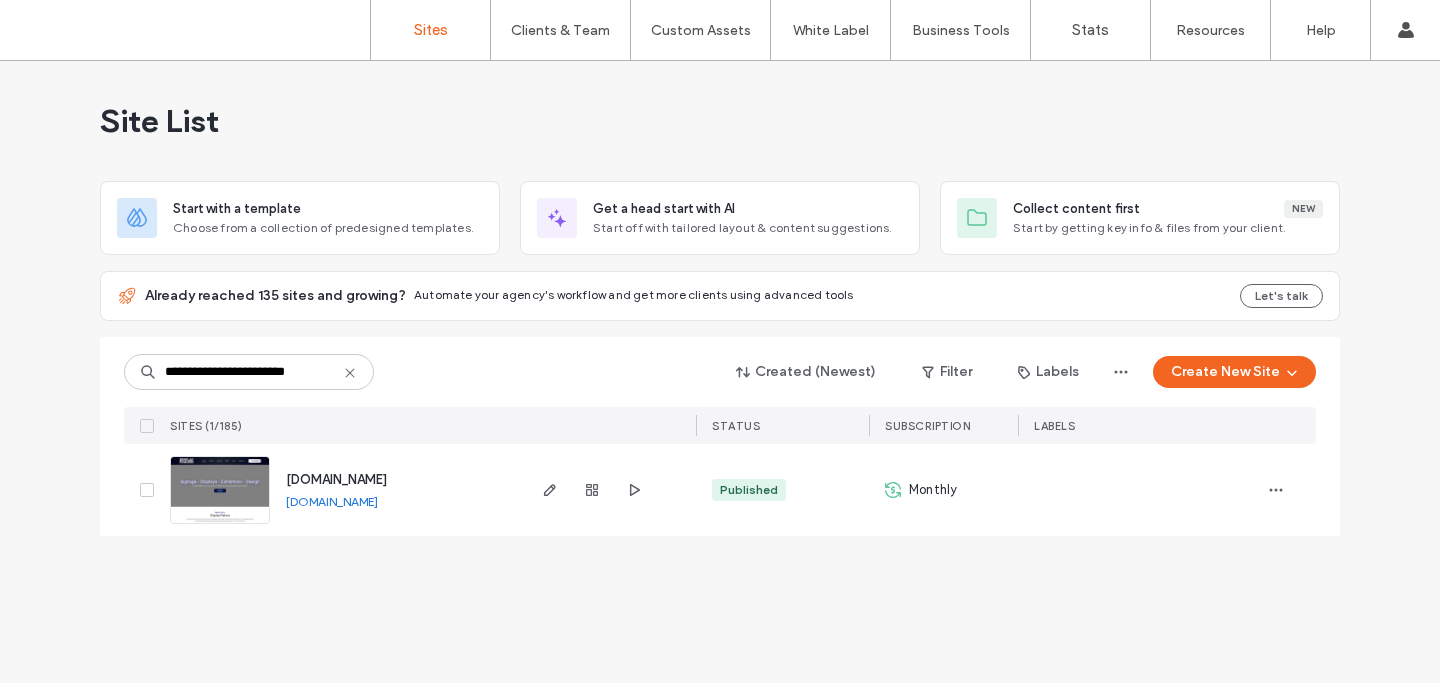 scroll, scrollTop: 0, scrollLeft: 0, axis: both 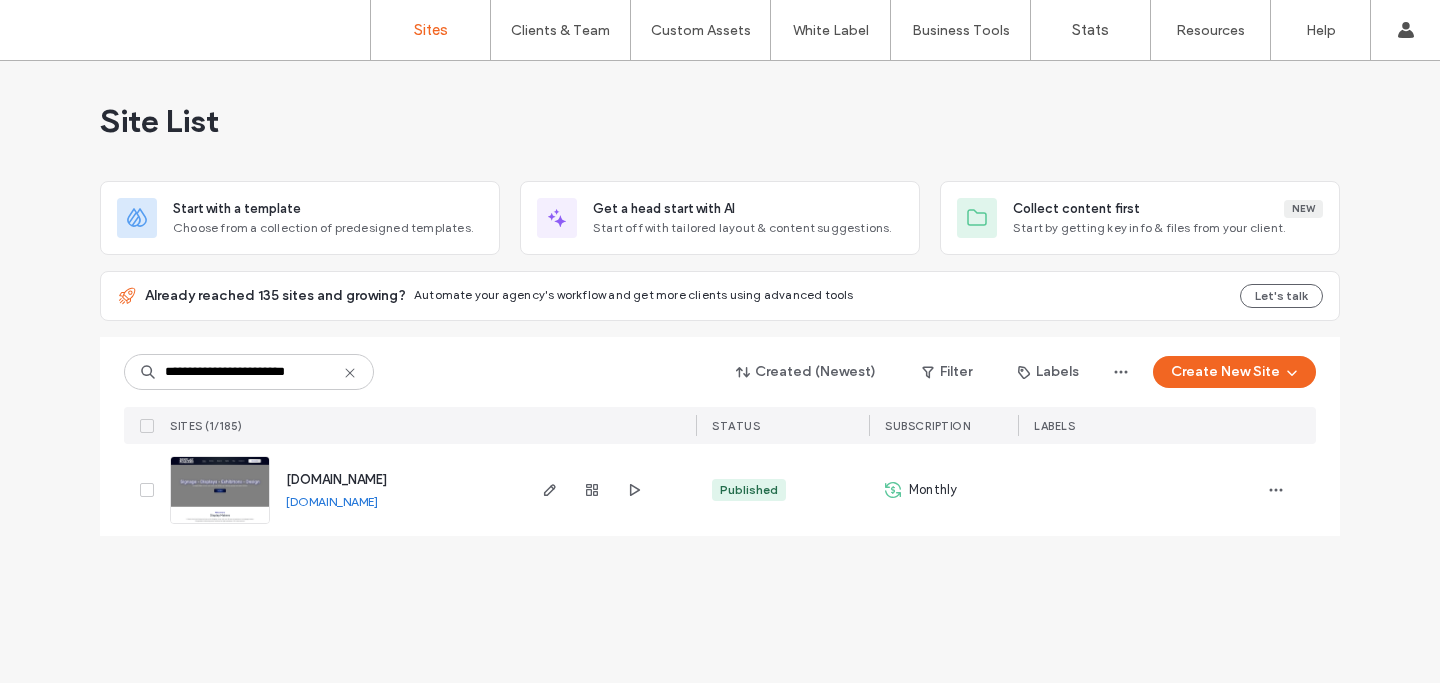 click 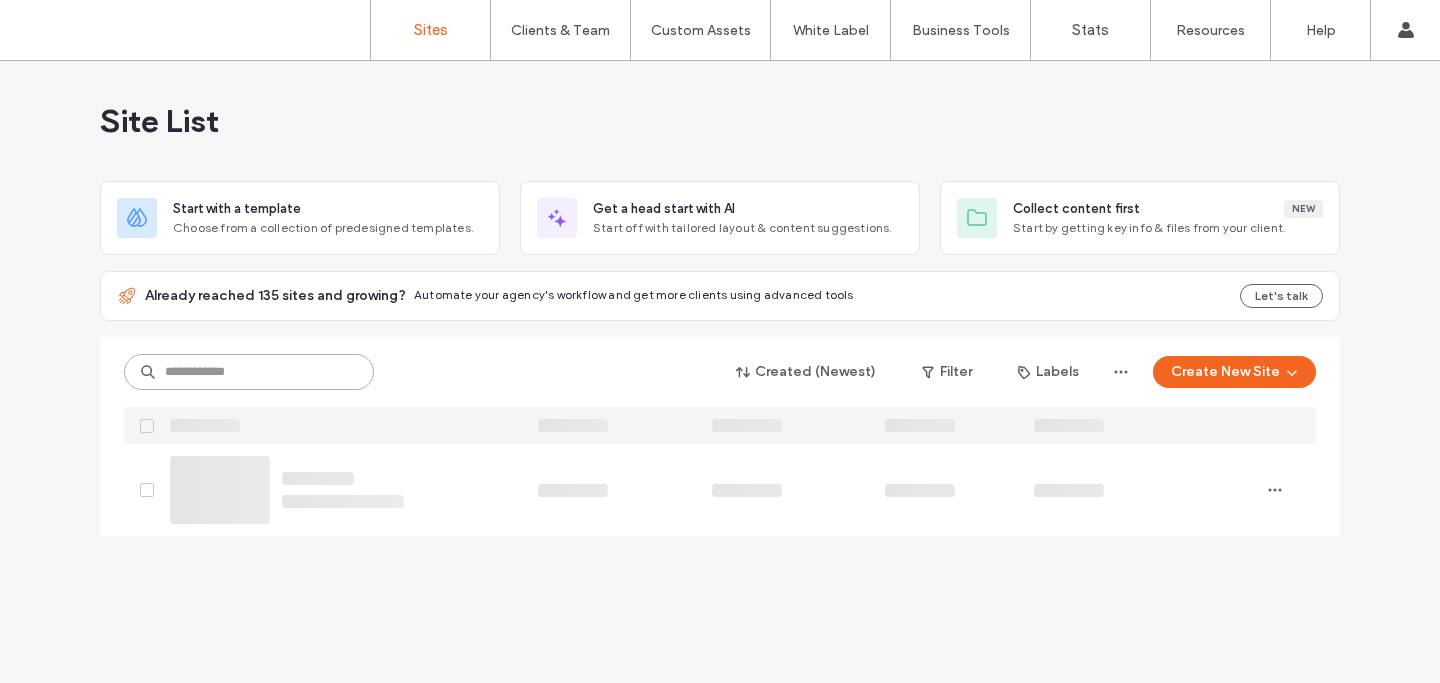 scroll, scrollTop: 0, scrollLeft: 0, axis: both 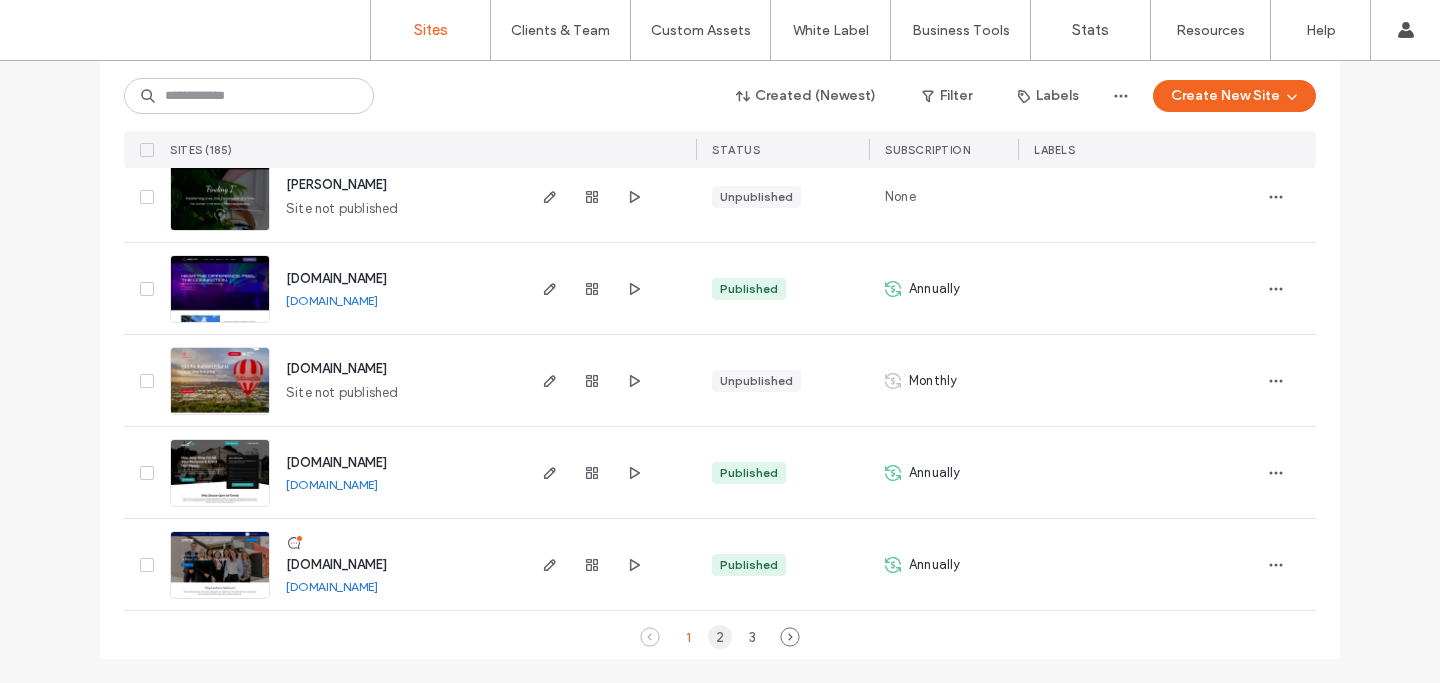 click on "2" at bounding box center [720, 637] 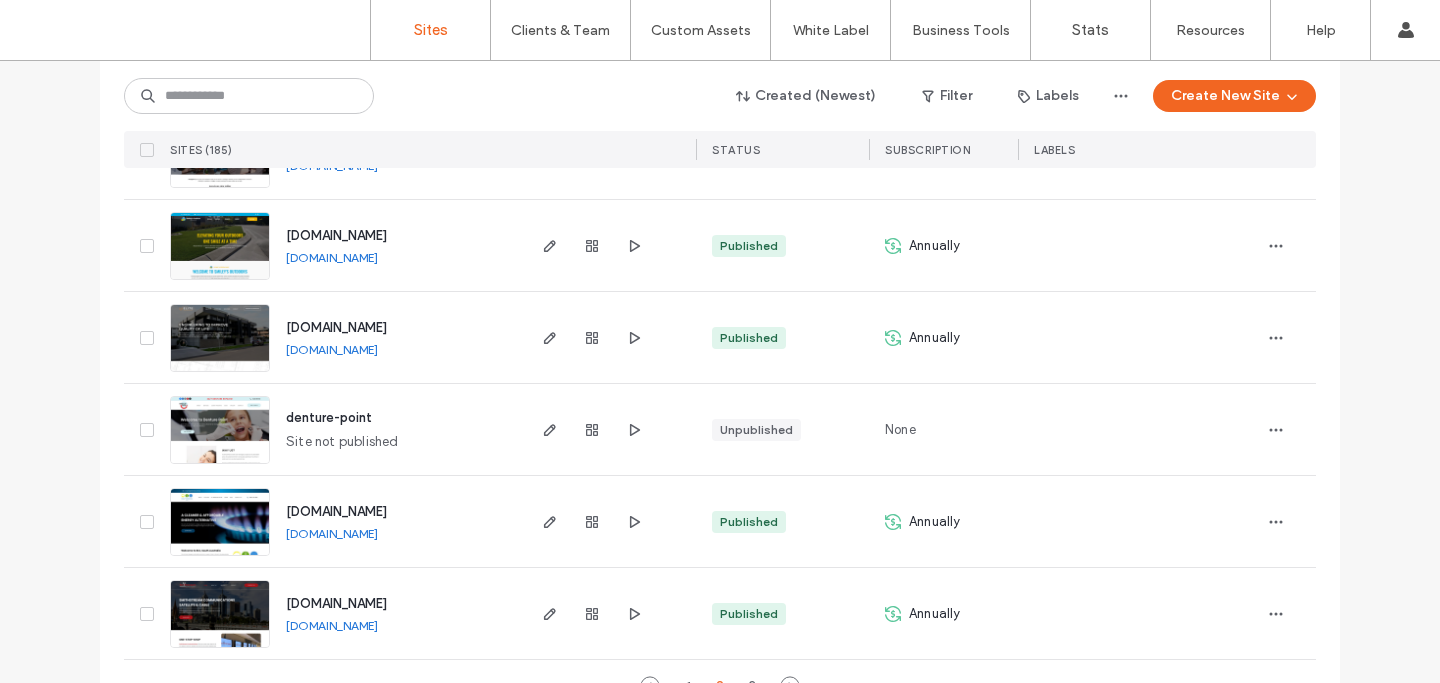 scroll, scrollTop: 6733, scrollLeft: 0, axis: vertical 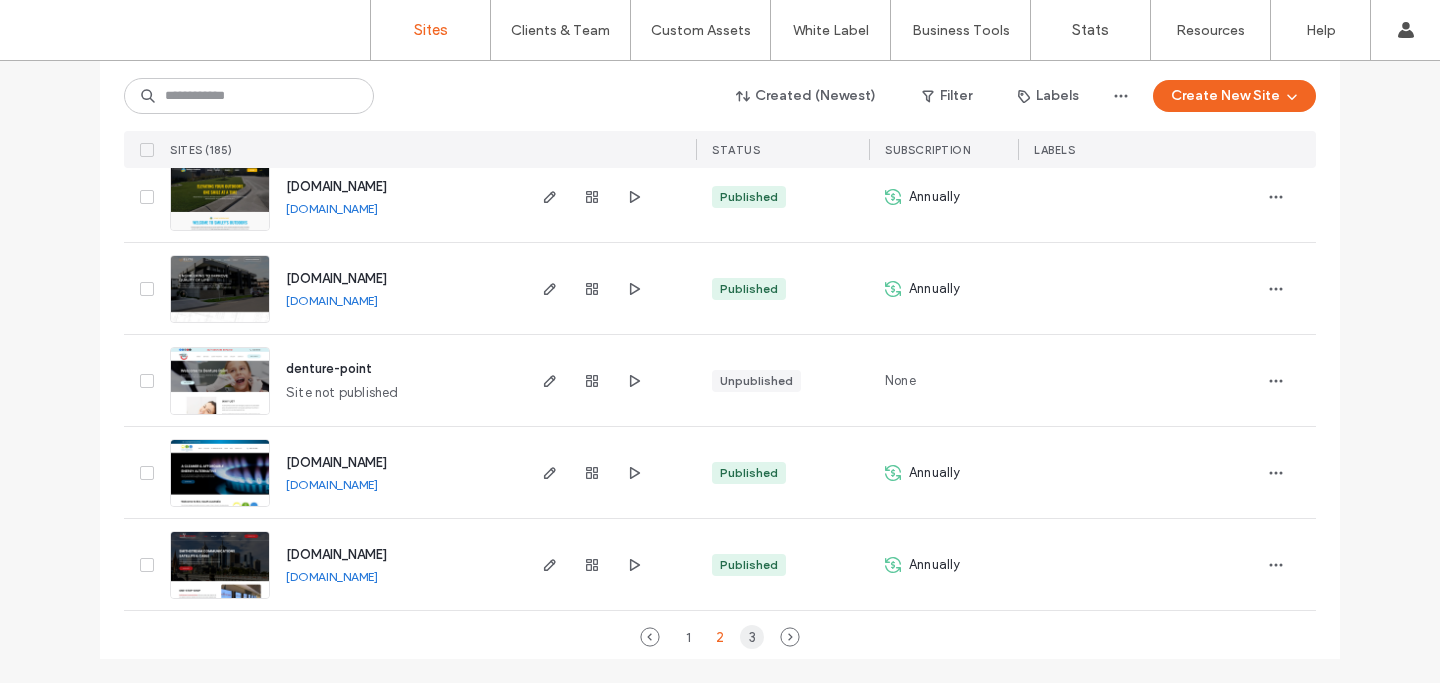 click on "3" at bounding box center [752, 637] 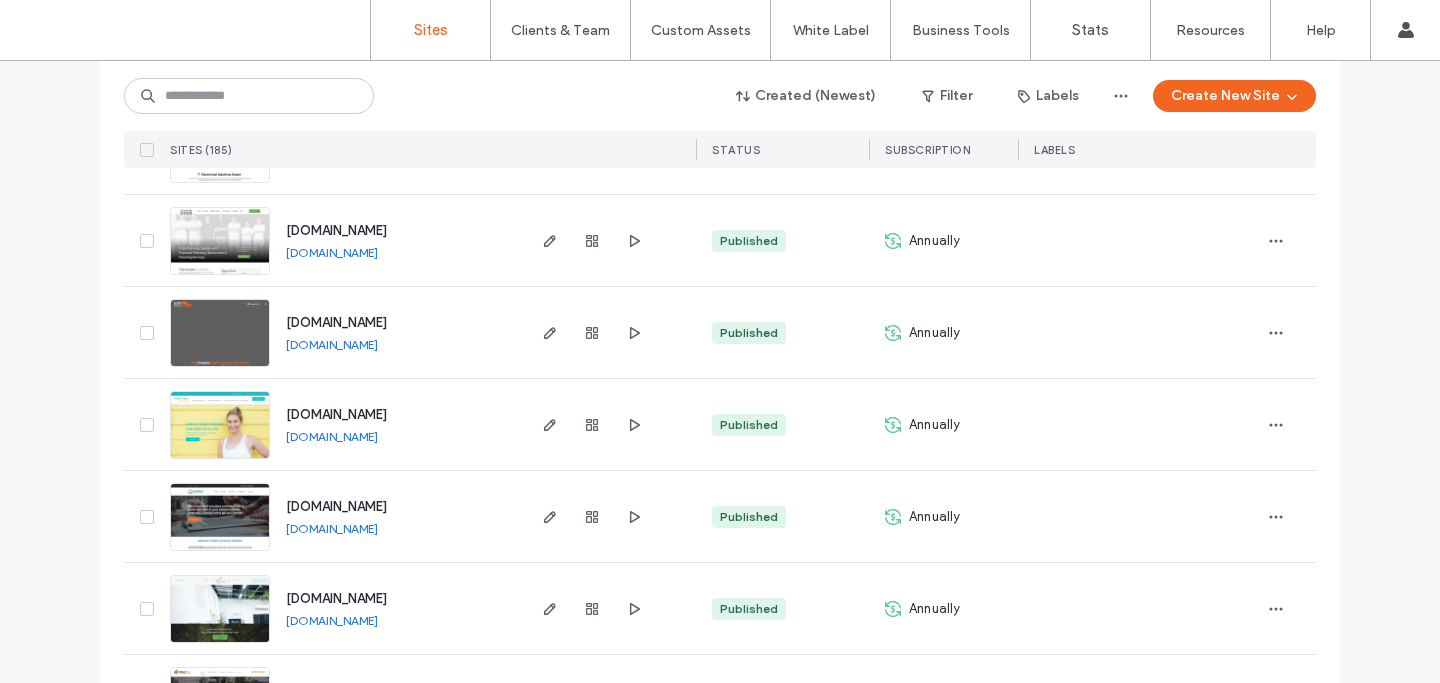 scroll, scrollTop: 3053, scrollLeft: 0, axis: vertical 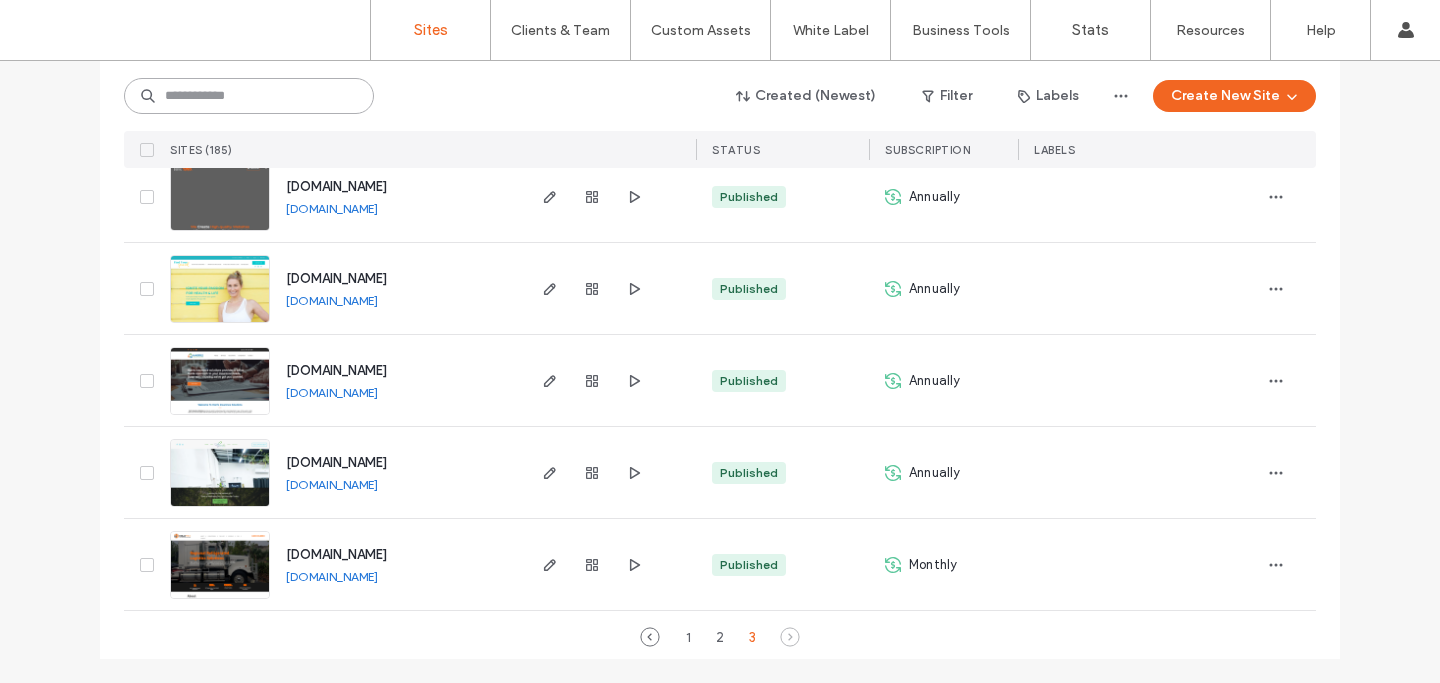 click at bounding box center (249, 96) 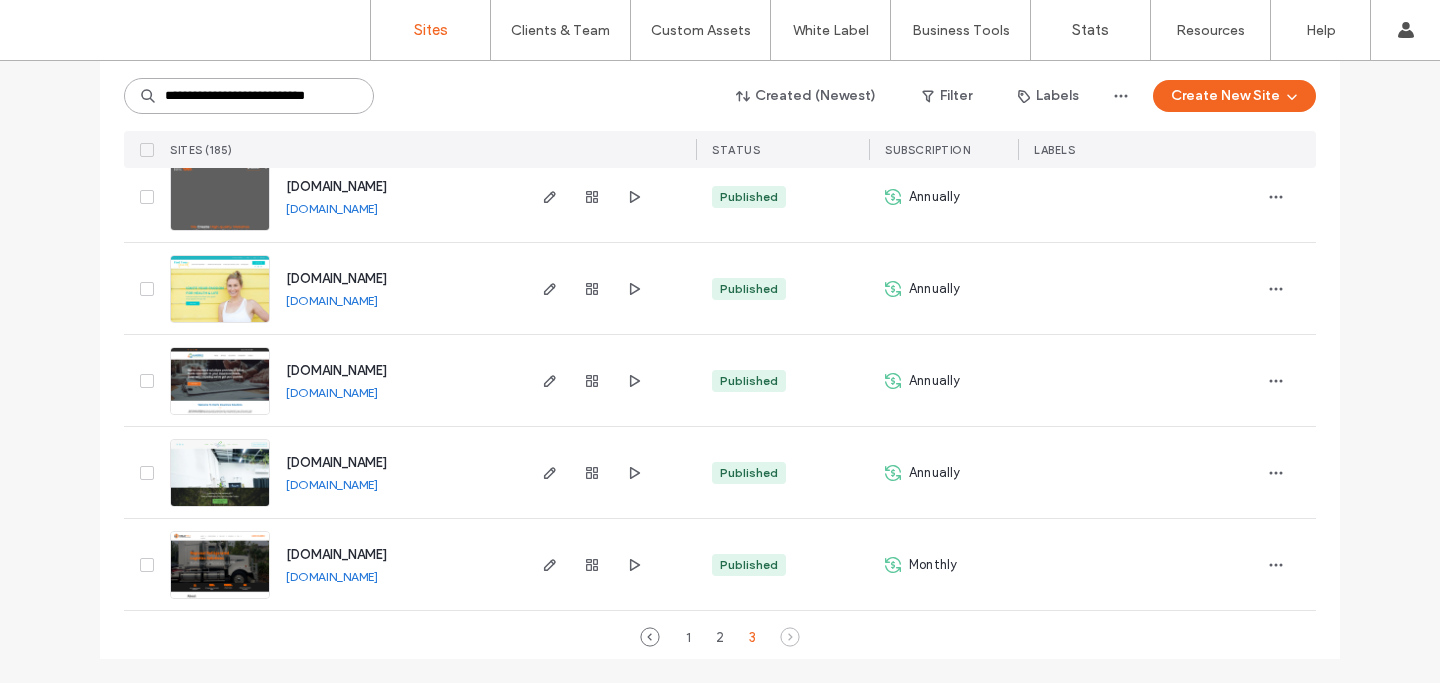 scroll, scrollTop: 0, scrollLeft: 20, axis: horizontal 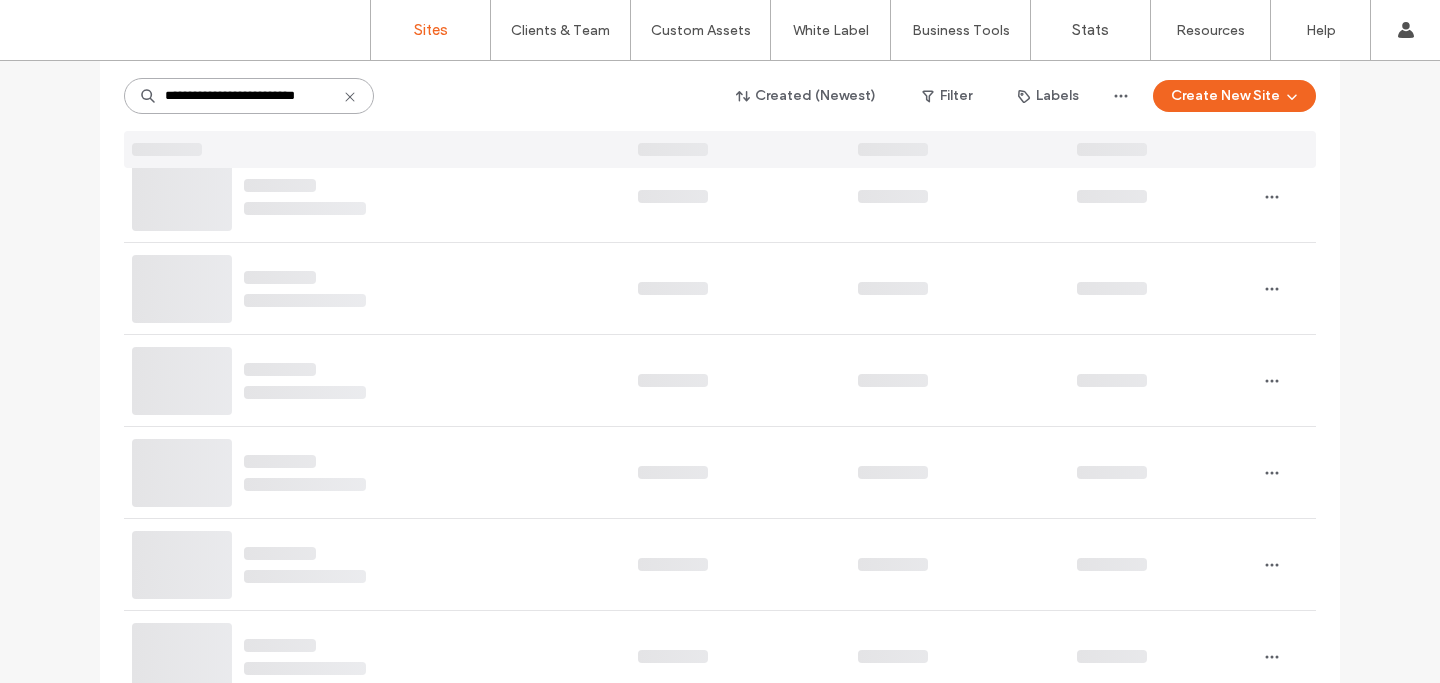 type on "**********" 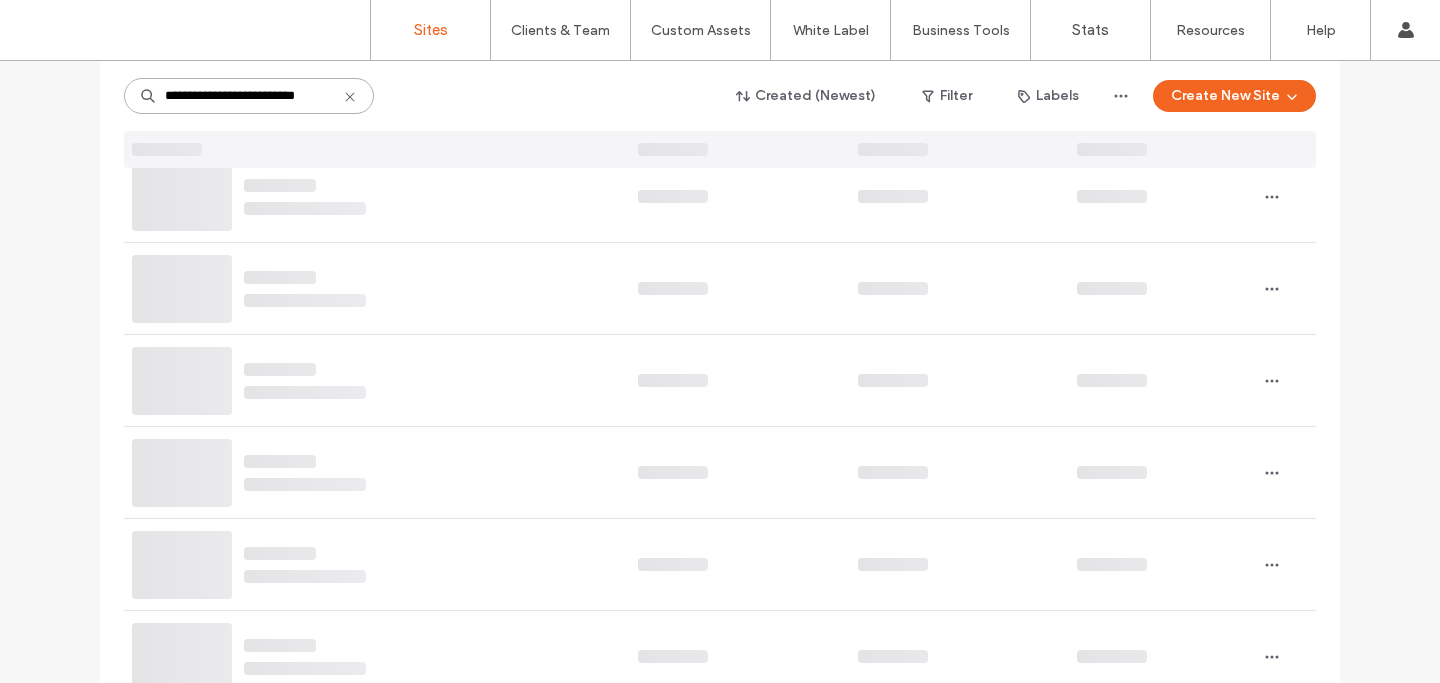 scroll, scrollTop: 123, scrollLeft: 0, axis: vertical 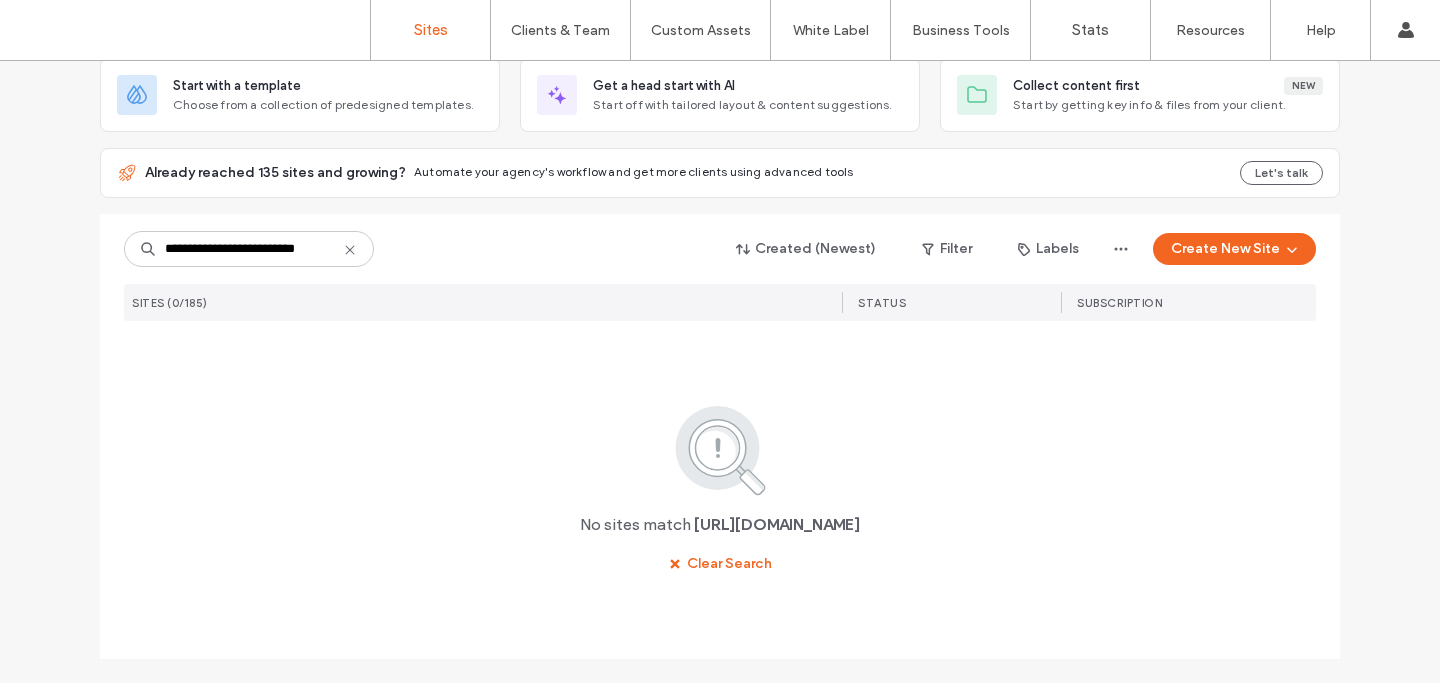 click 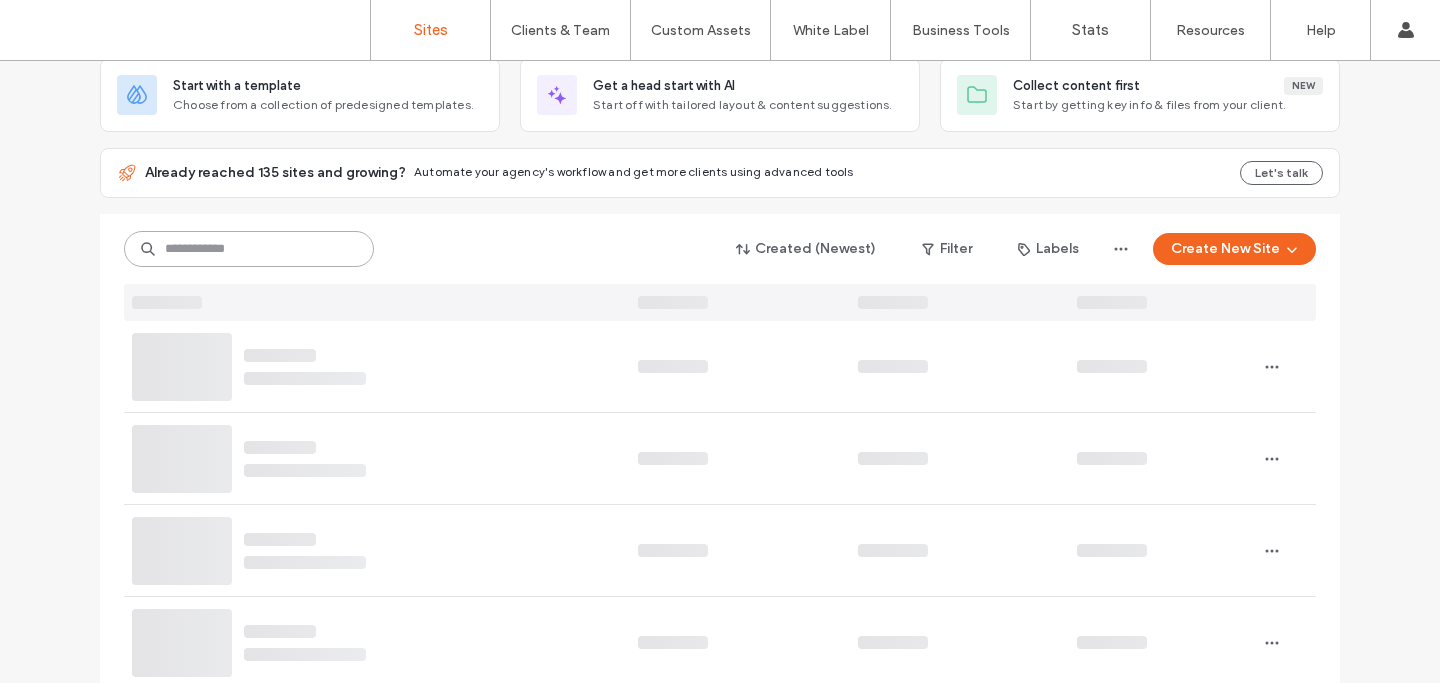 scroll, scrollTop: 0, scrollLeft: 0, axis: both 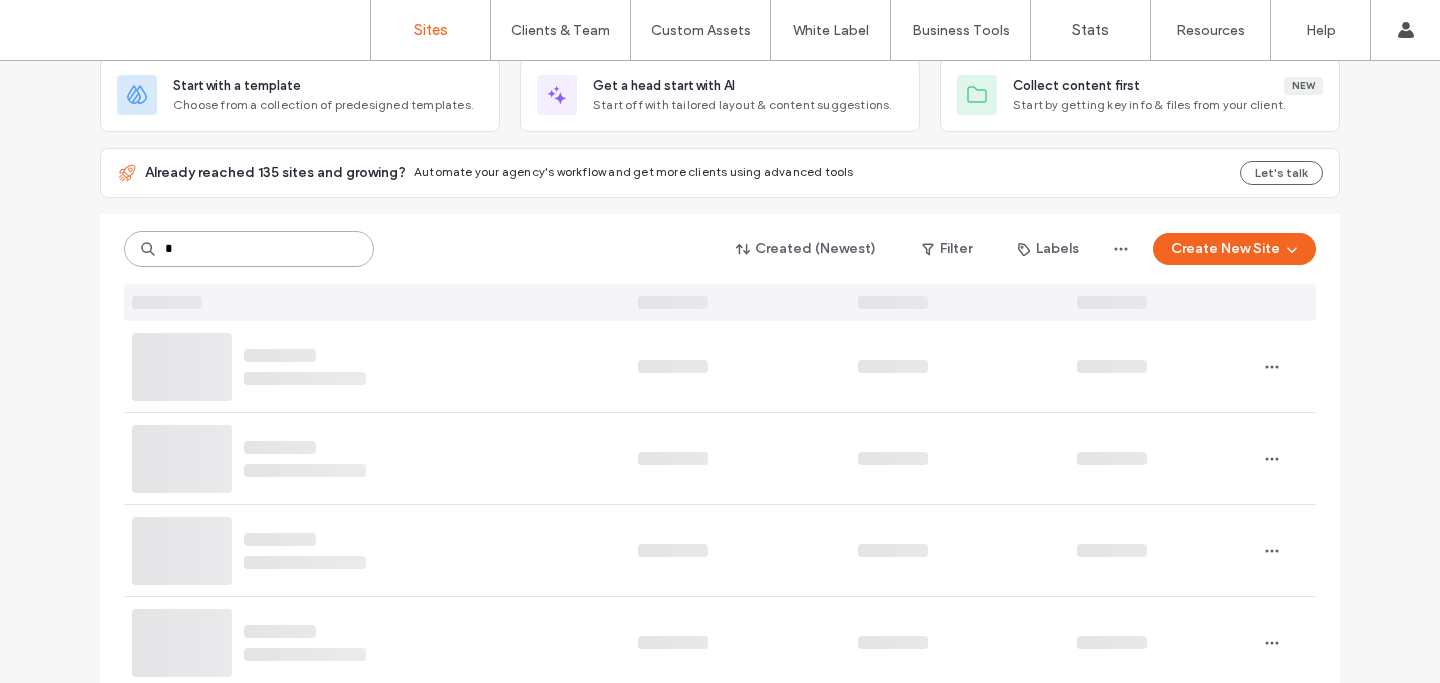 type on "*" 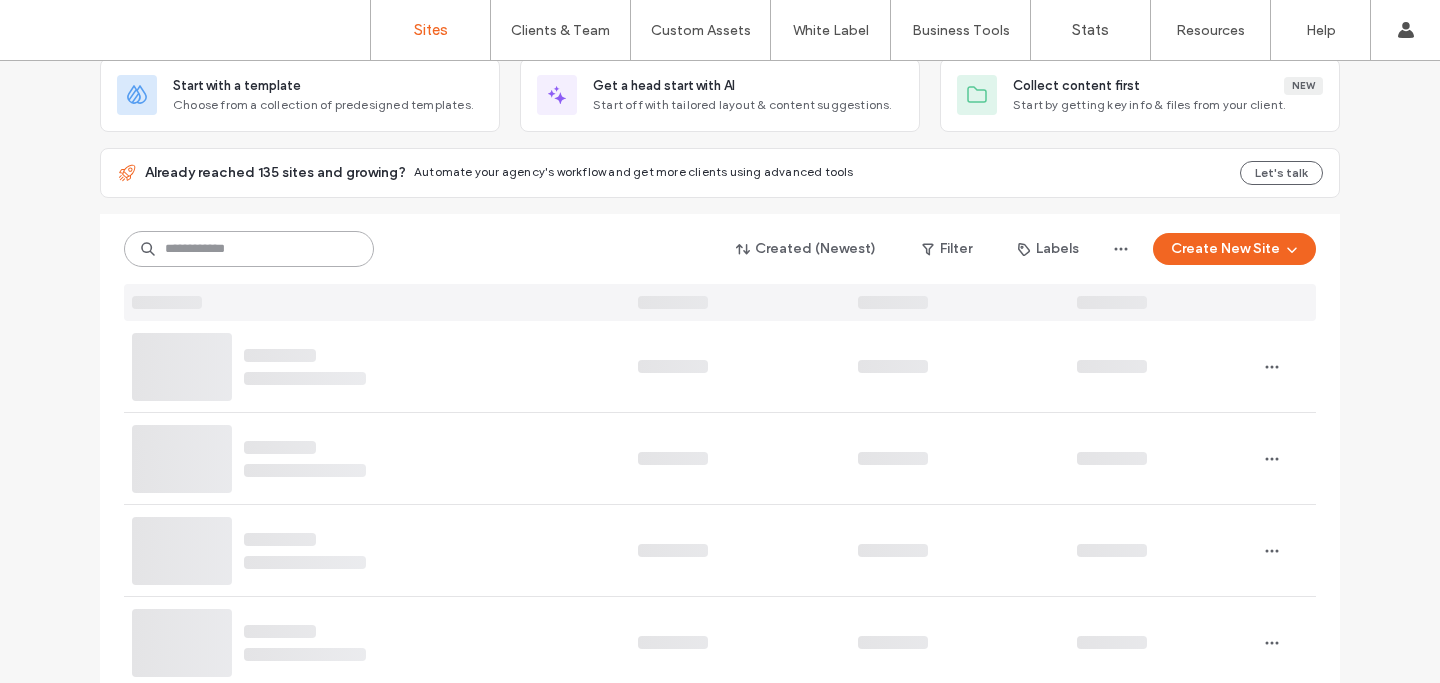 type on "*" 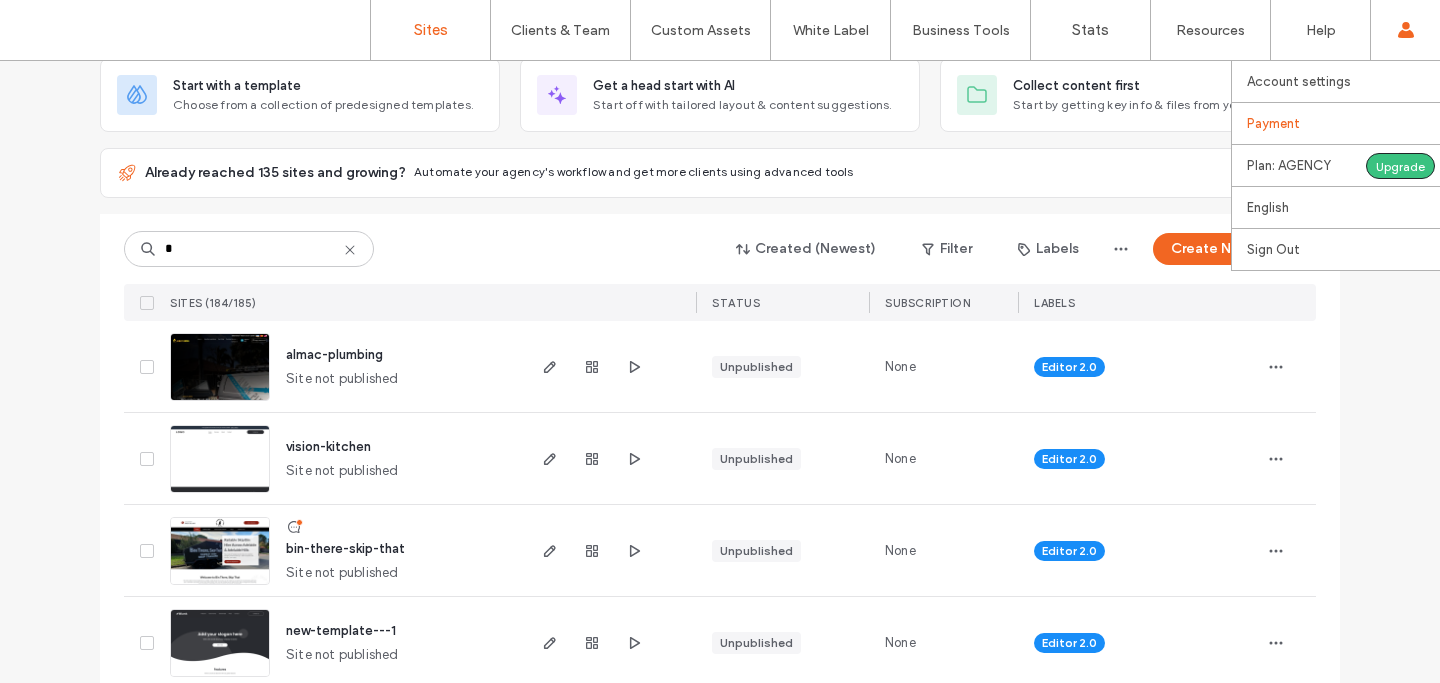 click on "Payment" at bounding box center (1343, 123) 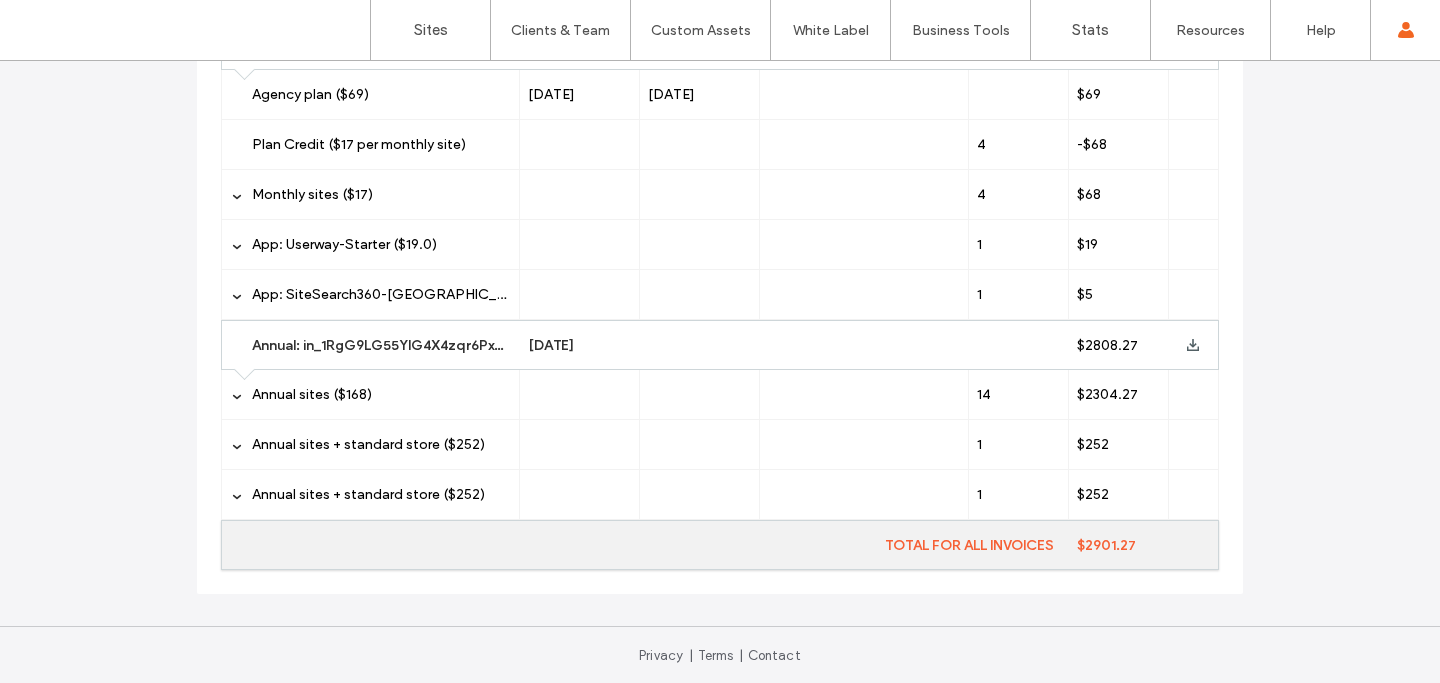 scroll, scrollTop: 634, scrollLeft: 0, axis: vertical 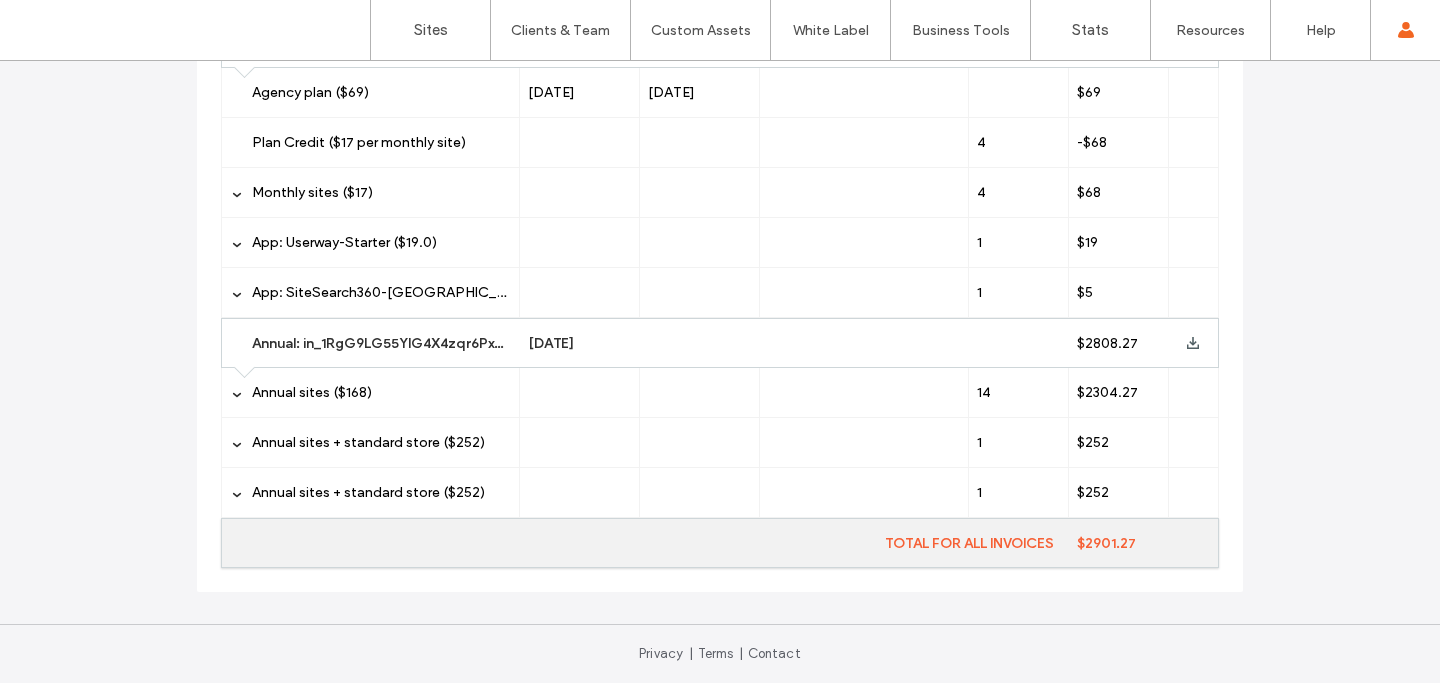 click at bounding box center (865, 392) 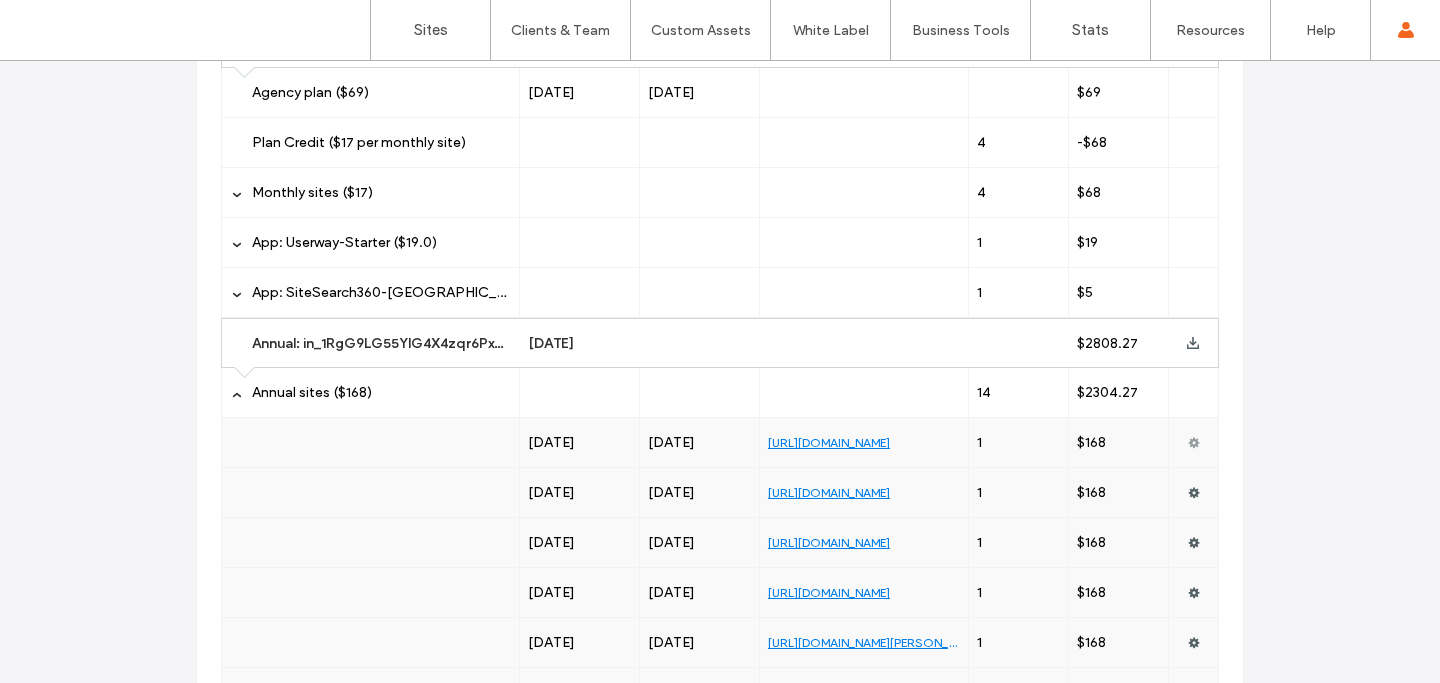click 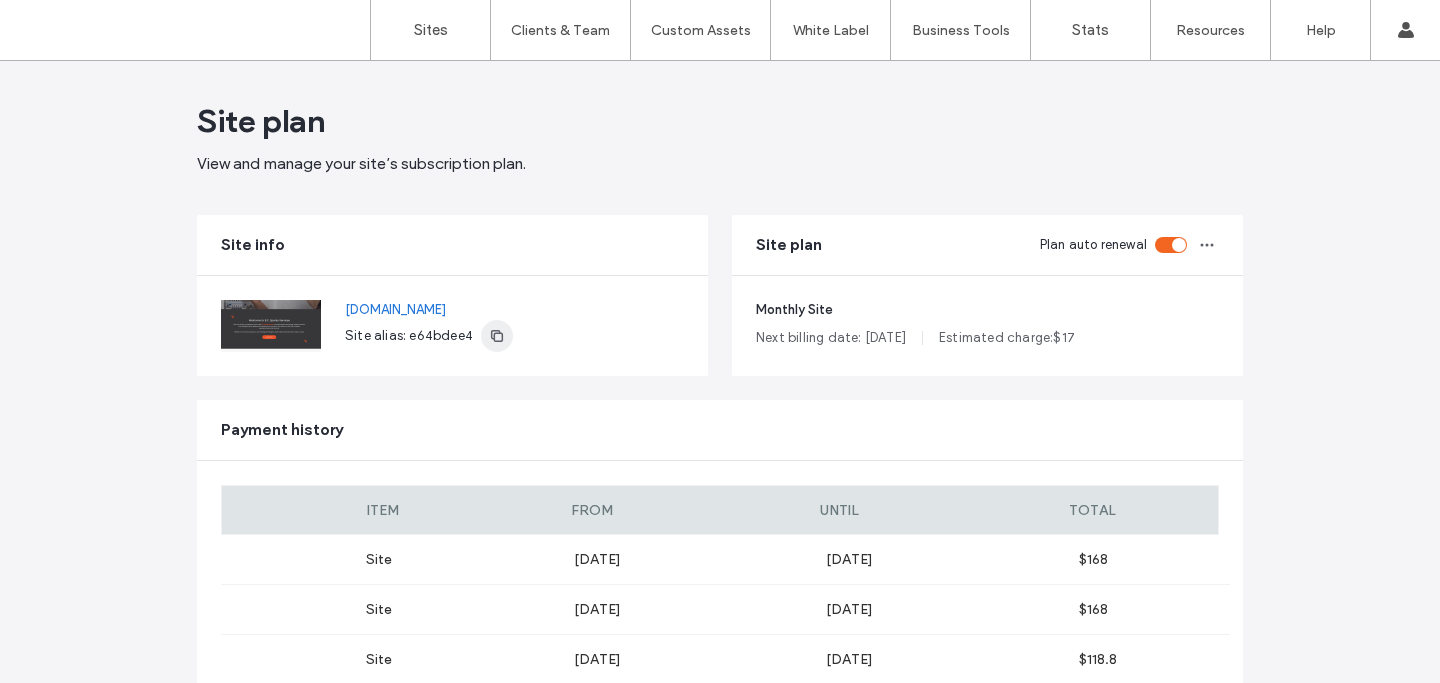 click 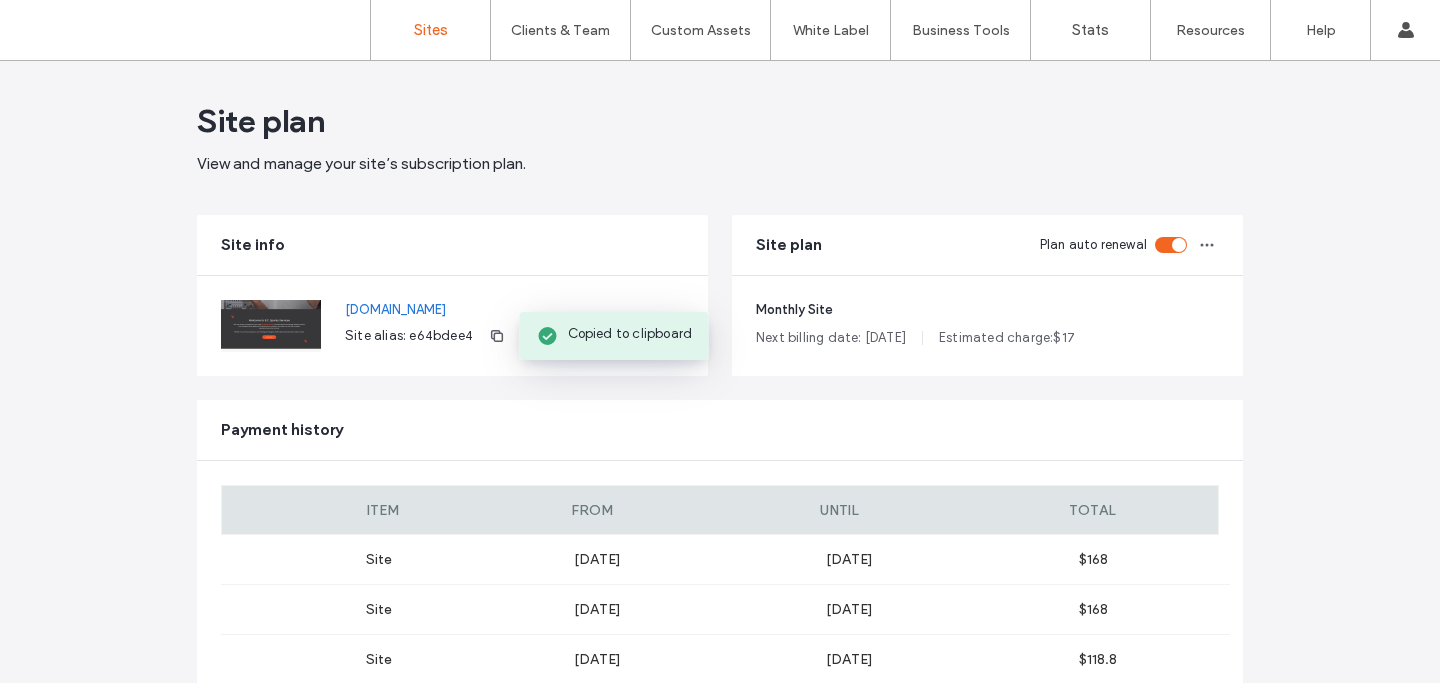 click on "Sites" at bounding box center [430, 30] 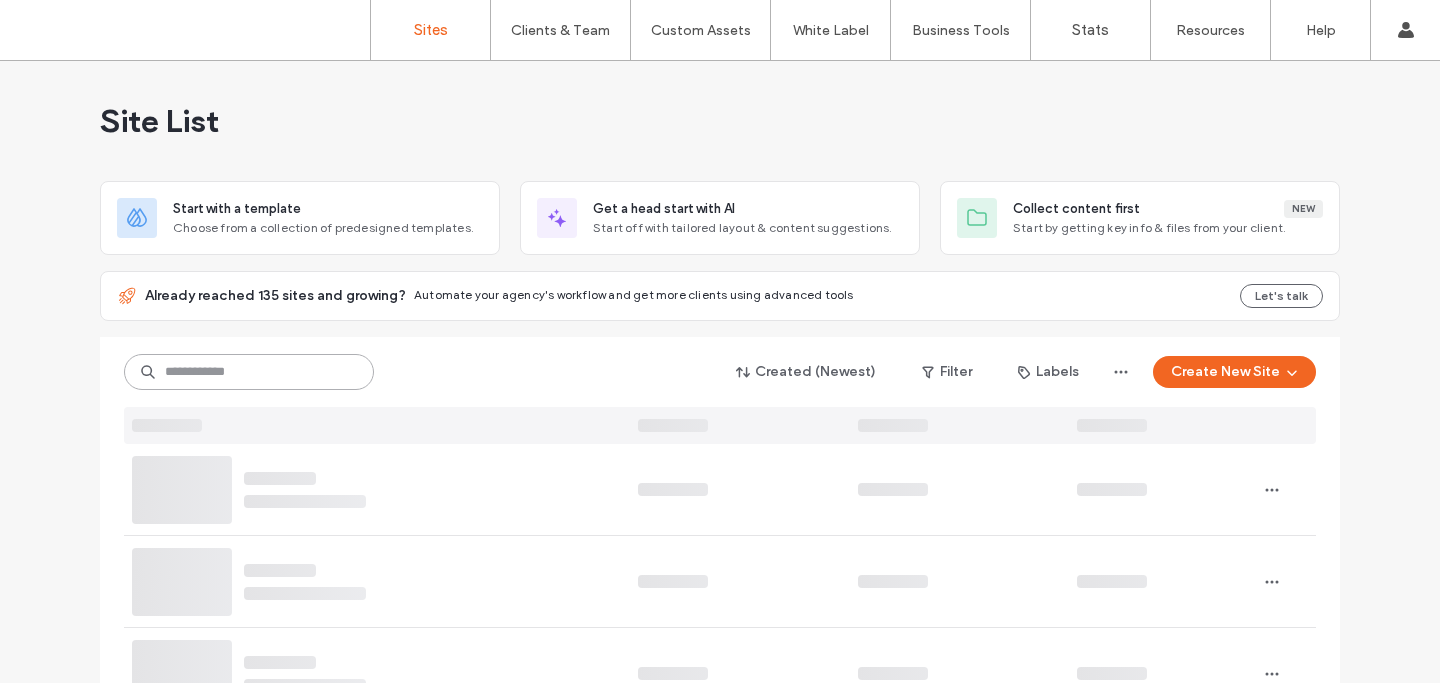 click at bounding box center (249, 372) 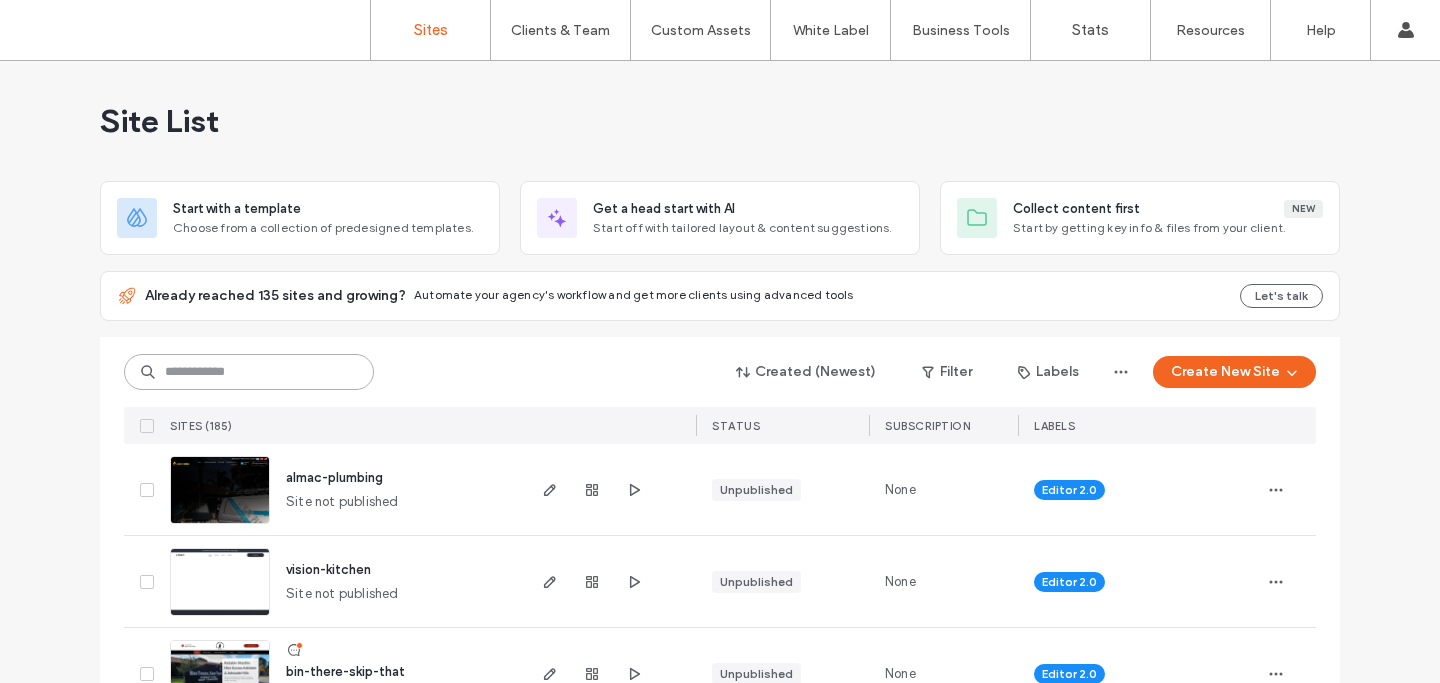 paste on "********" 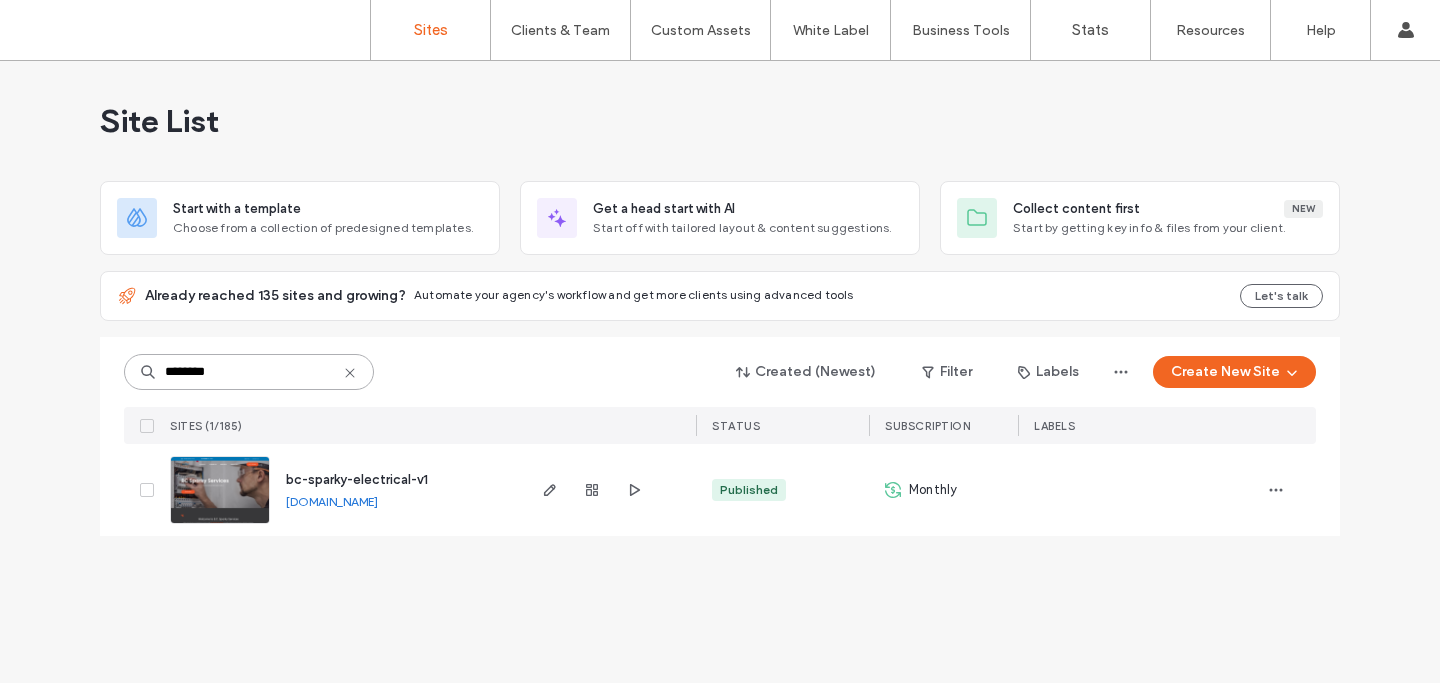 type on "********" 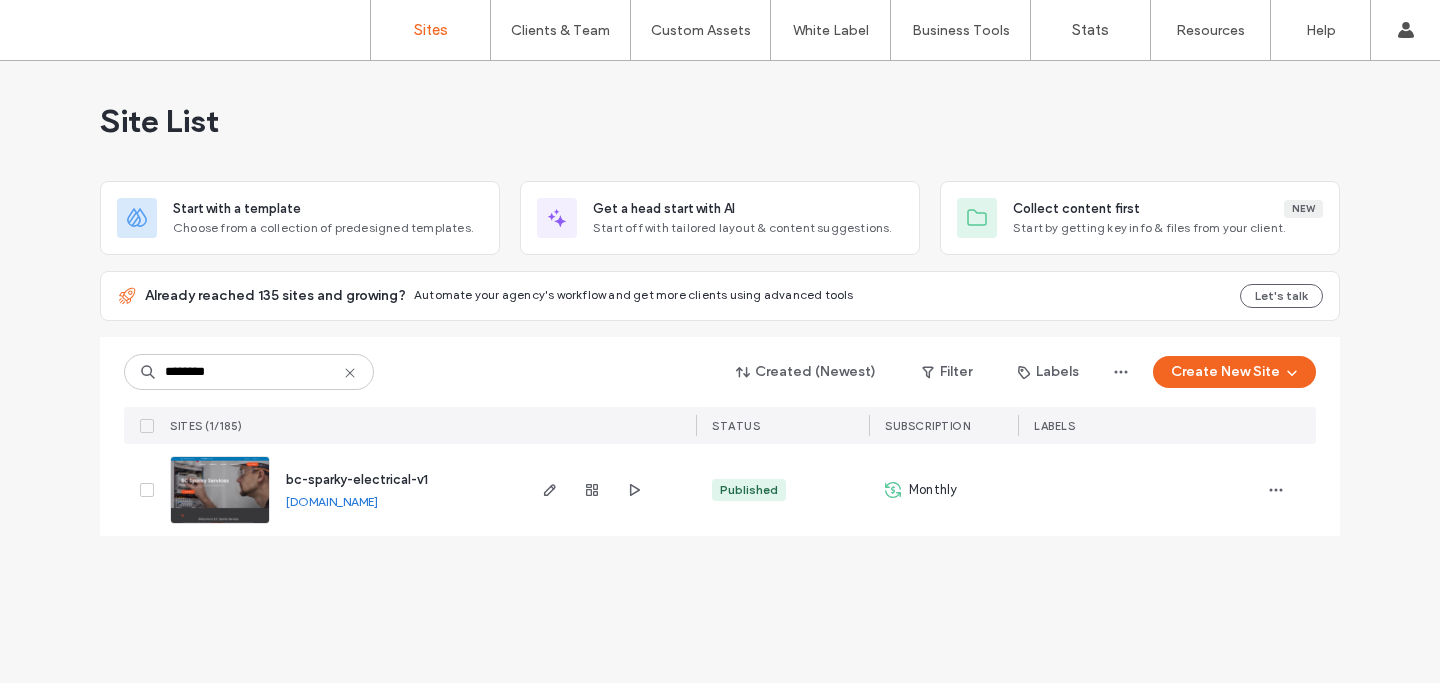 click on "Published" at bounding box center (749, 490) 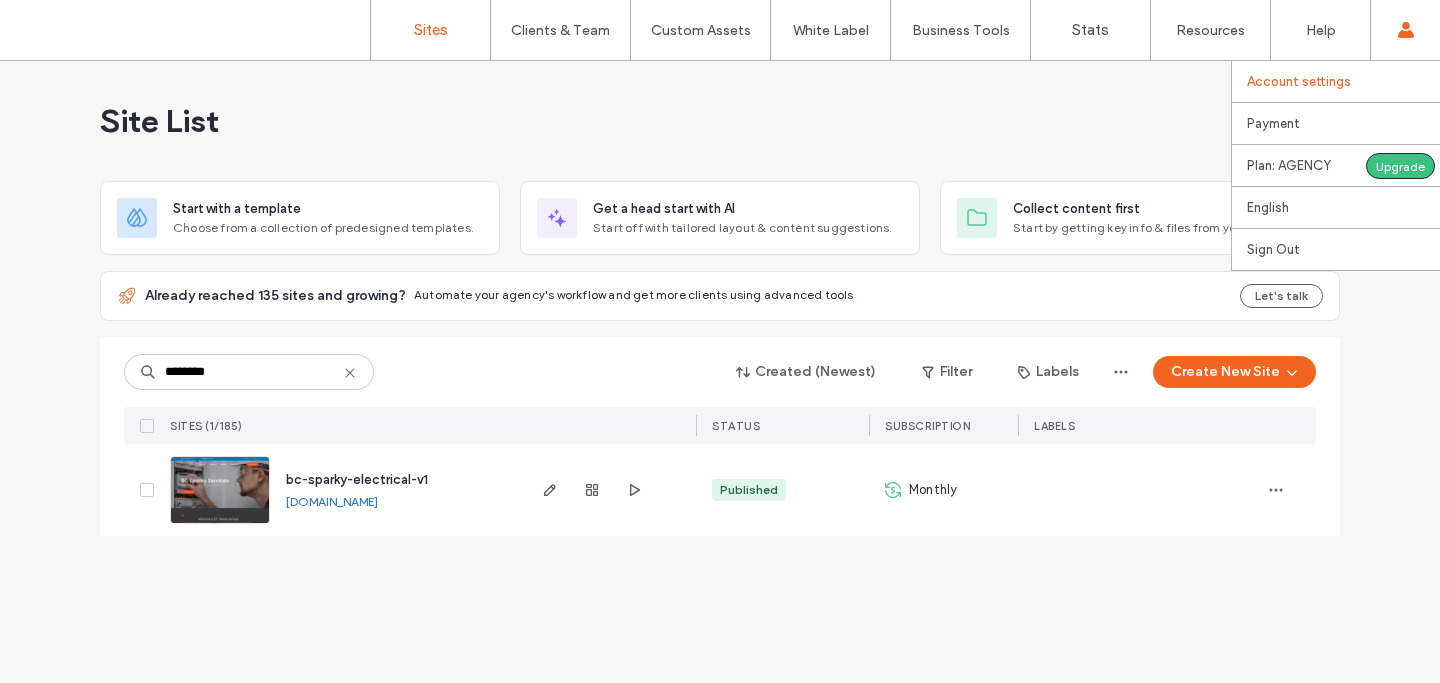 click on "Account settings" at bounding box center (1343, 81) 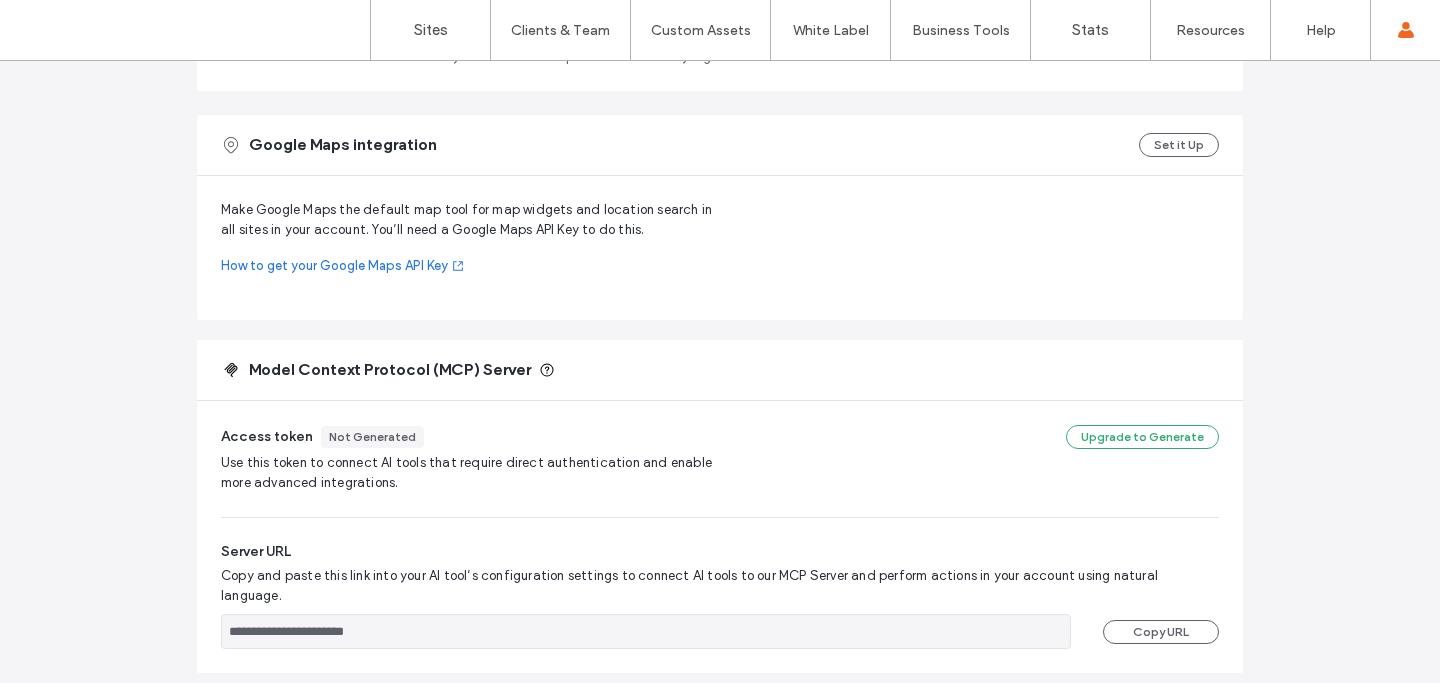 scroll, scrollTop: 849, scrollLeft: 0, axis: vertical 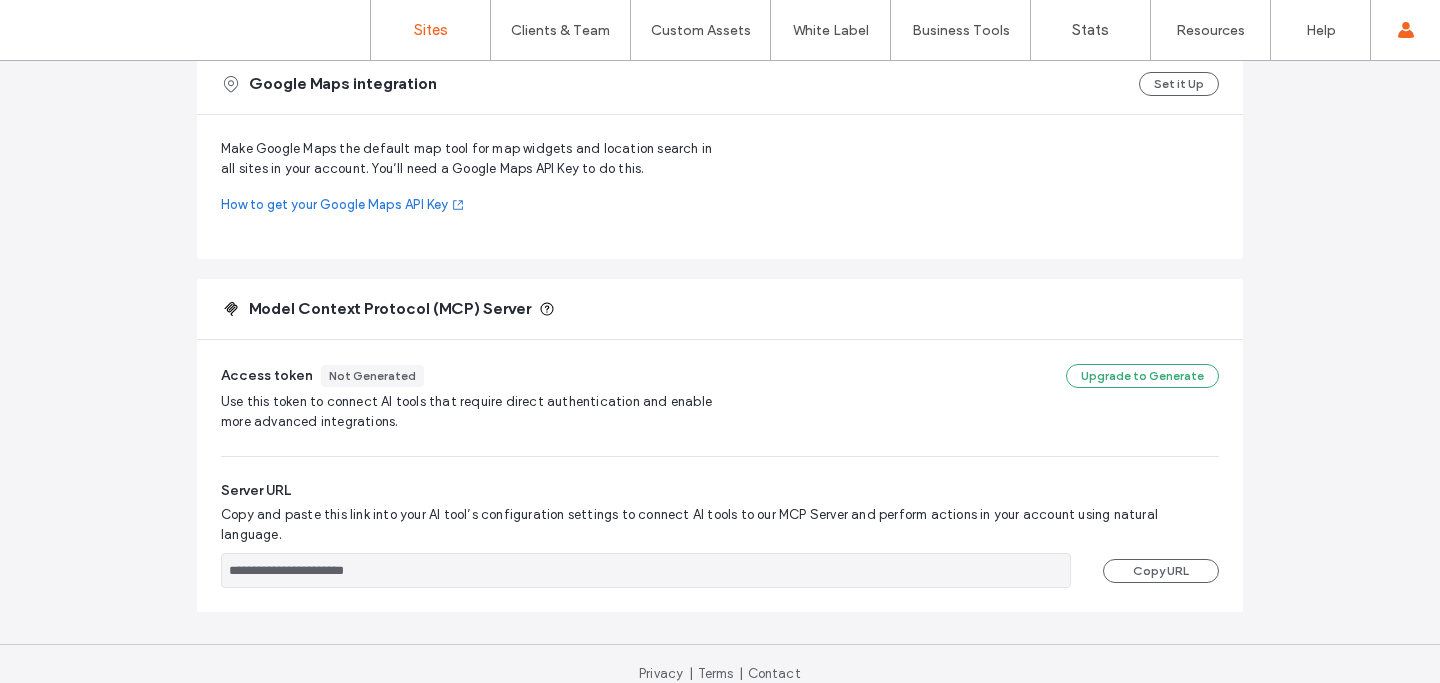 click on "Sites" at bounding box center (431, 30) 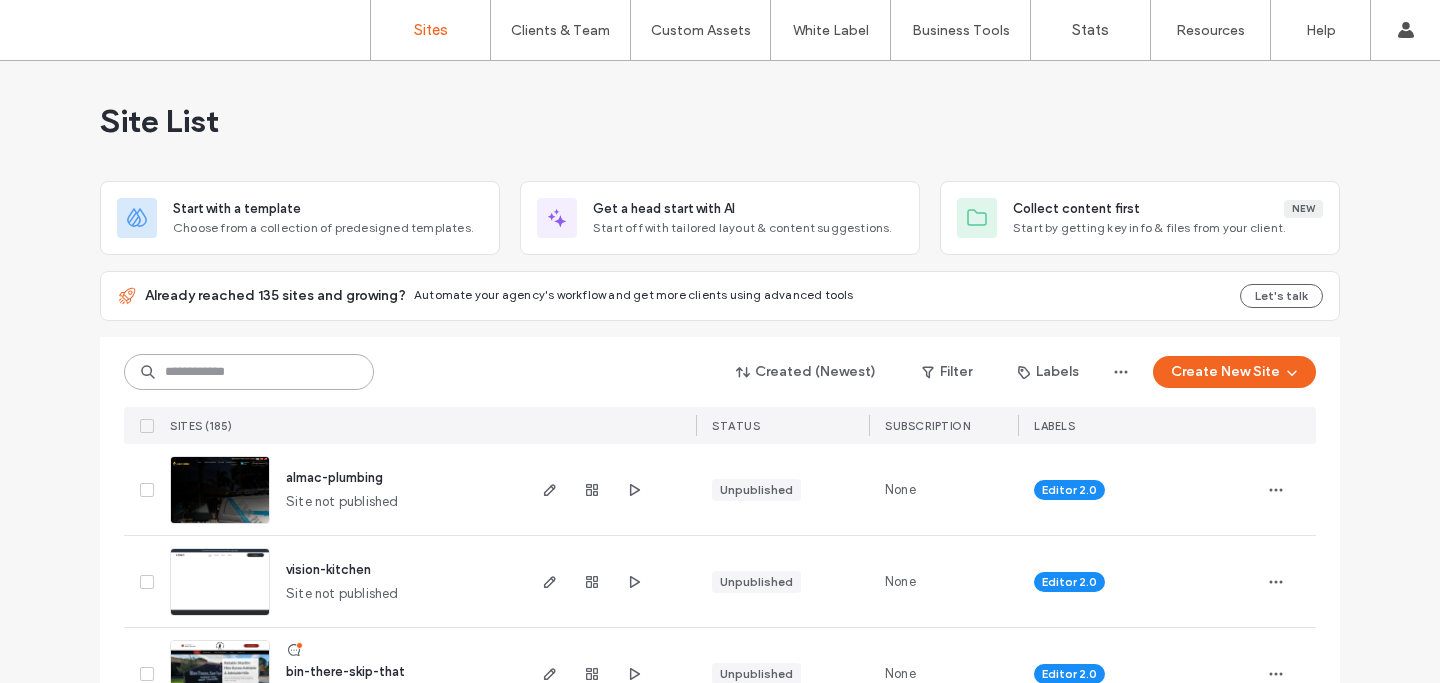 click at bounding box center (249, 372) 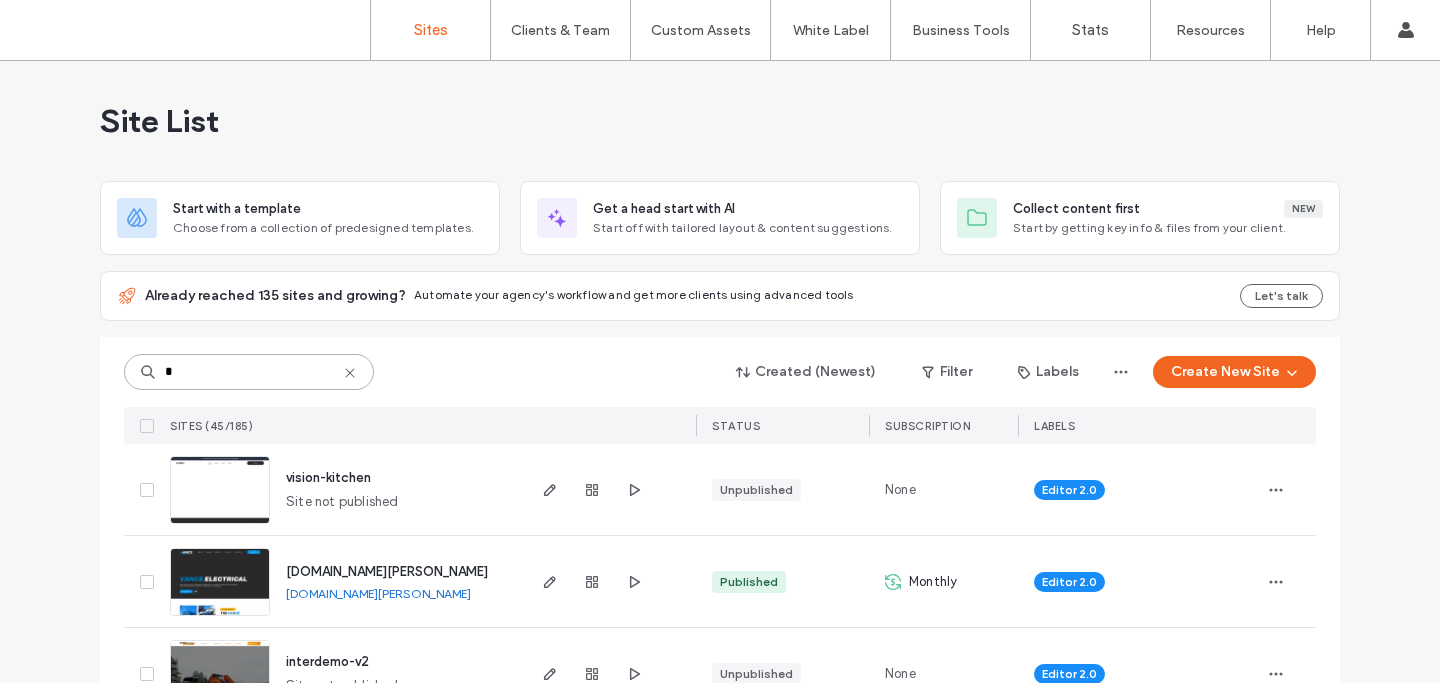 type 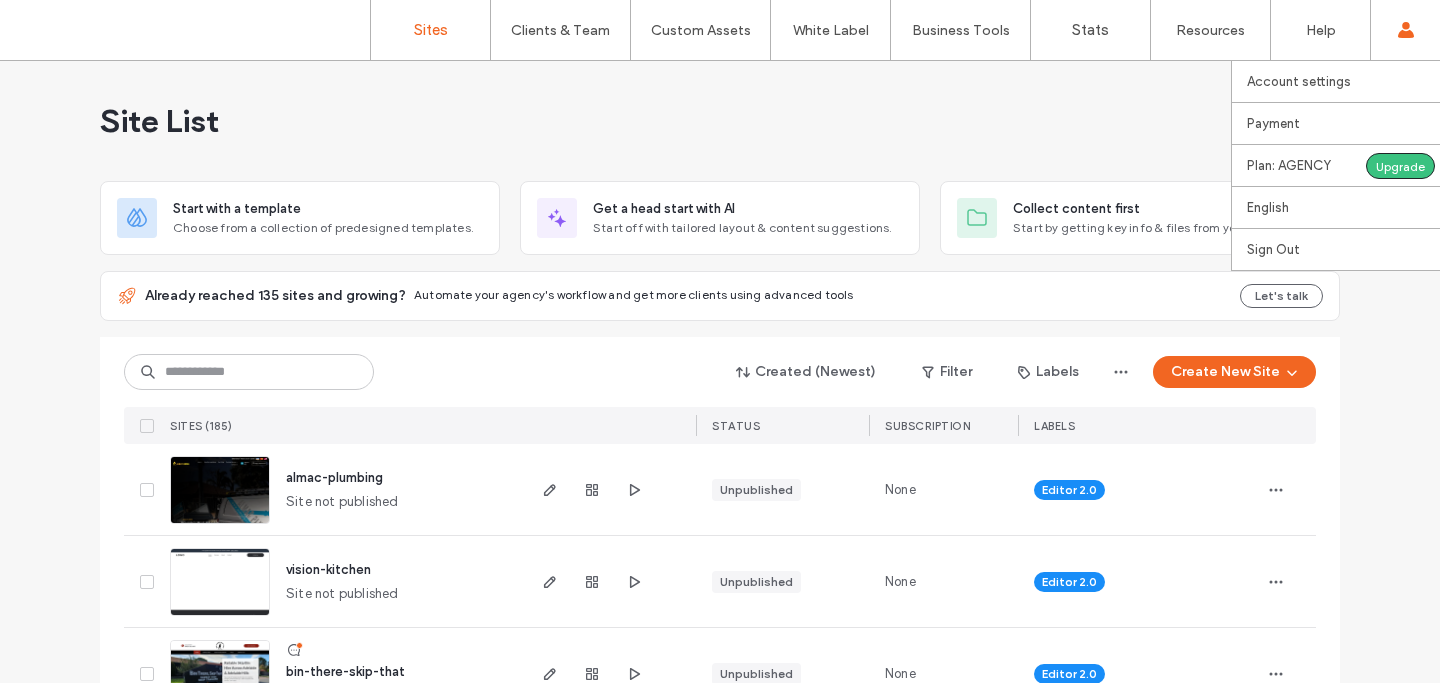 click on "Account settings Payment Plan: AGENCY Upgrade English Español (España) Português Français Deutsch Türkçe English (UK) Italiano Nederlands Español (Latinoamérica) íslenskur Polski Português (Portugal) Sign Out" at bounding box center [1405, 30] 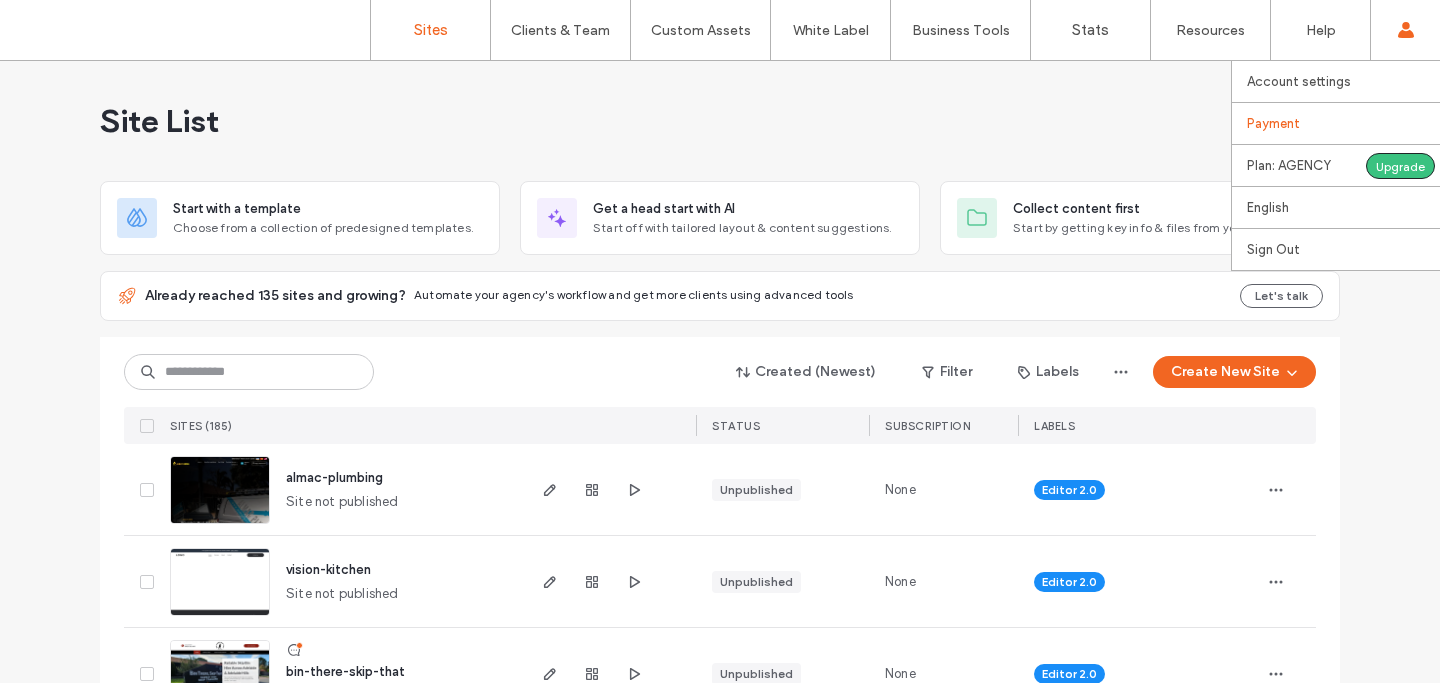 click on "Payment" at bounding box center [1273, 123] 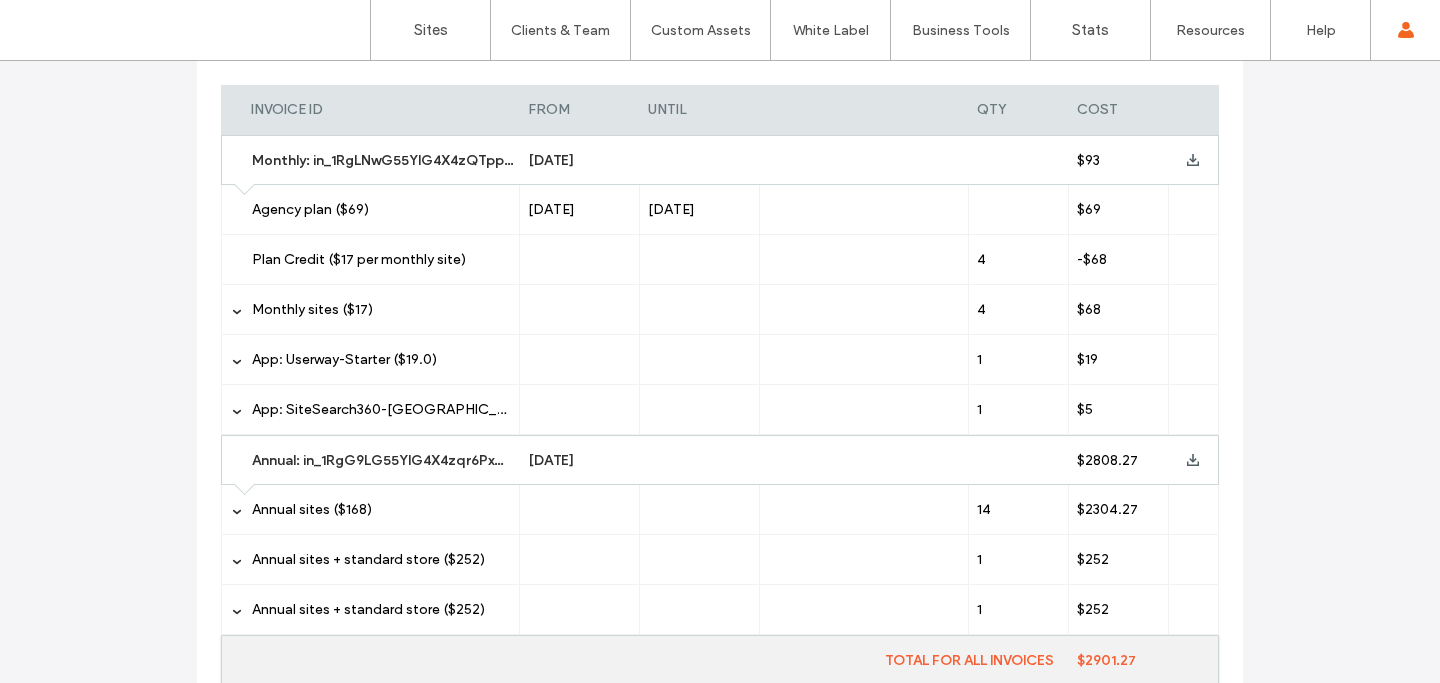scroll, scrollTop: 547, scrollLeft: 0, axis: vertical 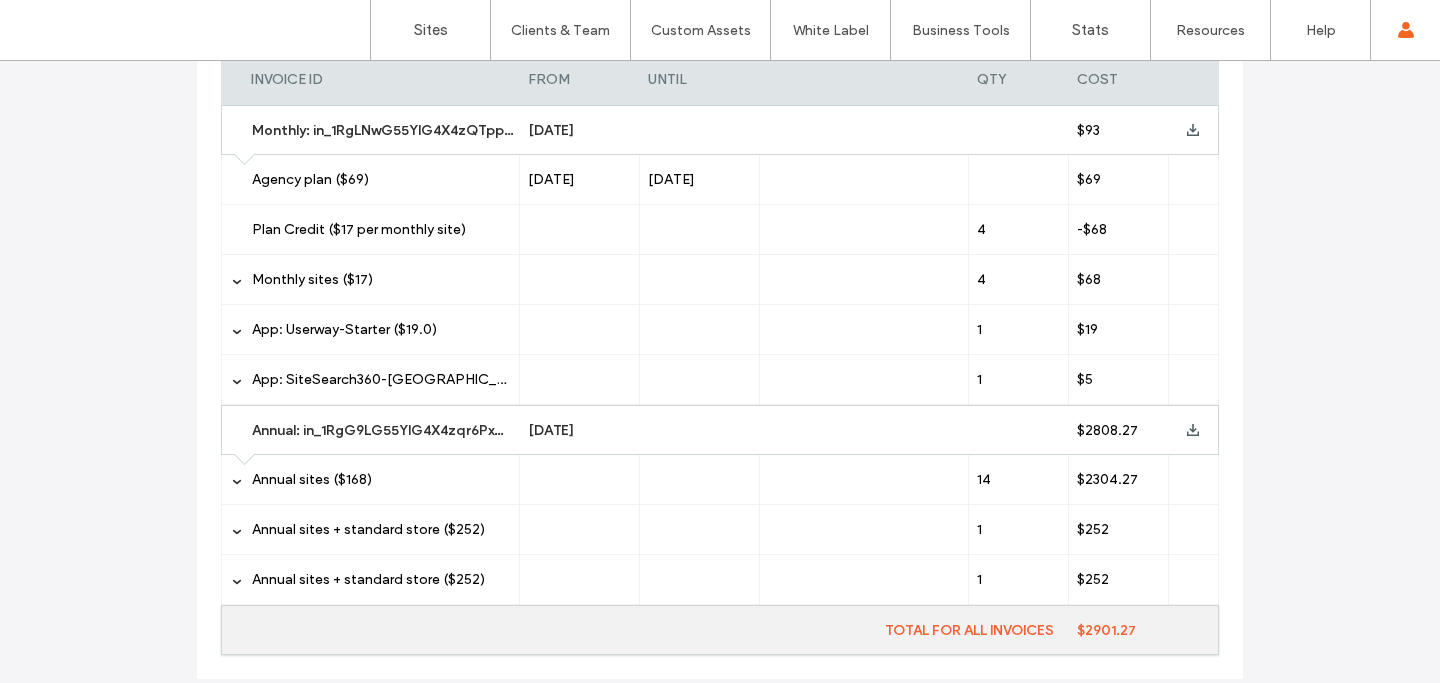 click at bounding box center [700, 479] 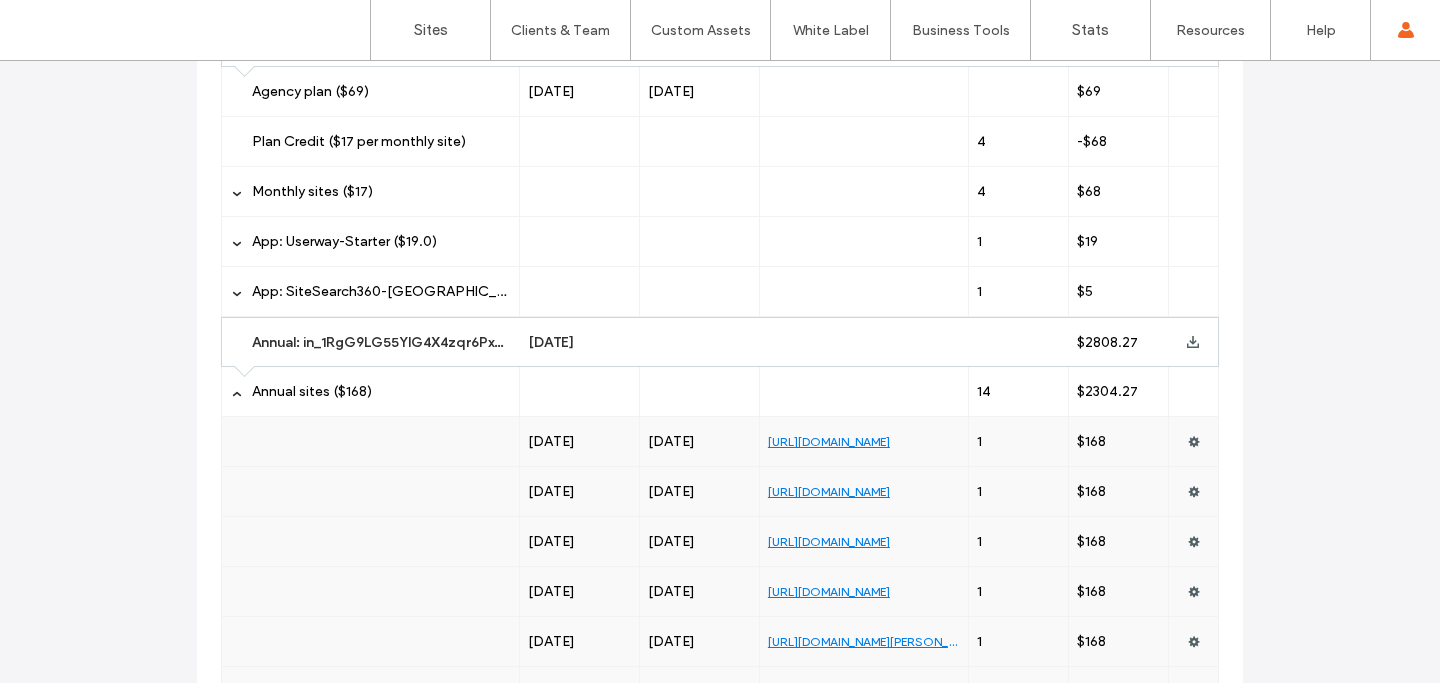 scroll, scrollTop: 641, scrollLeft: 0, axis: vertical 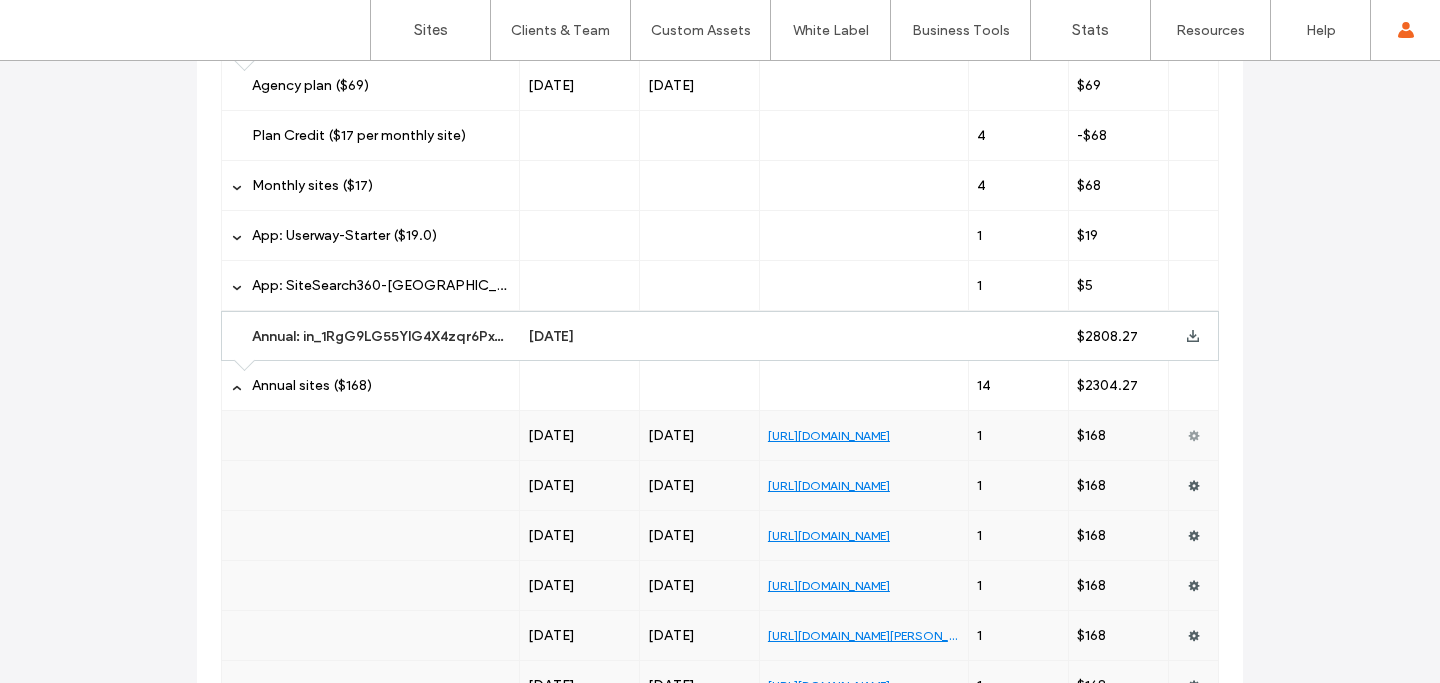 click at bounding box center [1194, 435] 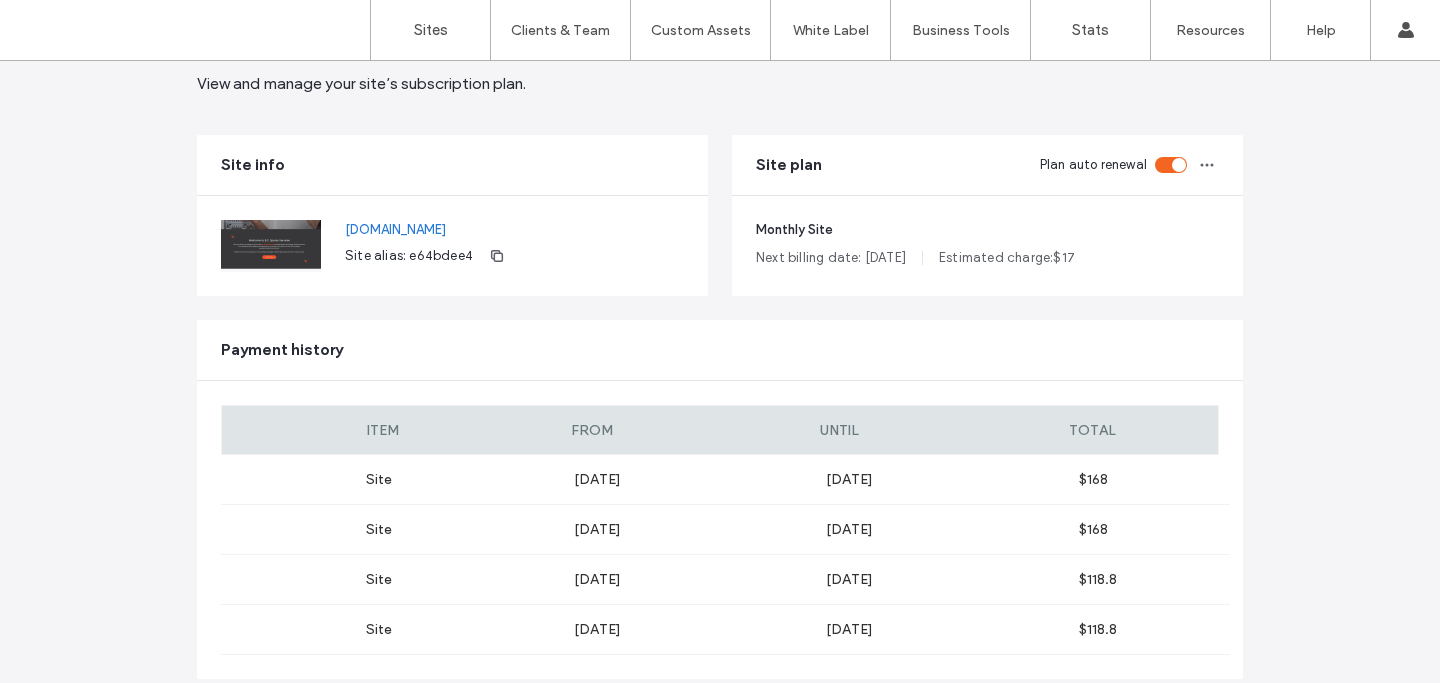 scroll, scrollTop: 167, scrollLeft: 0, axis: vertical 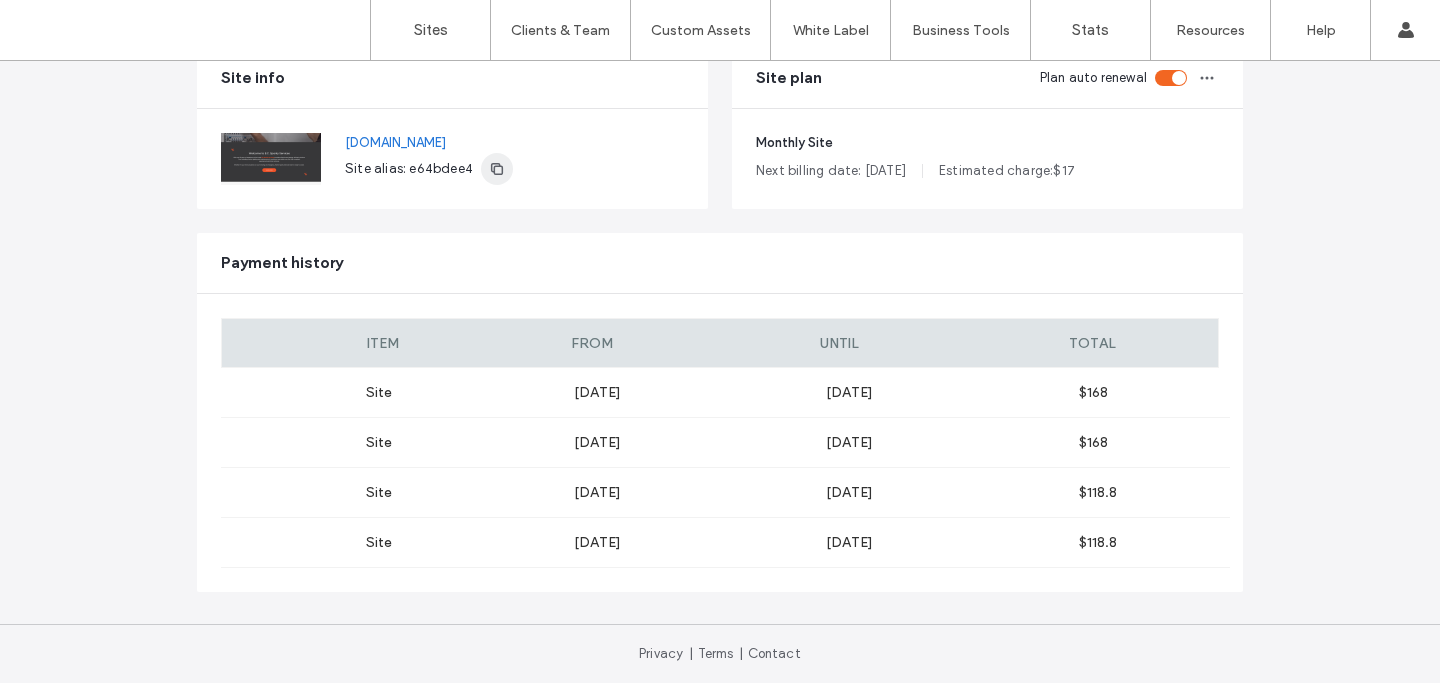 click 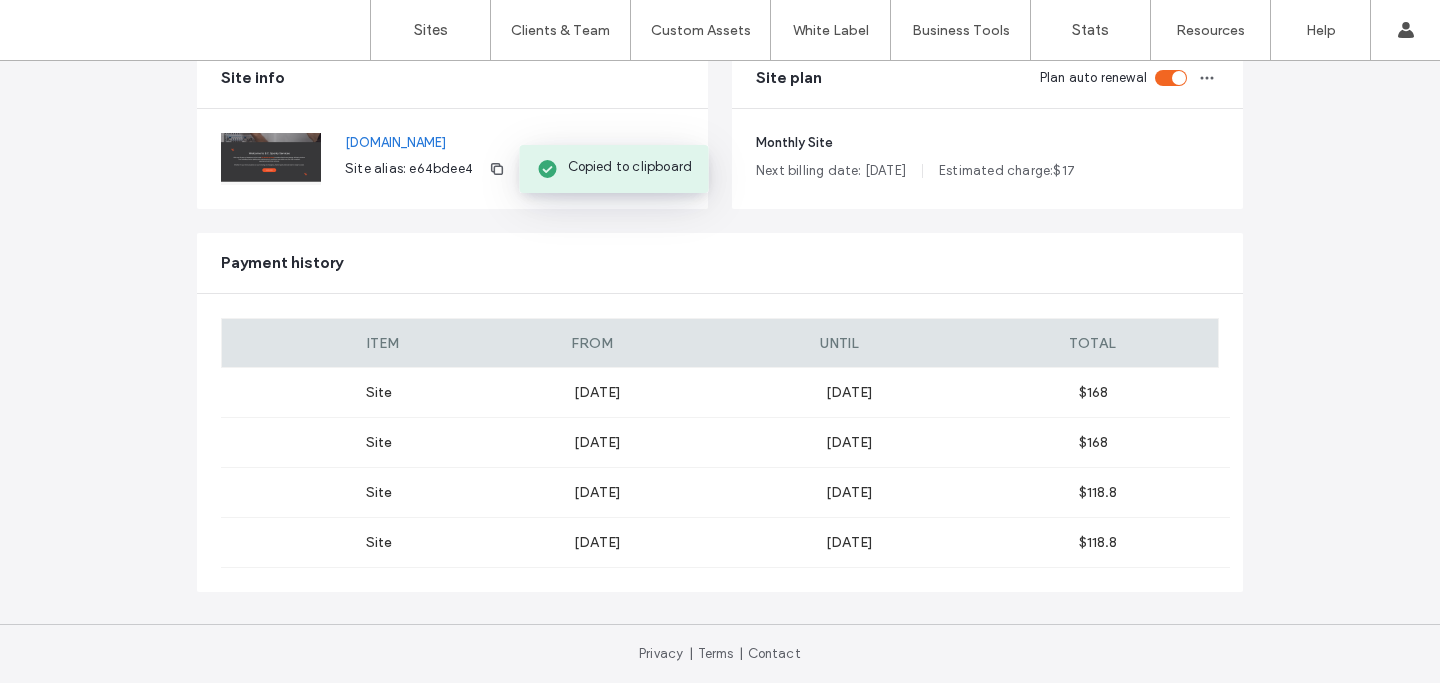 click on "bc-sparky-electrical-v1.testflight.com.au" at bounding box center [429, 143] 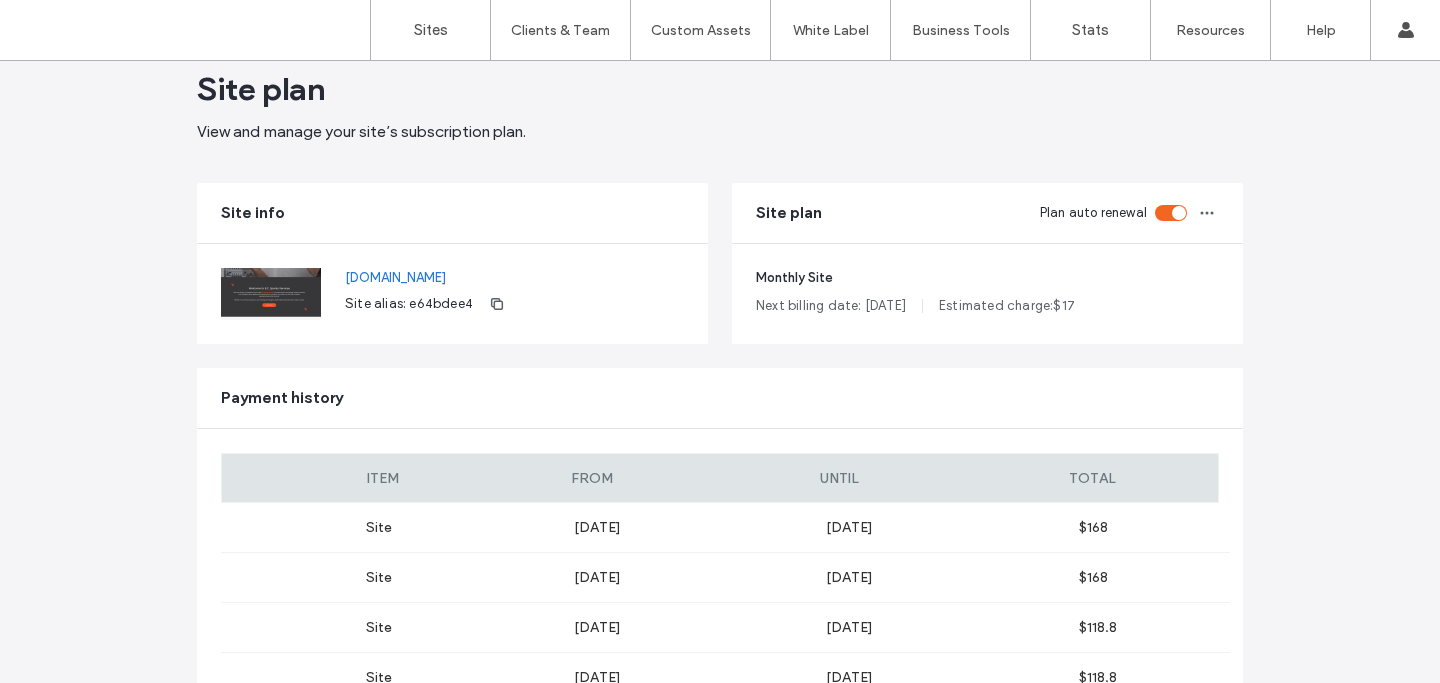 scroll, scrollTop: 28, scrollLeft: 0, axis: vertical 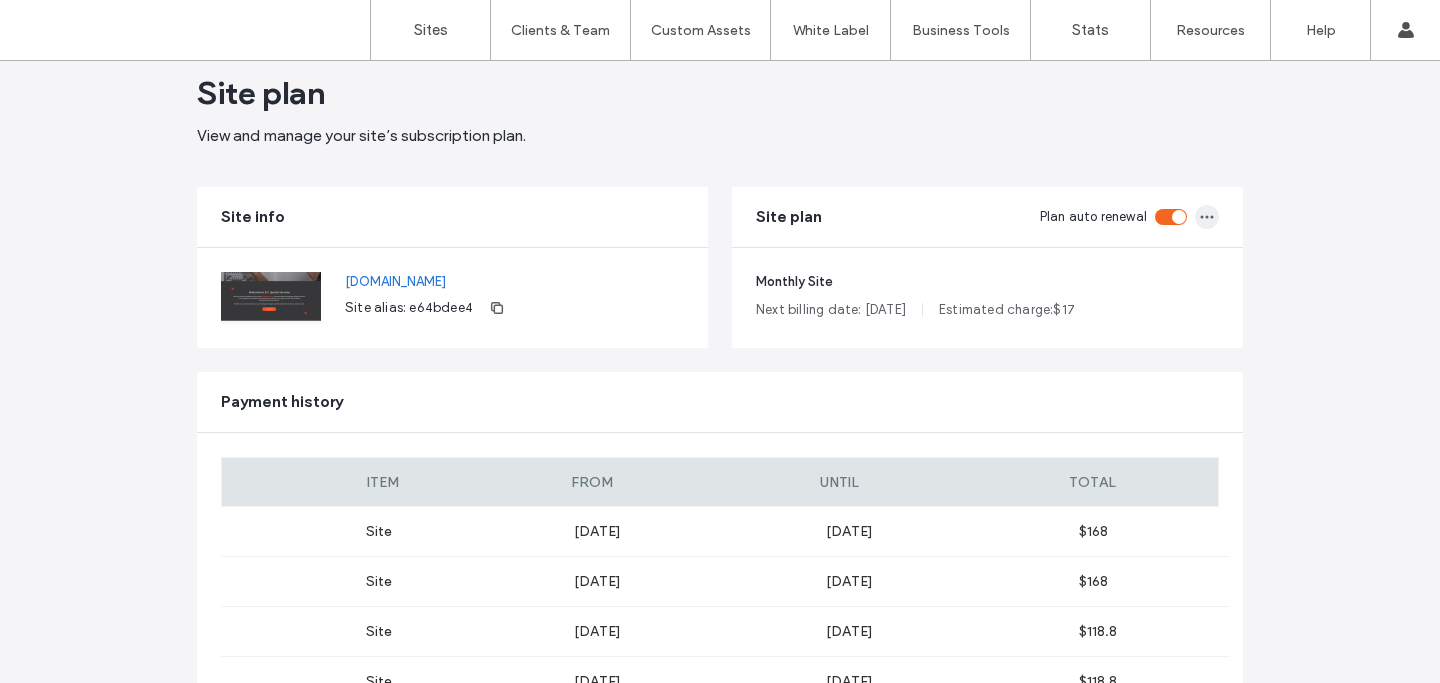 click 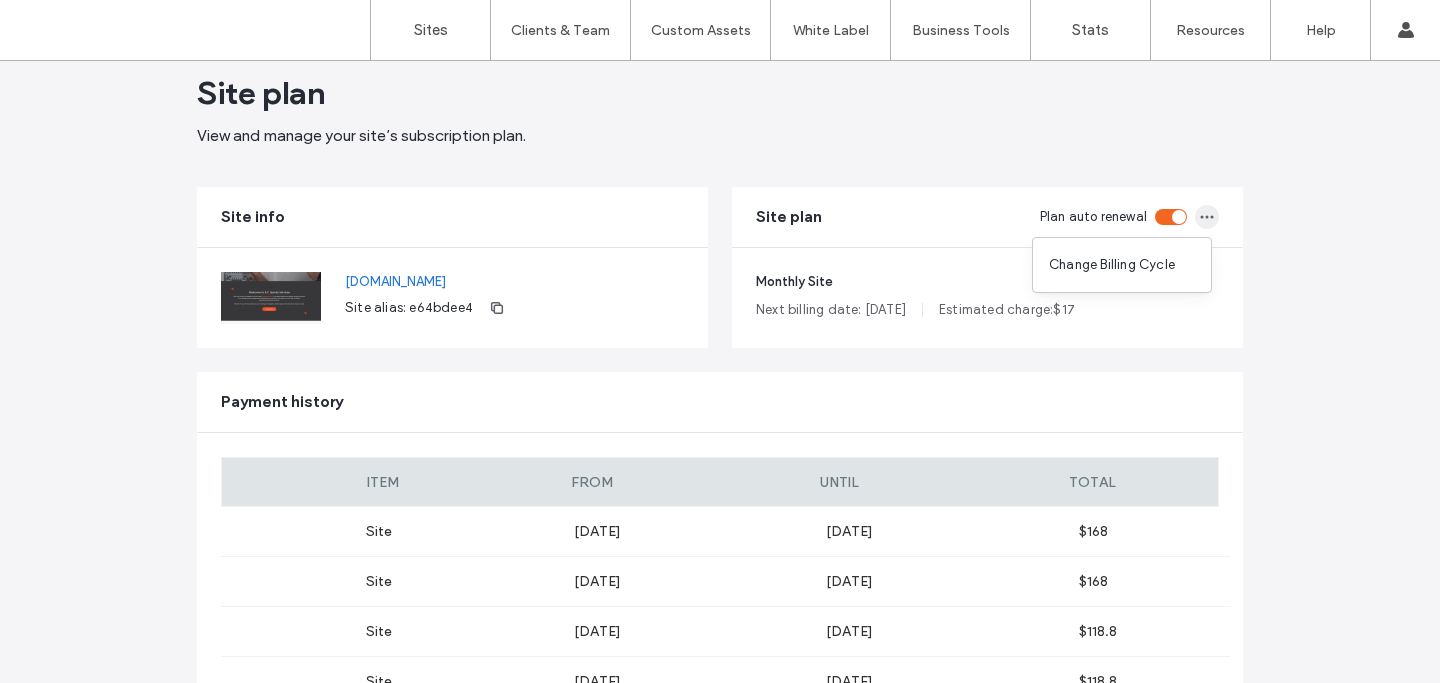 click 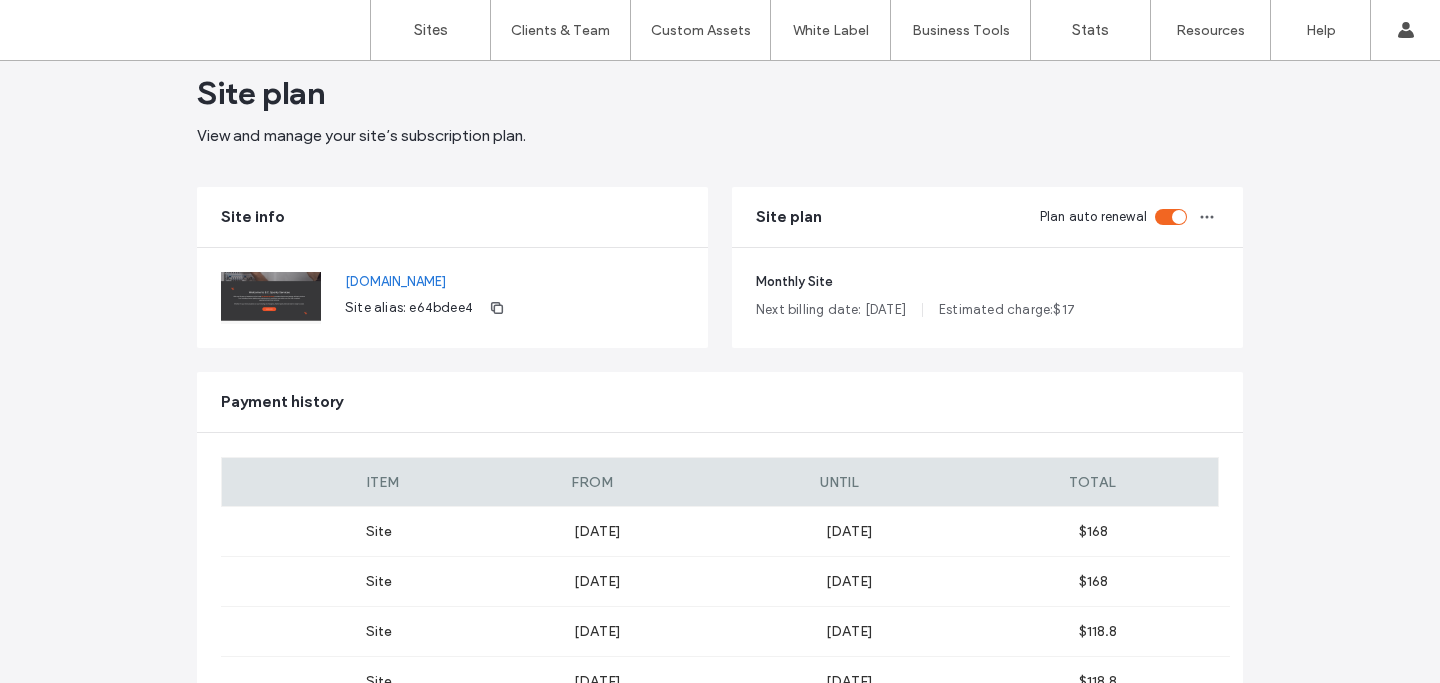 scroll, scrollTop: 167, scrollLeft: 0, axis: vertical 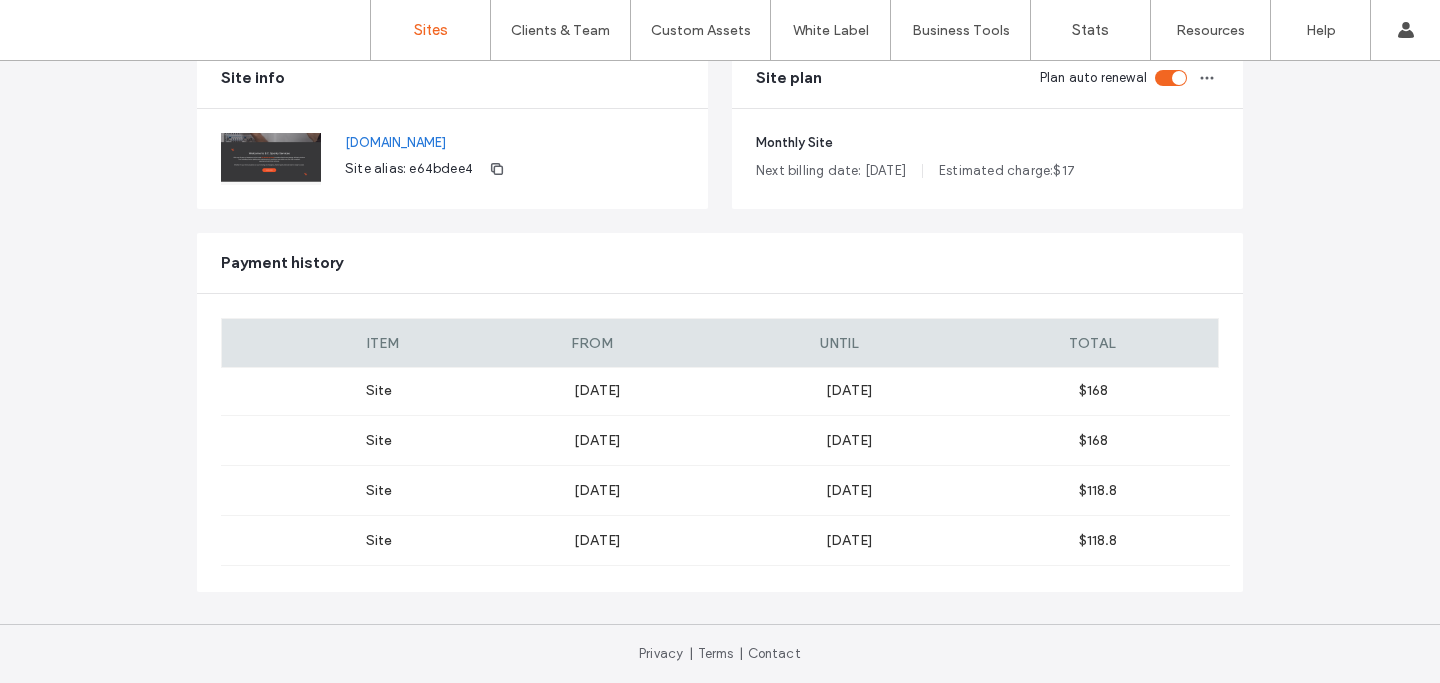 click on "Sites" at bounding box center [431, 30] 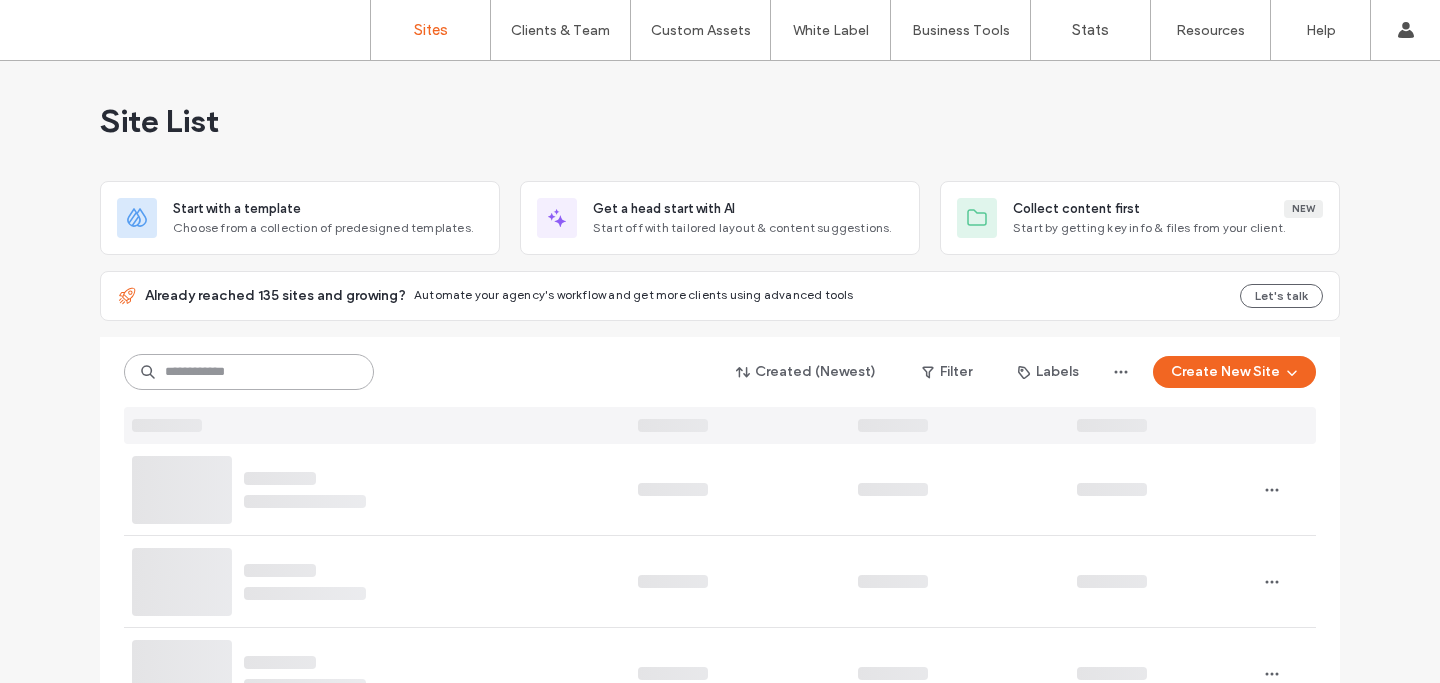 click at bounding box center (249, 372) 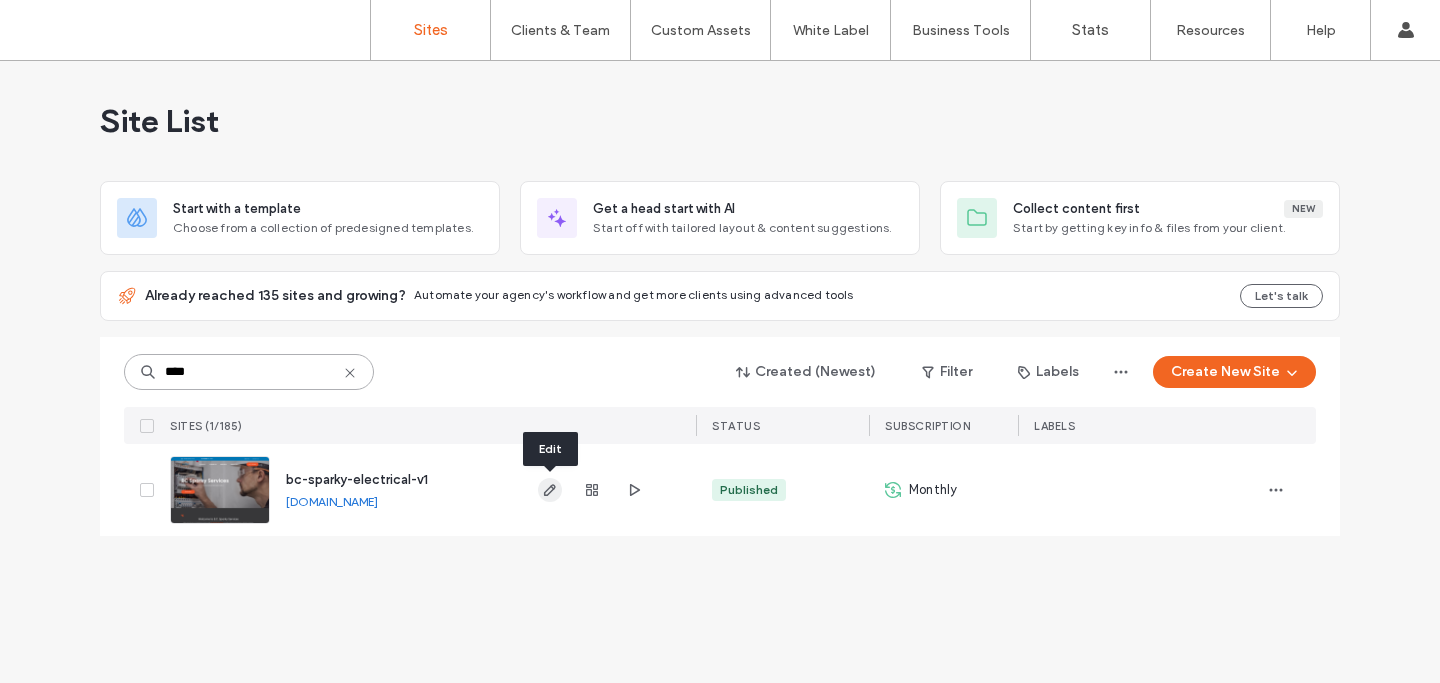 type on "****" 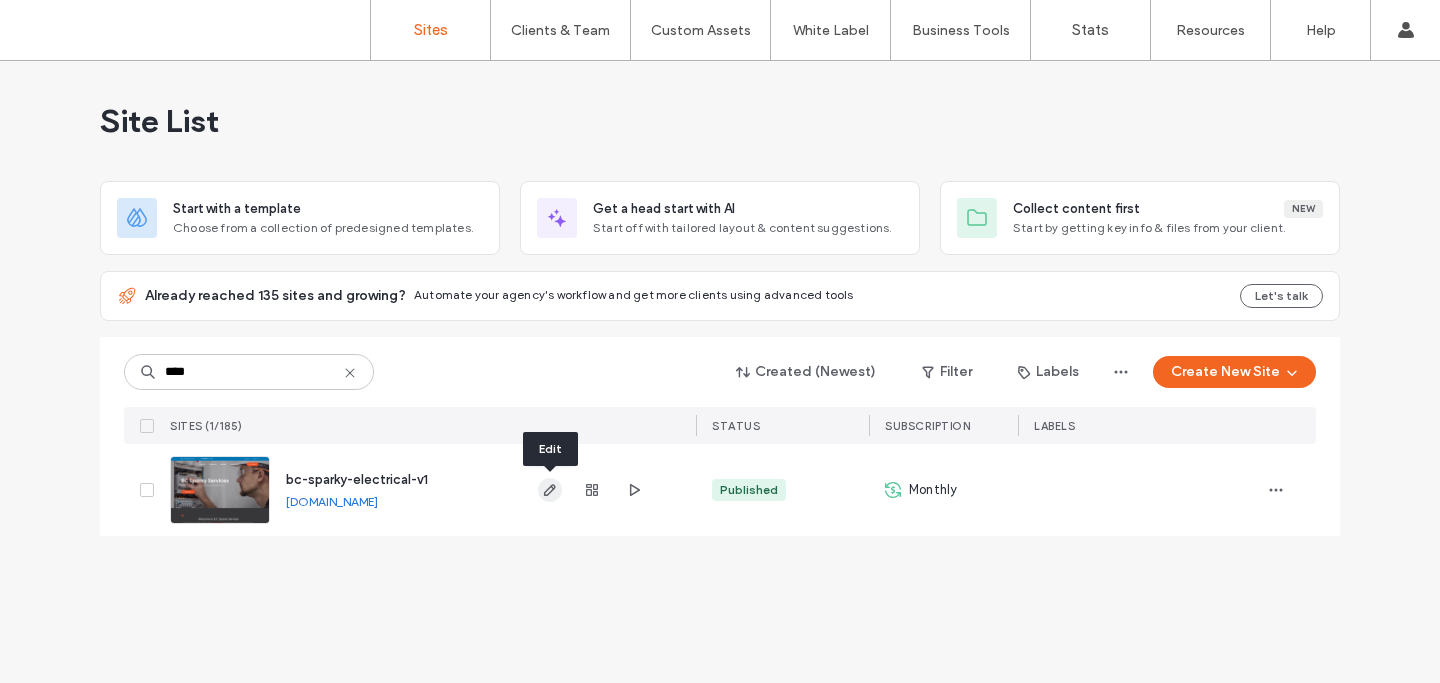 click 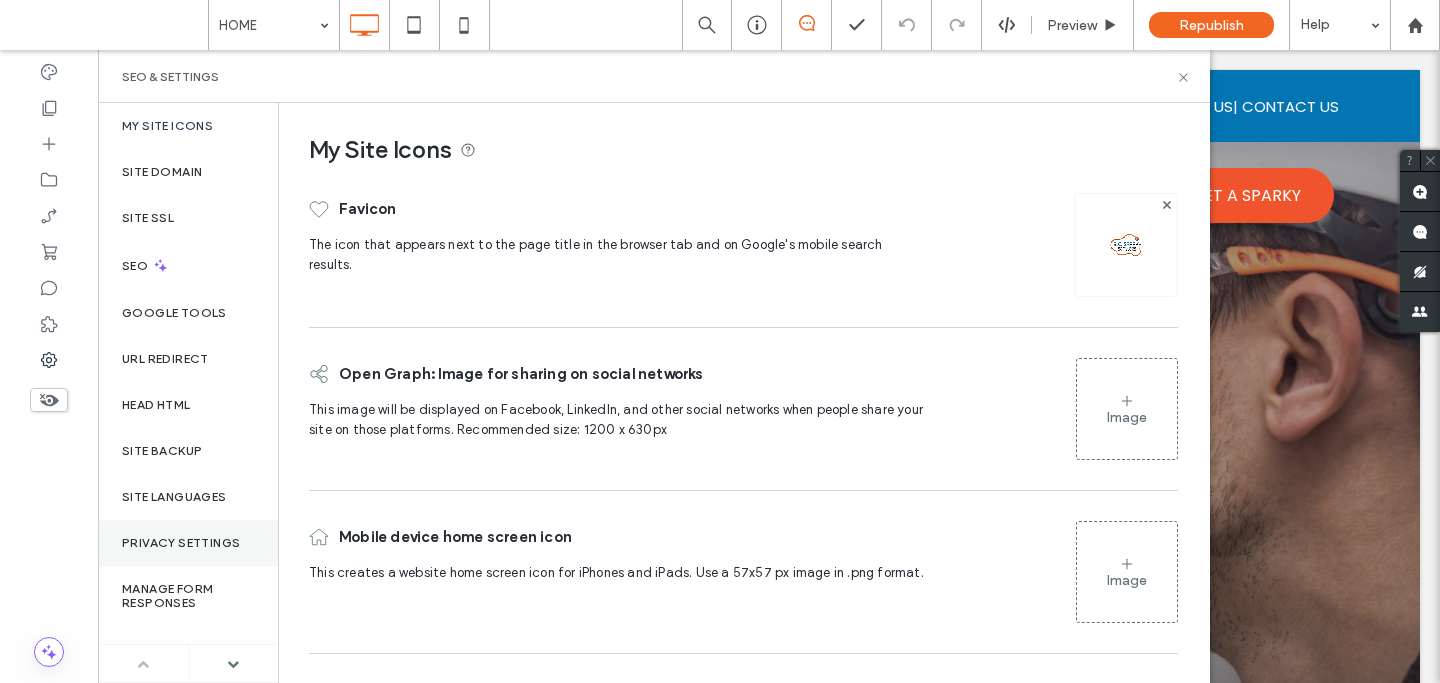 scroll, scrollTop: 0, scrollLeft: 0, axis: both 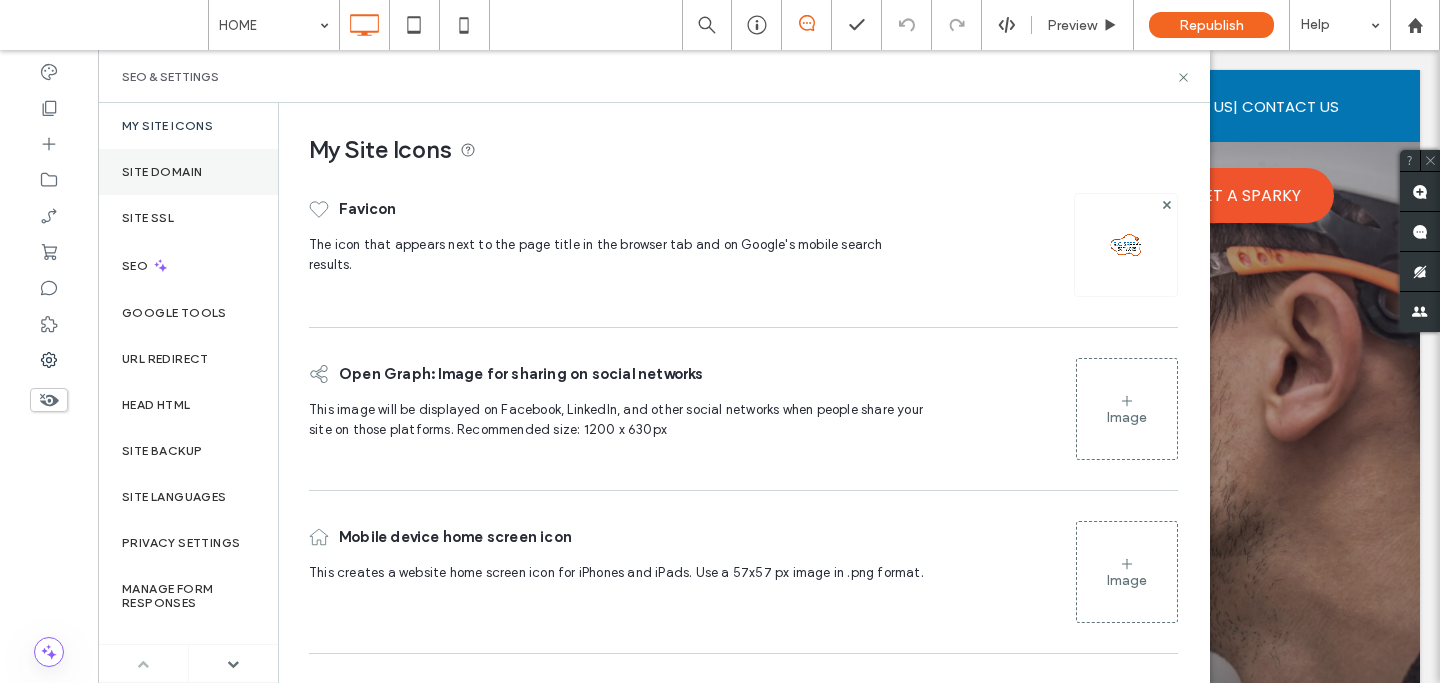click on "Site Domain" at bounding box center (162, 172) 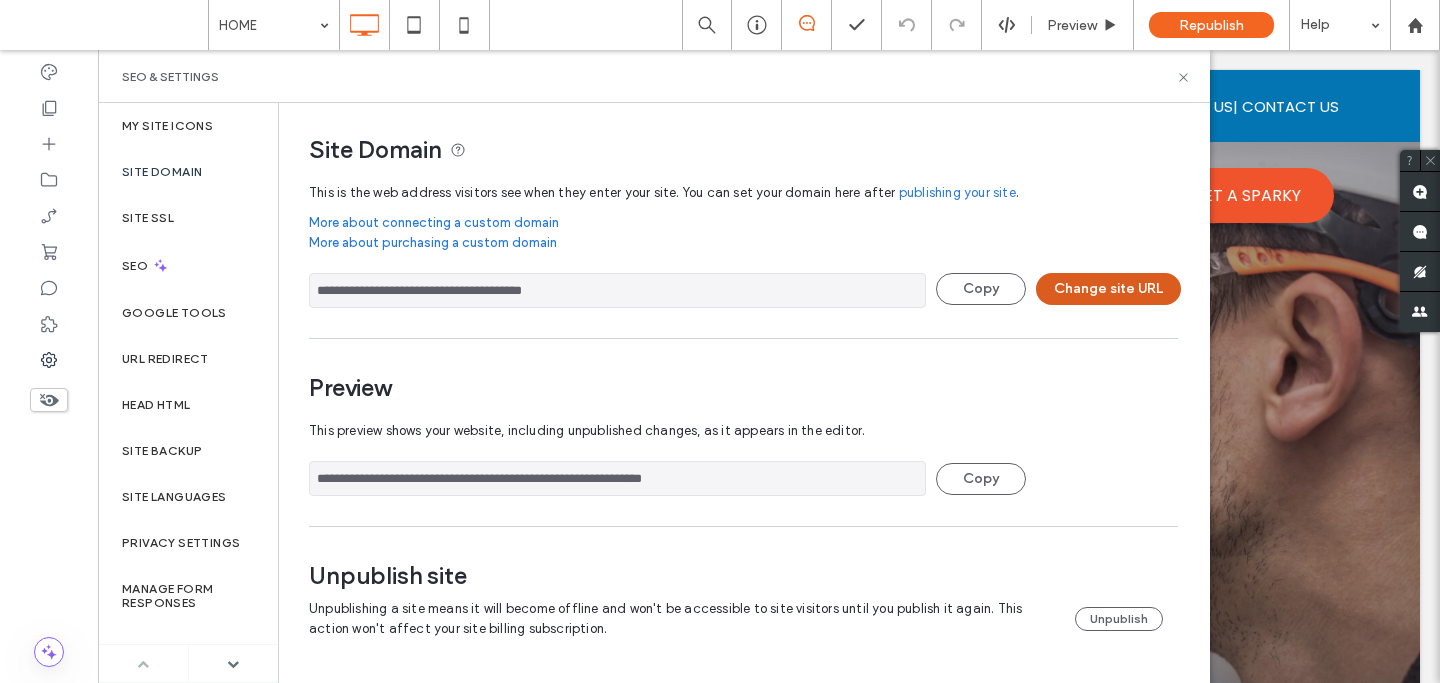 click on "Change site URL" at bounding box center (1108, 289) 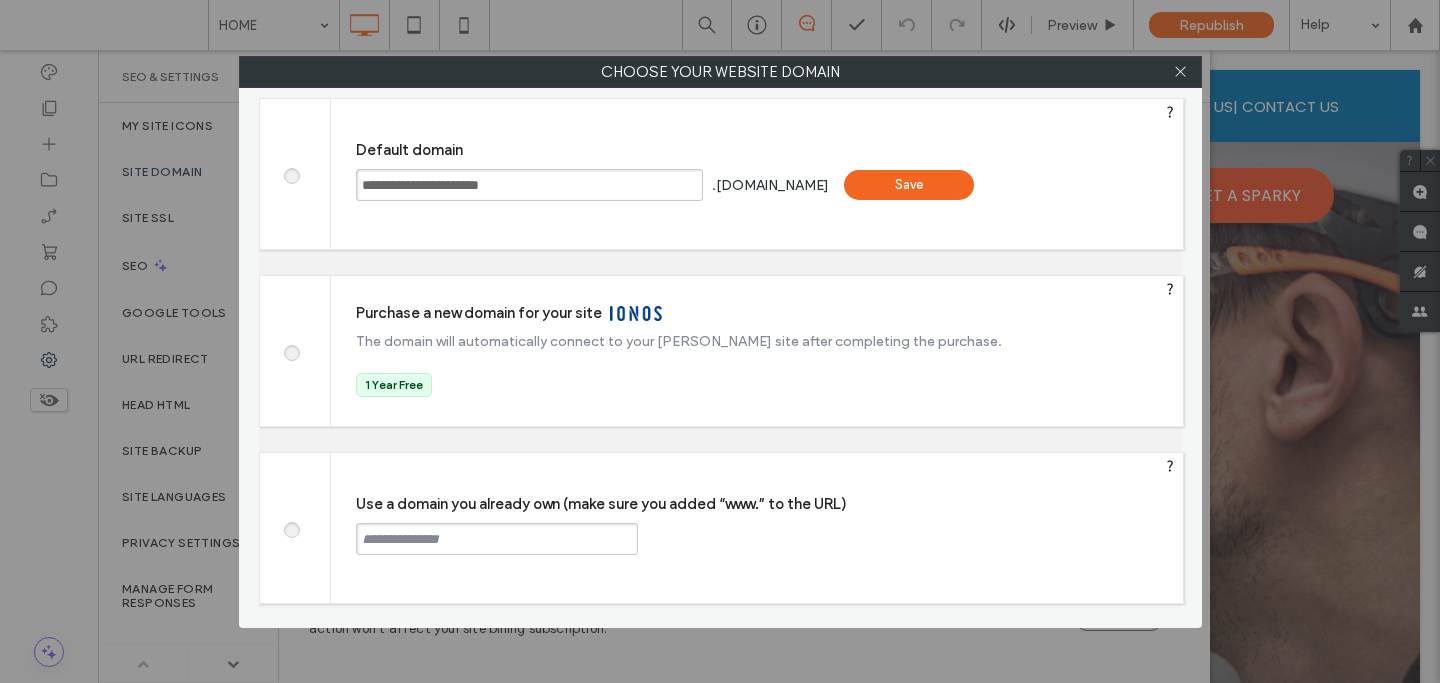 click at bounding box center (291, 527) 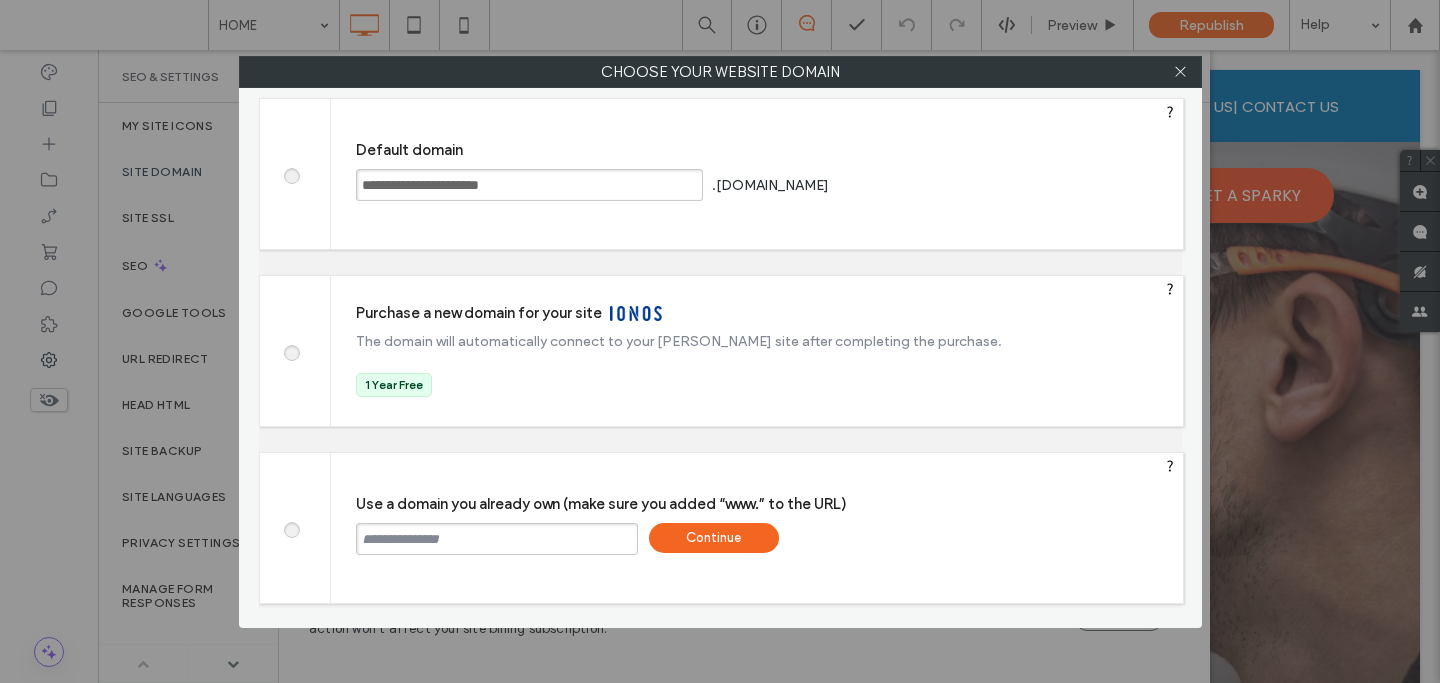 click at bounding box center (497, 539) 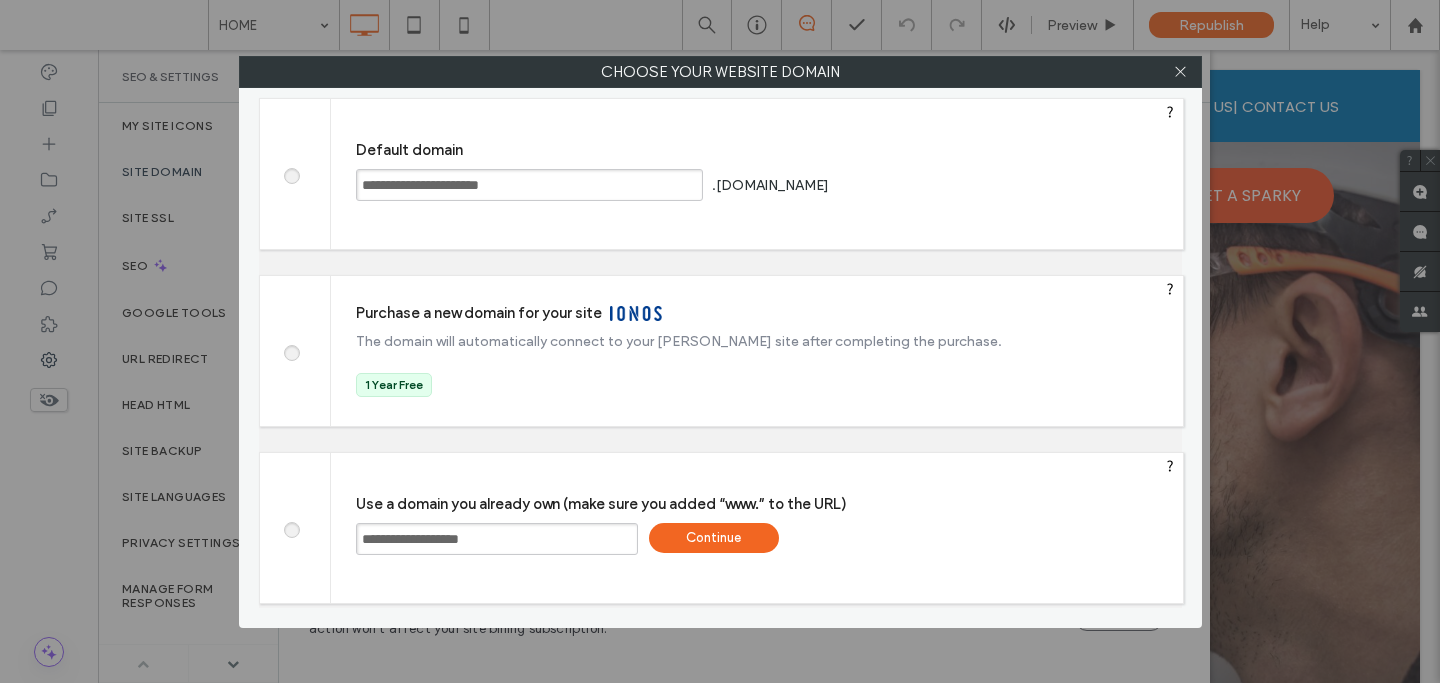 type on "**********" 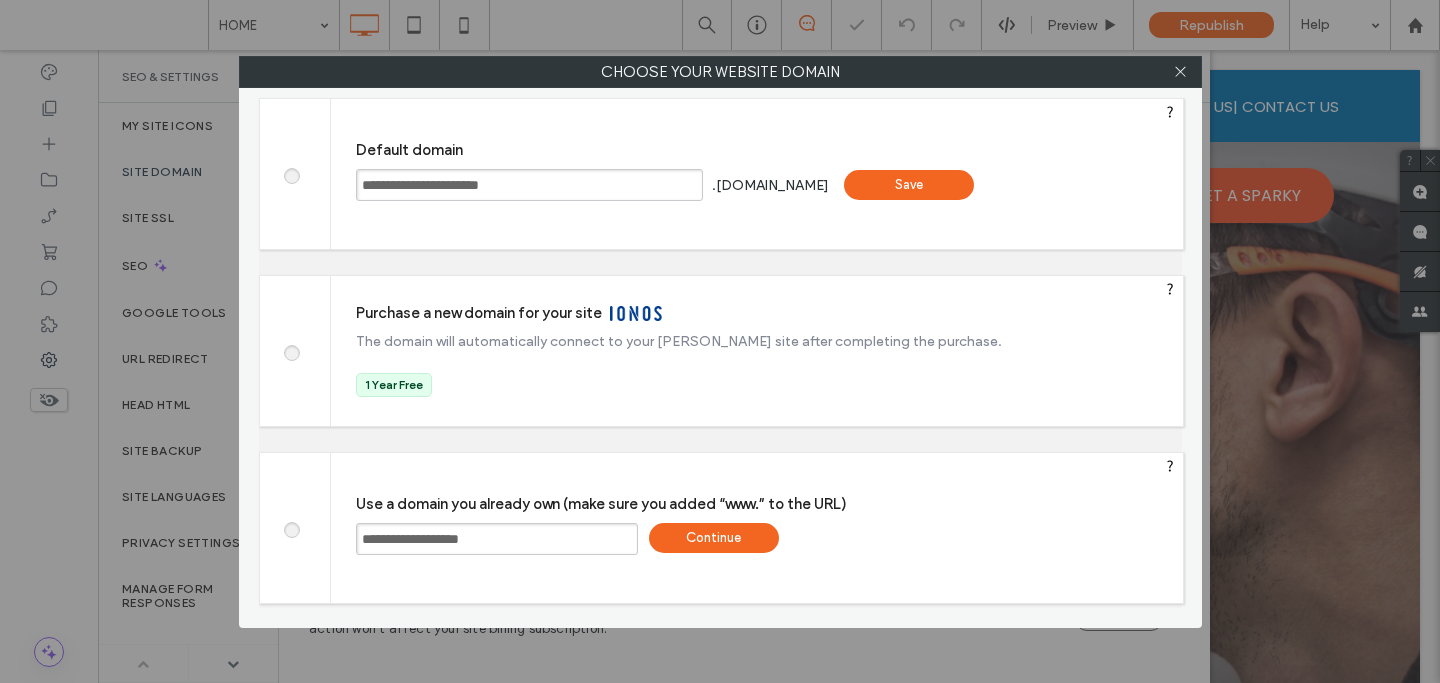 type on "**********" 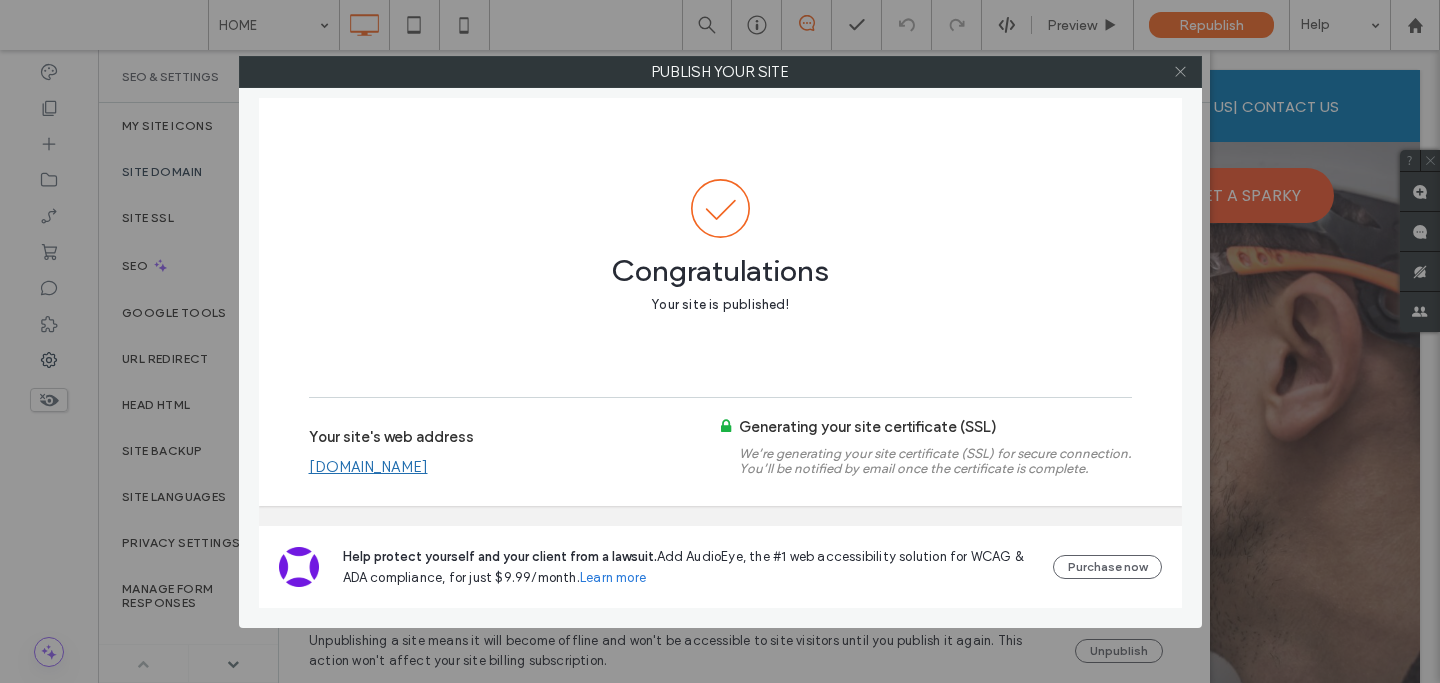 click 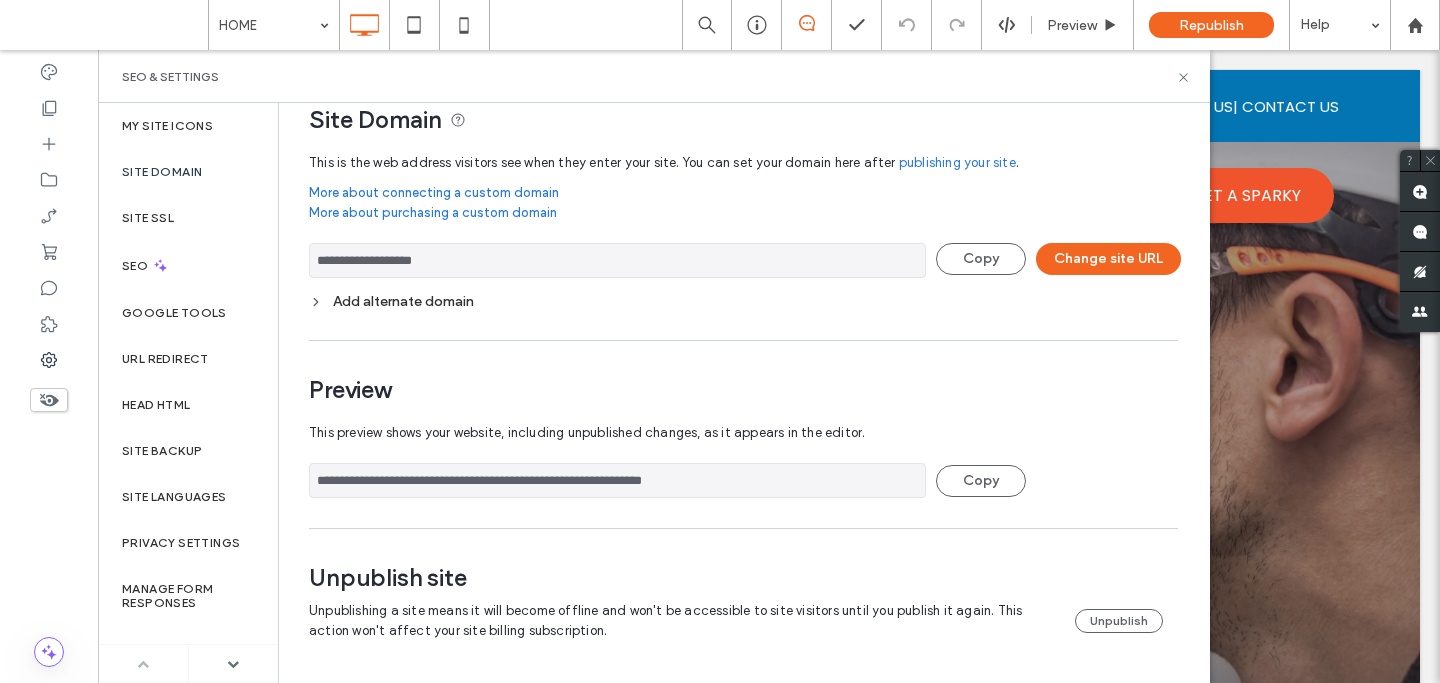 scroll, scrollTop: 0, scrollLeft: 0, axis: both 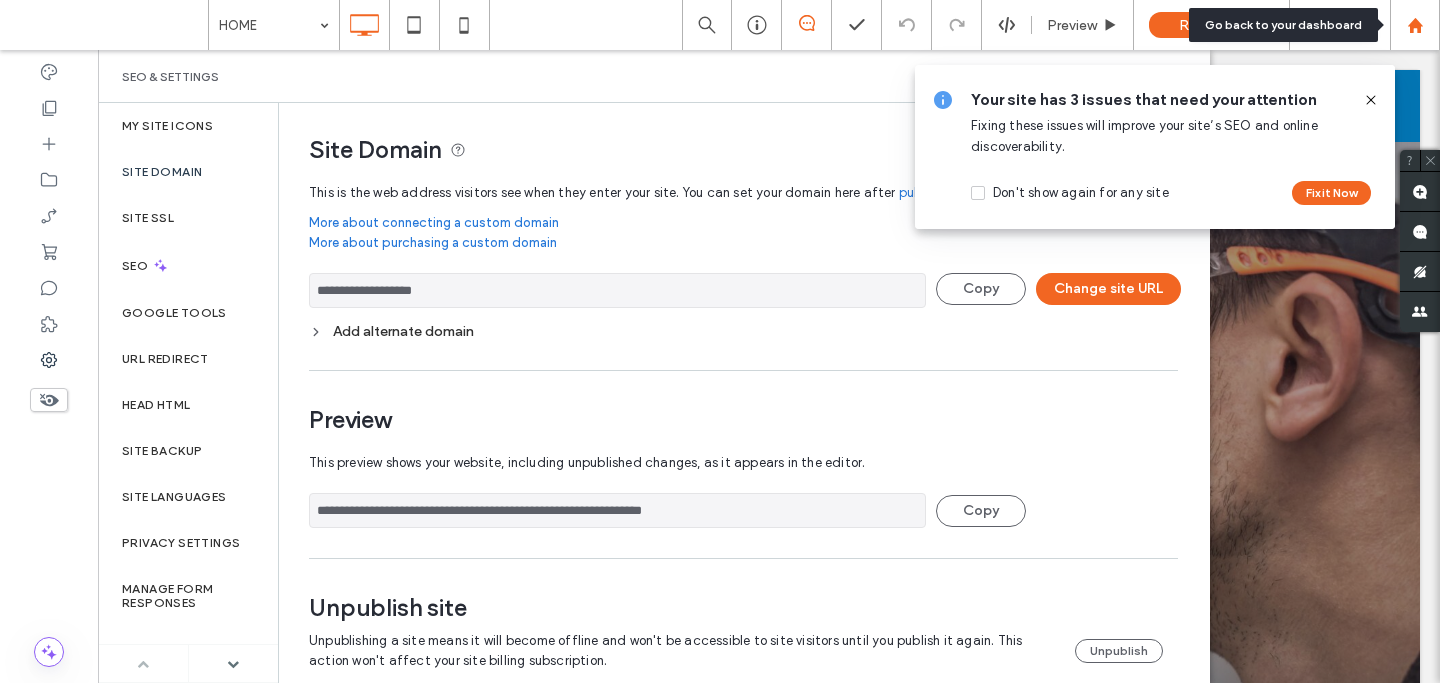 click at bounding box center [1415, 25] 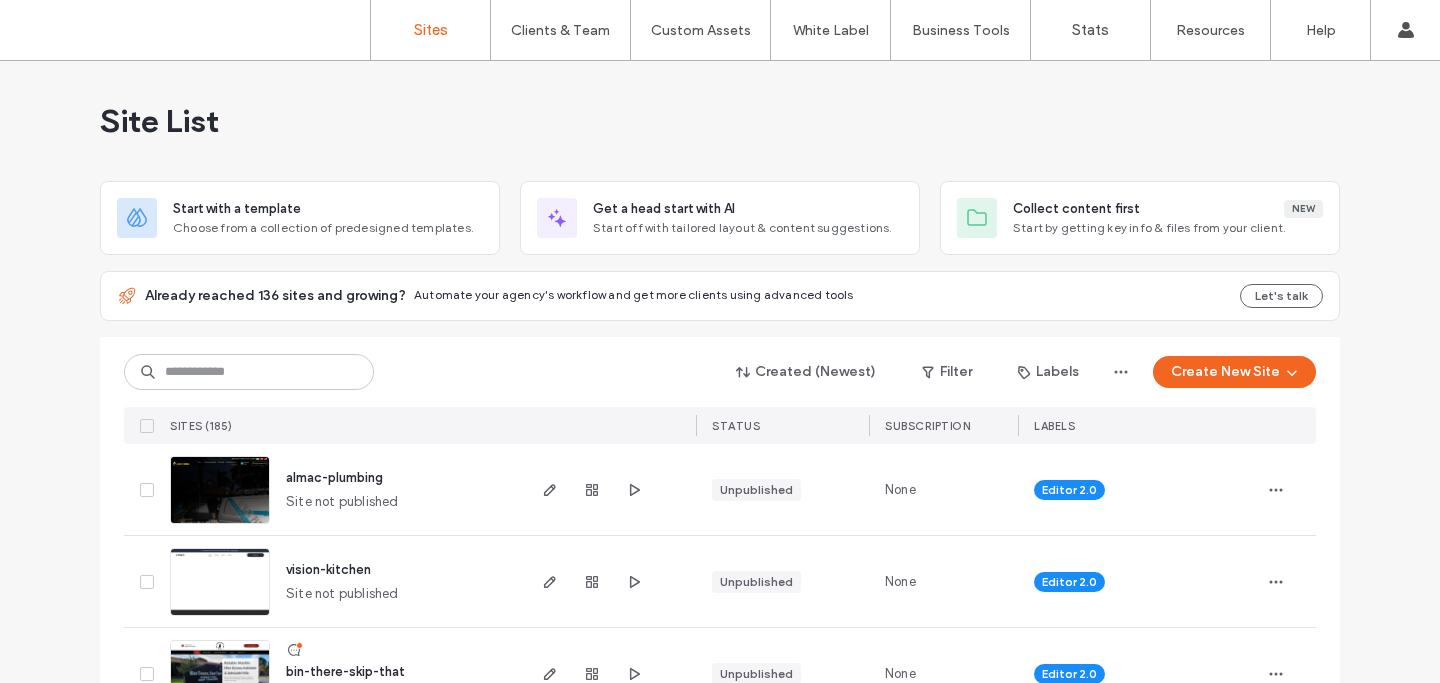 scroll, scrollTop: 0, scrollLeft: 0, axis: both 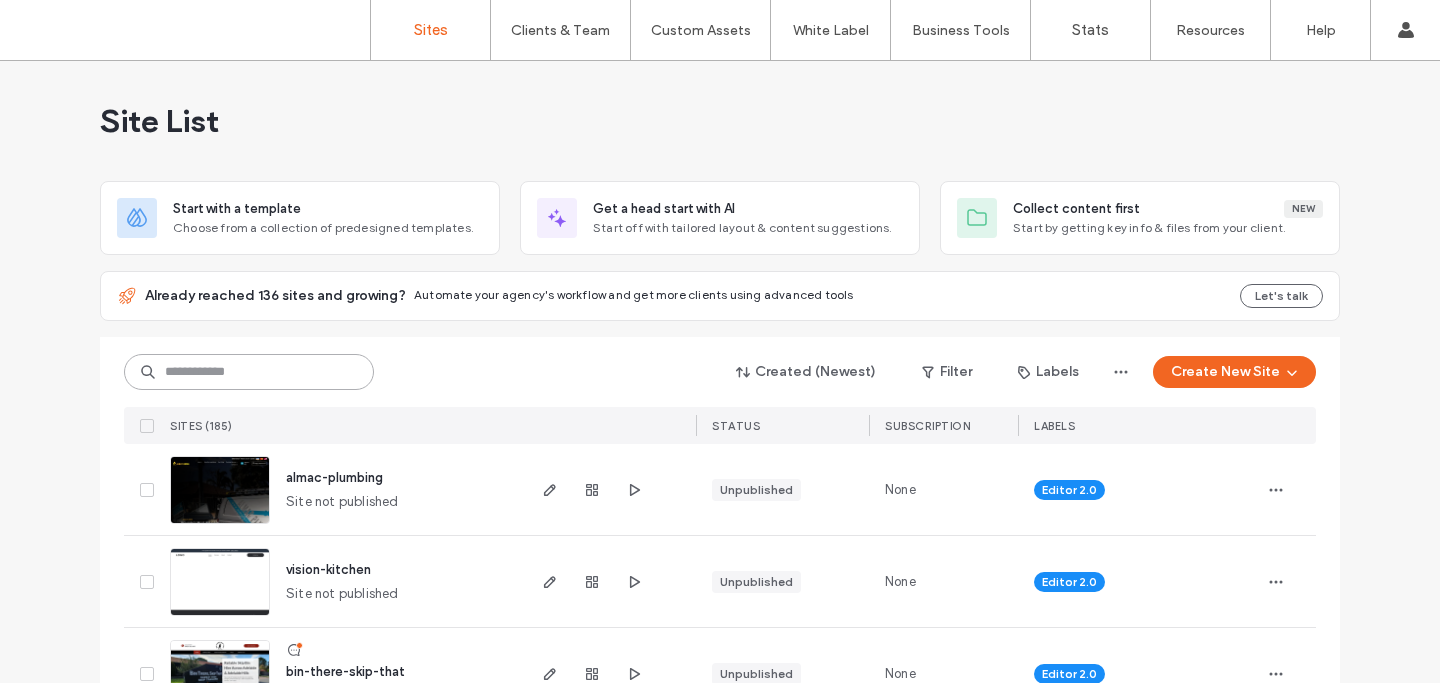 click at bounding box center [249, 372] 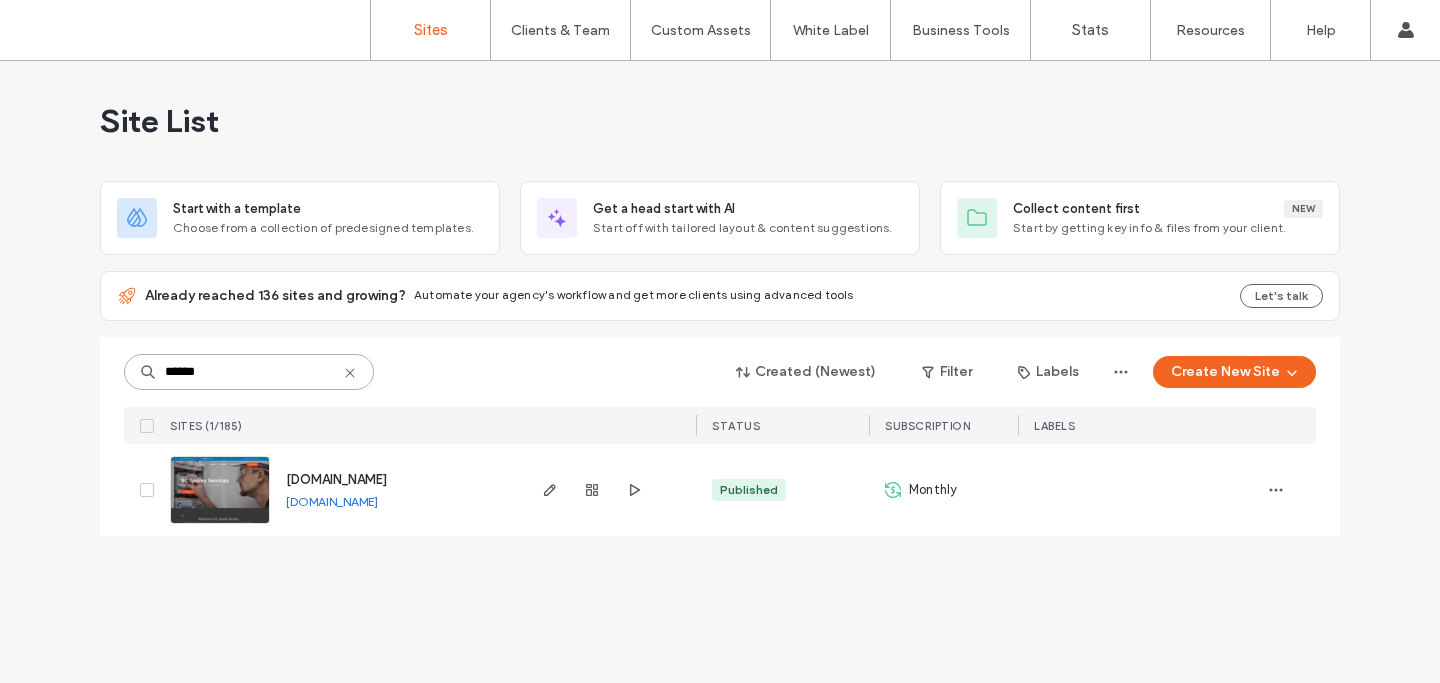 type on "******" 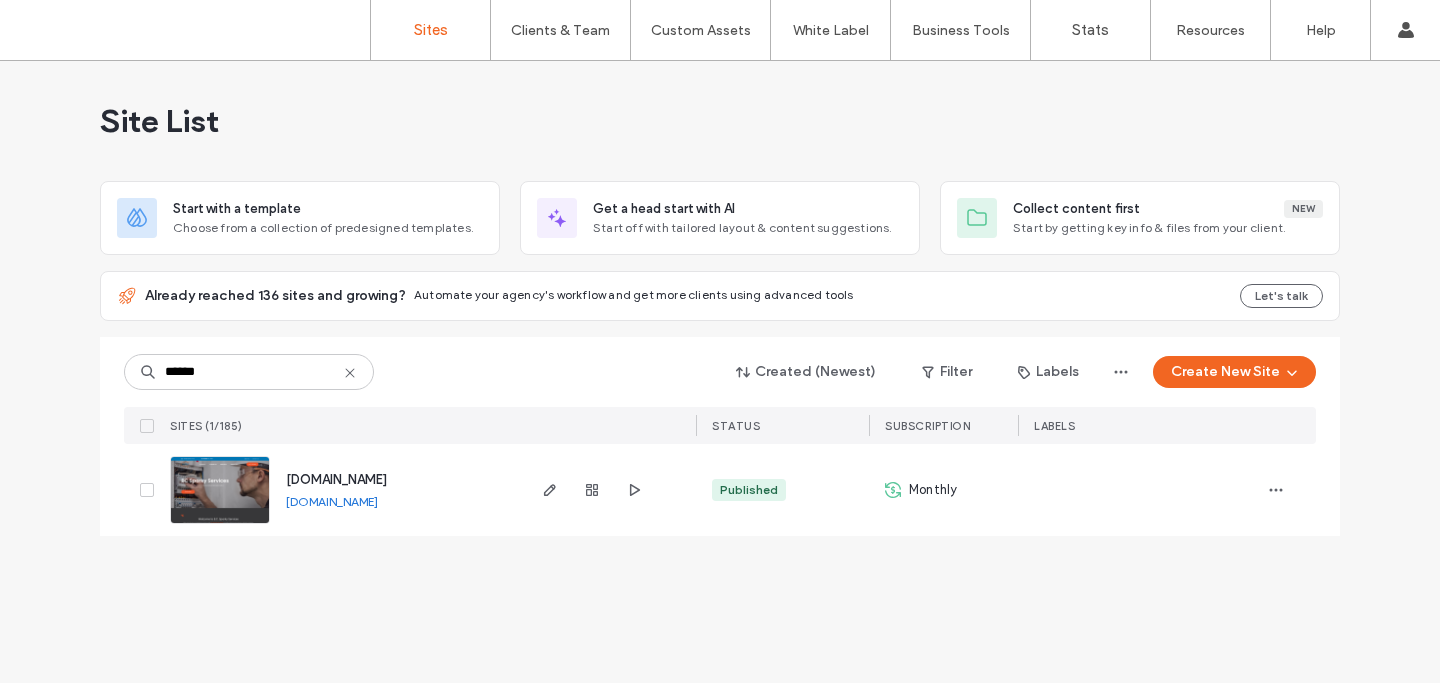 click 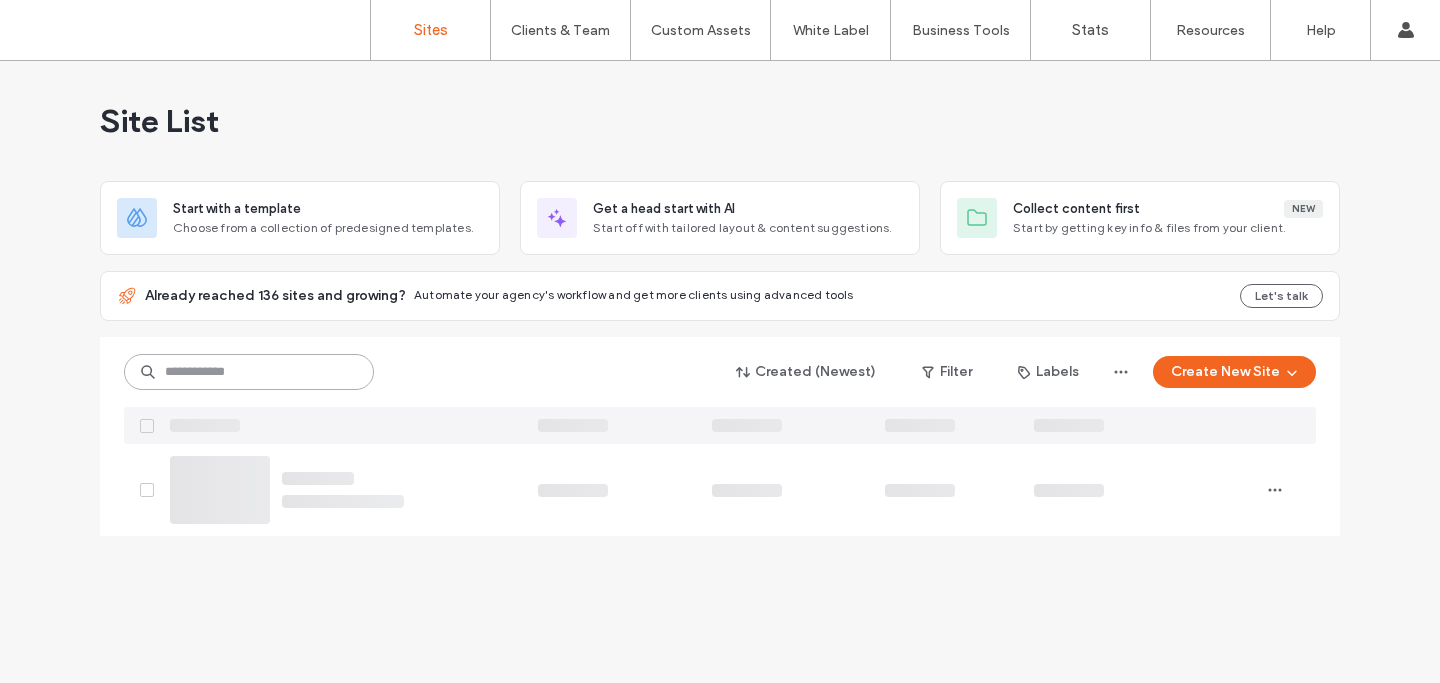 paste on "**********" 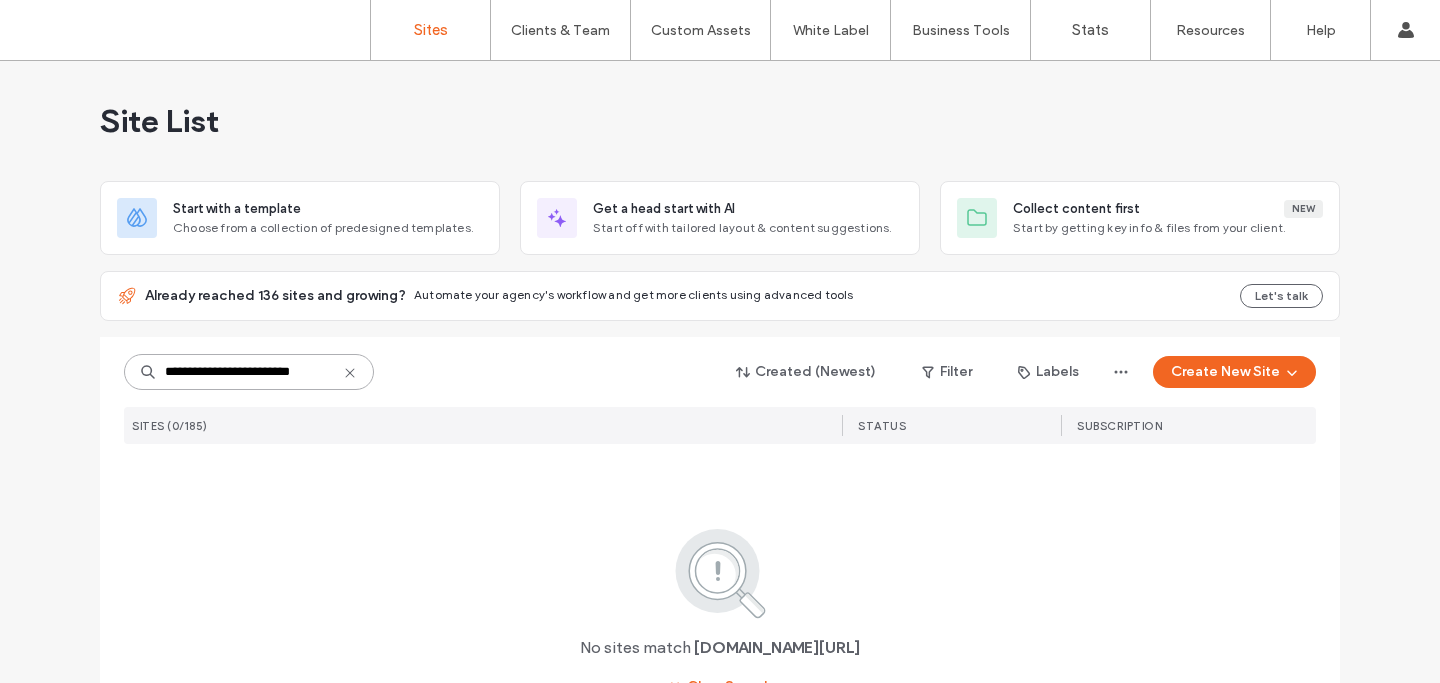 scroll, scrollTop: 0, scrollLeft: 13, axis: horizontal 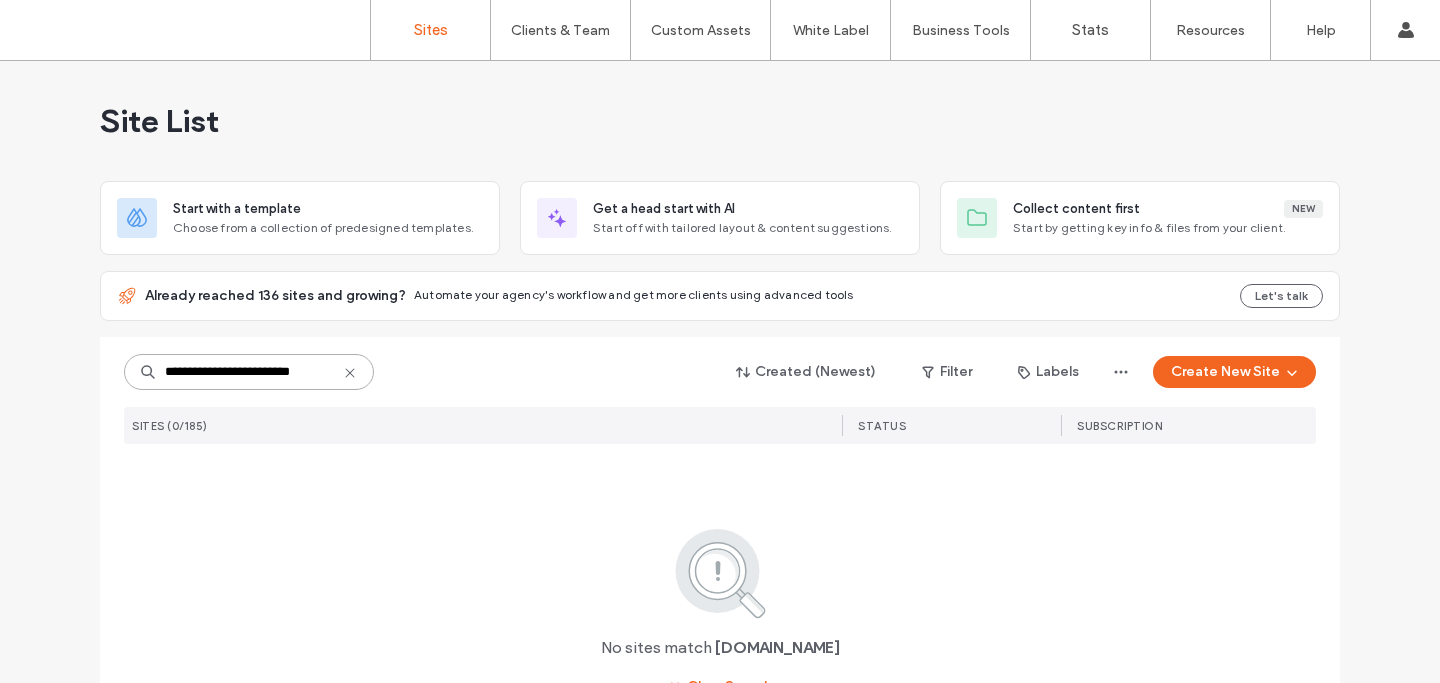 drag, startPoint x: 176, startPoint y: 372, endPoint x: 71, endPoint y: 373, distance: 105.00476 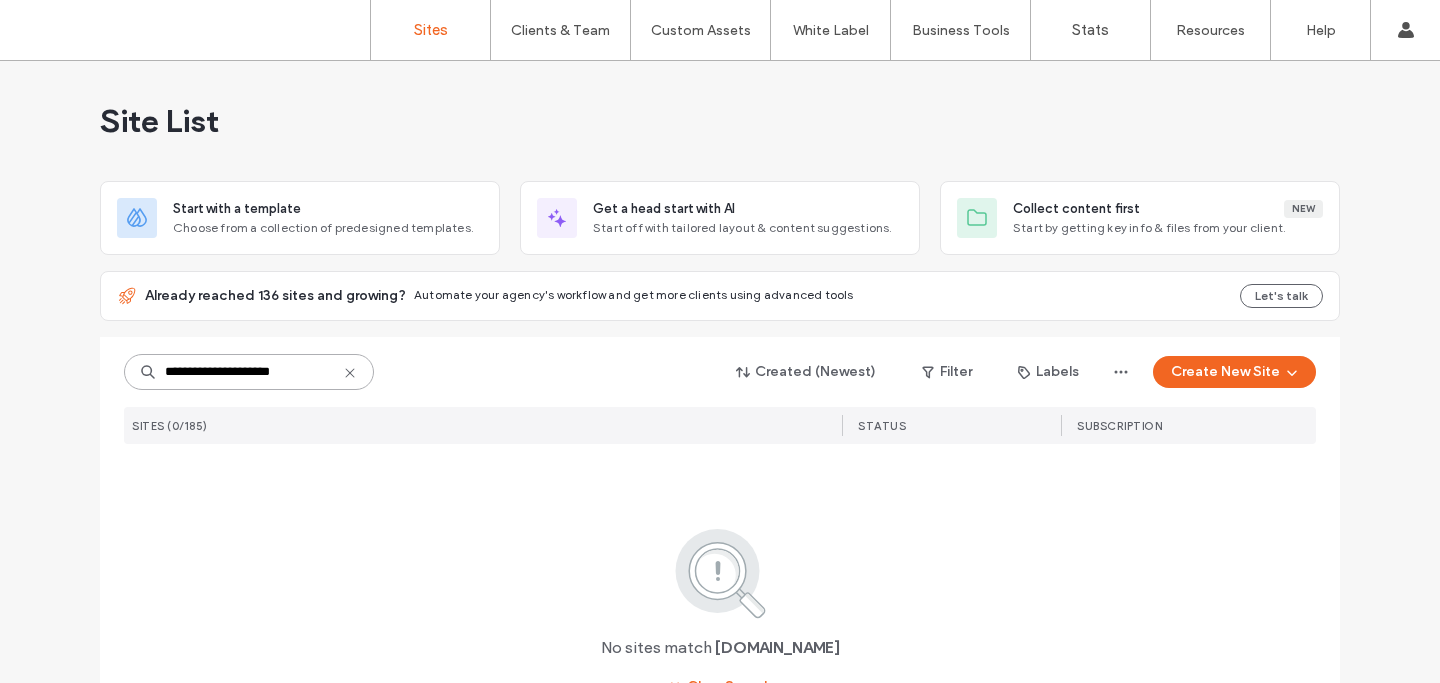 type on "**********" 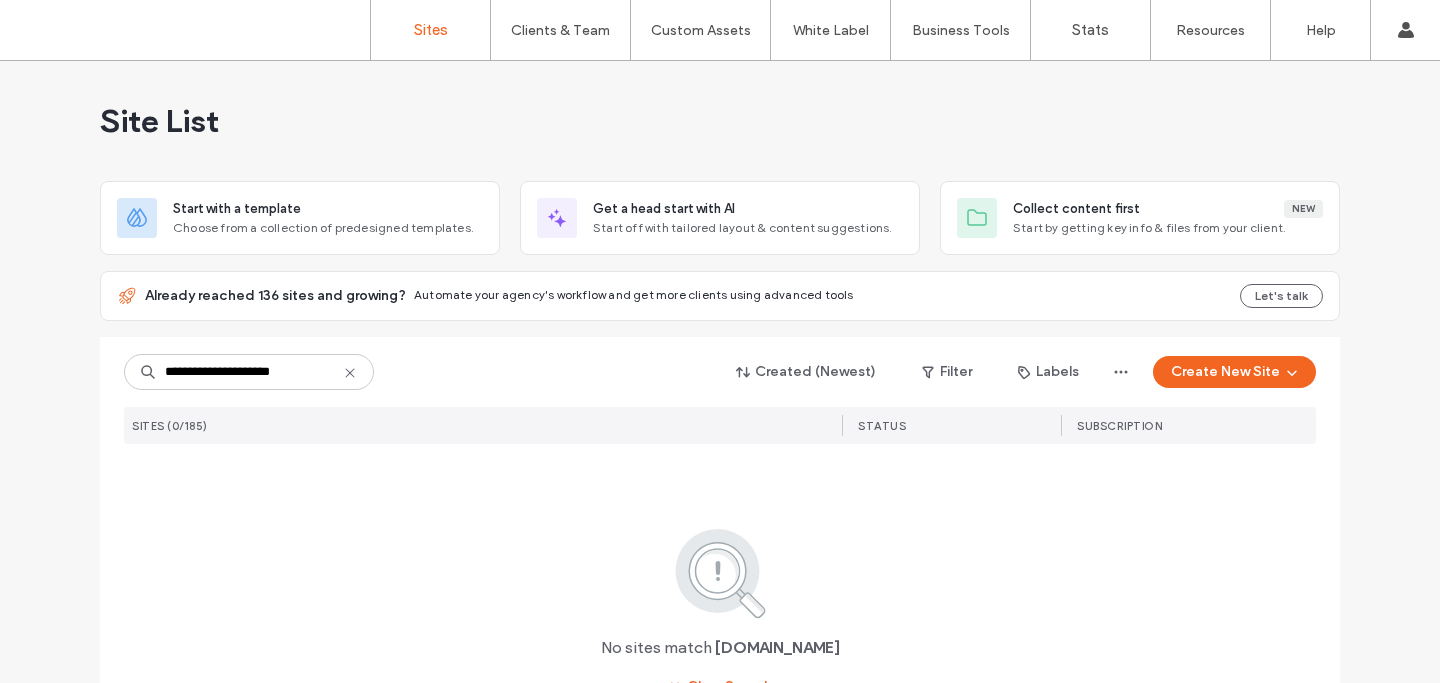 click 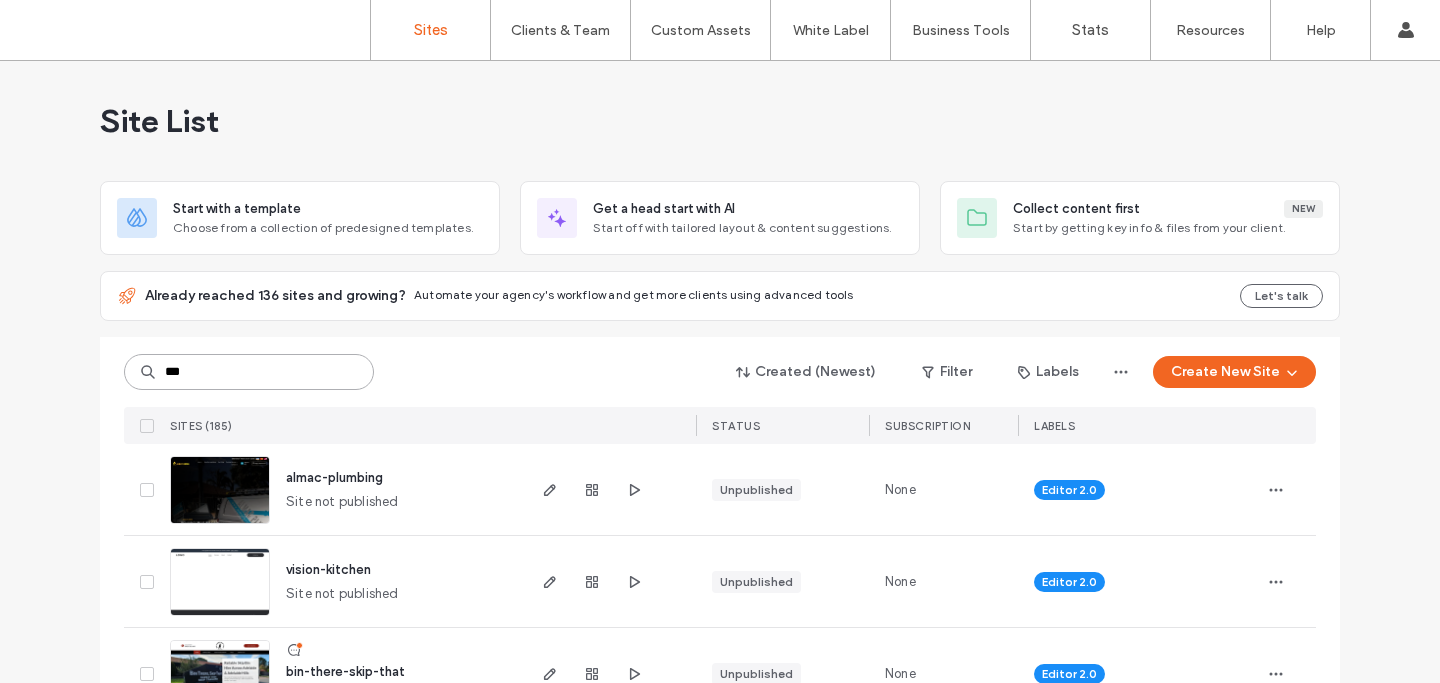 type on "****" 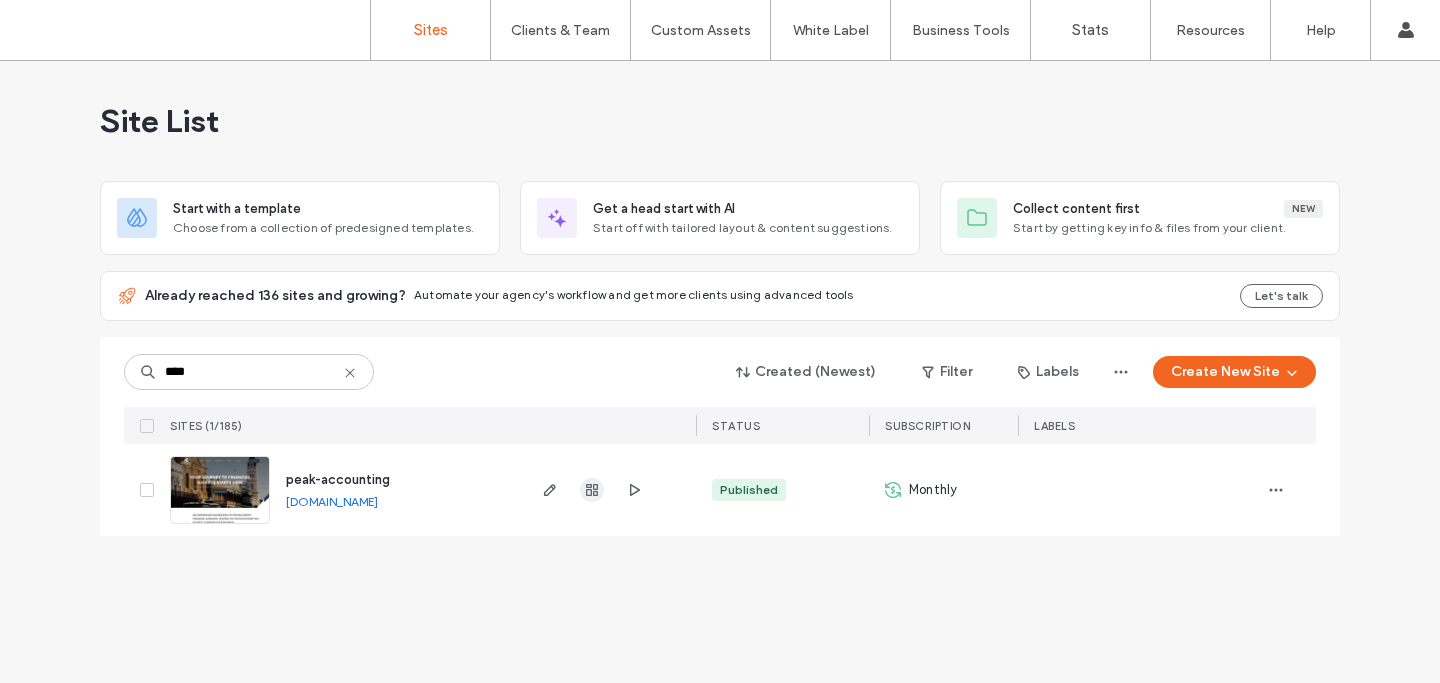 click at bounding box center [592, 490] 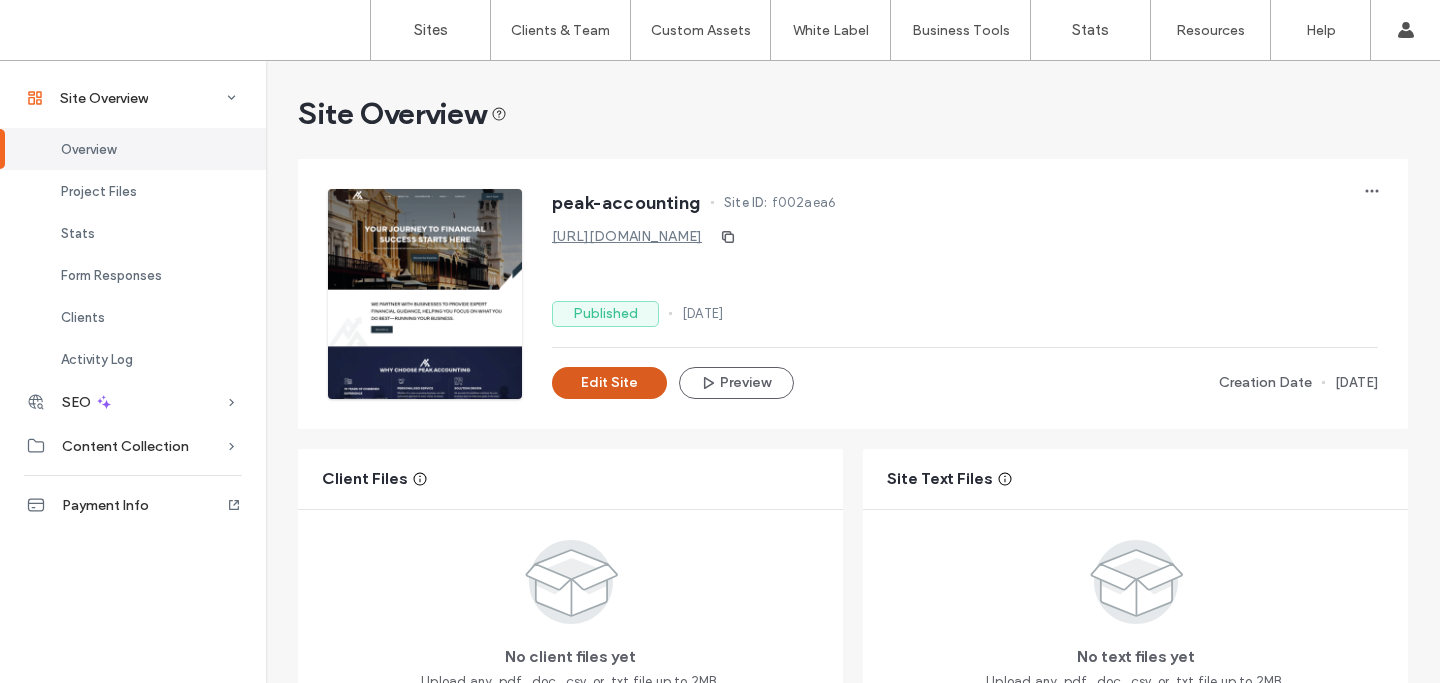 click on "Edit Site" at bounding box center (609, 383) 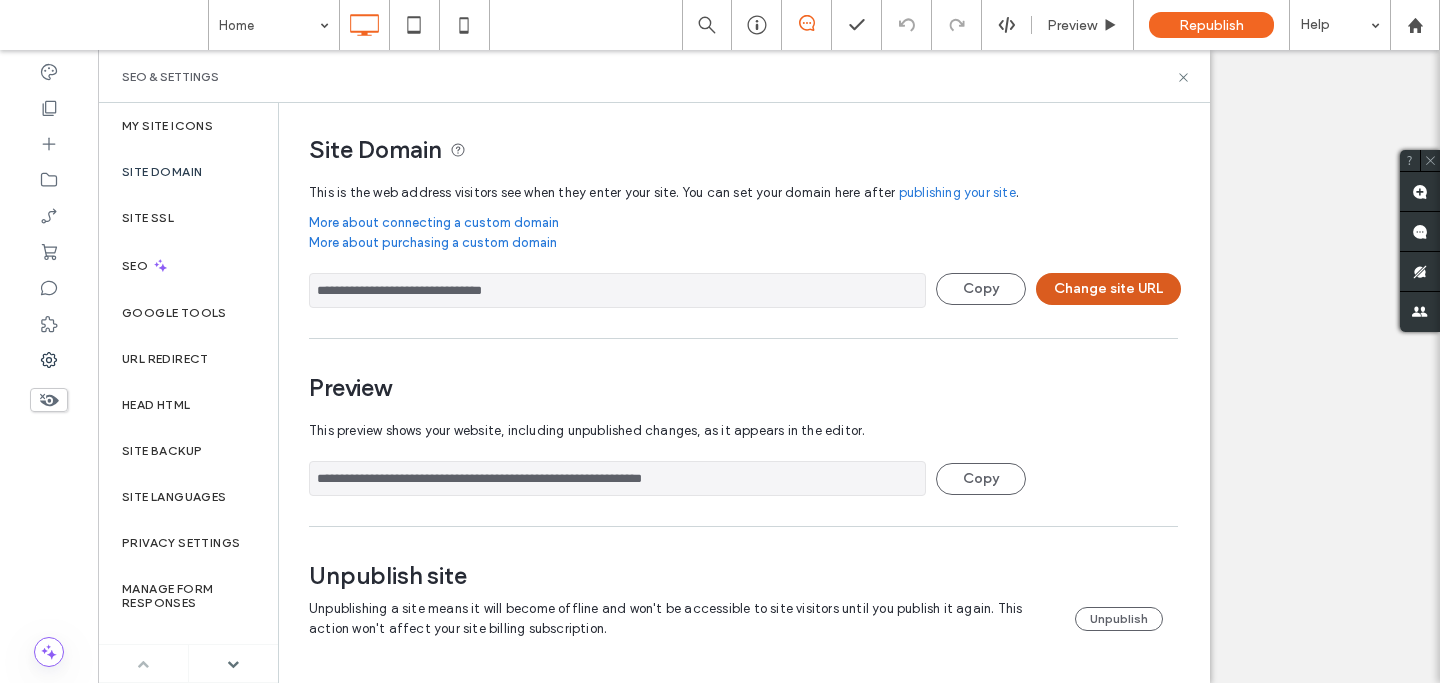 scroll, scrollTop: 0, scrollLeft: 0, axis: both 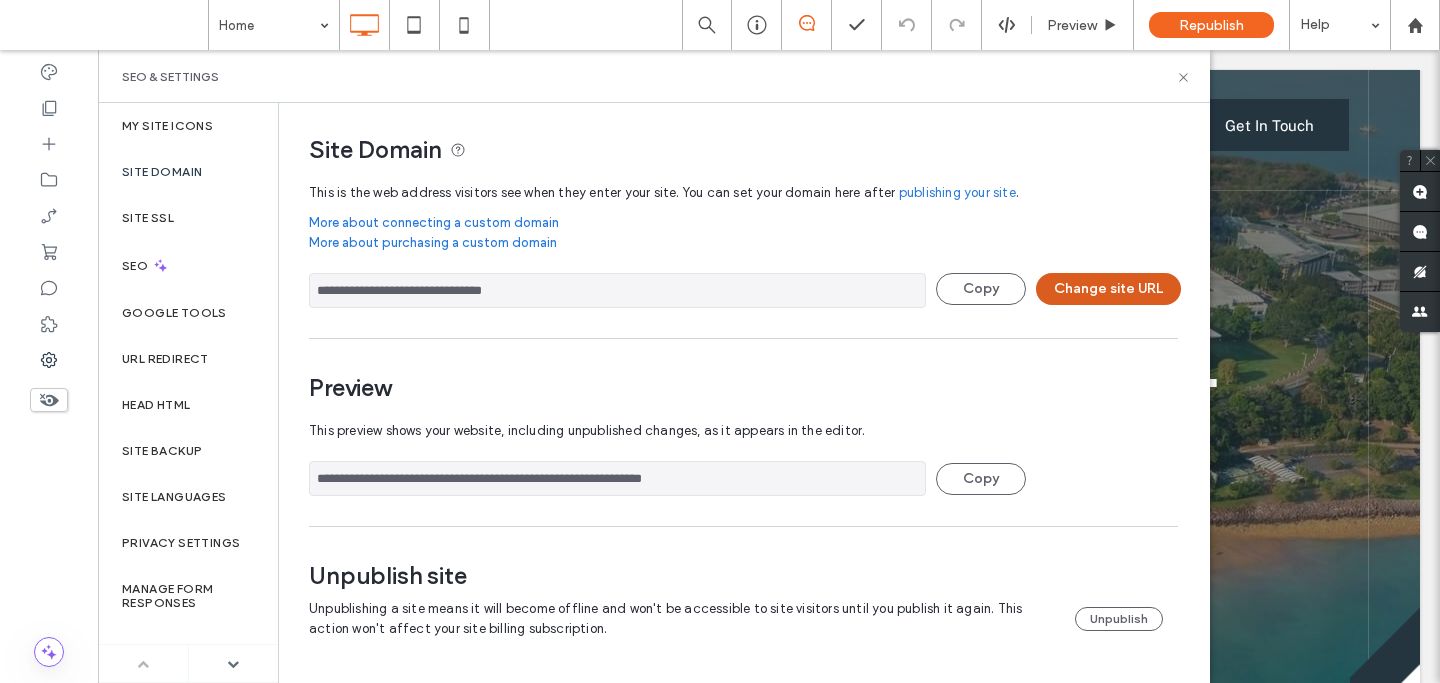 click on "Change site URL" at bounding box center [1108, 289] 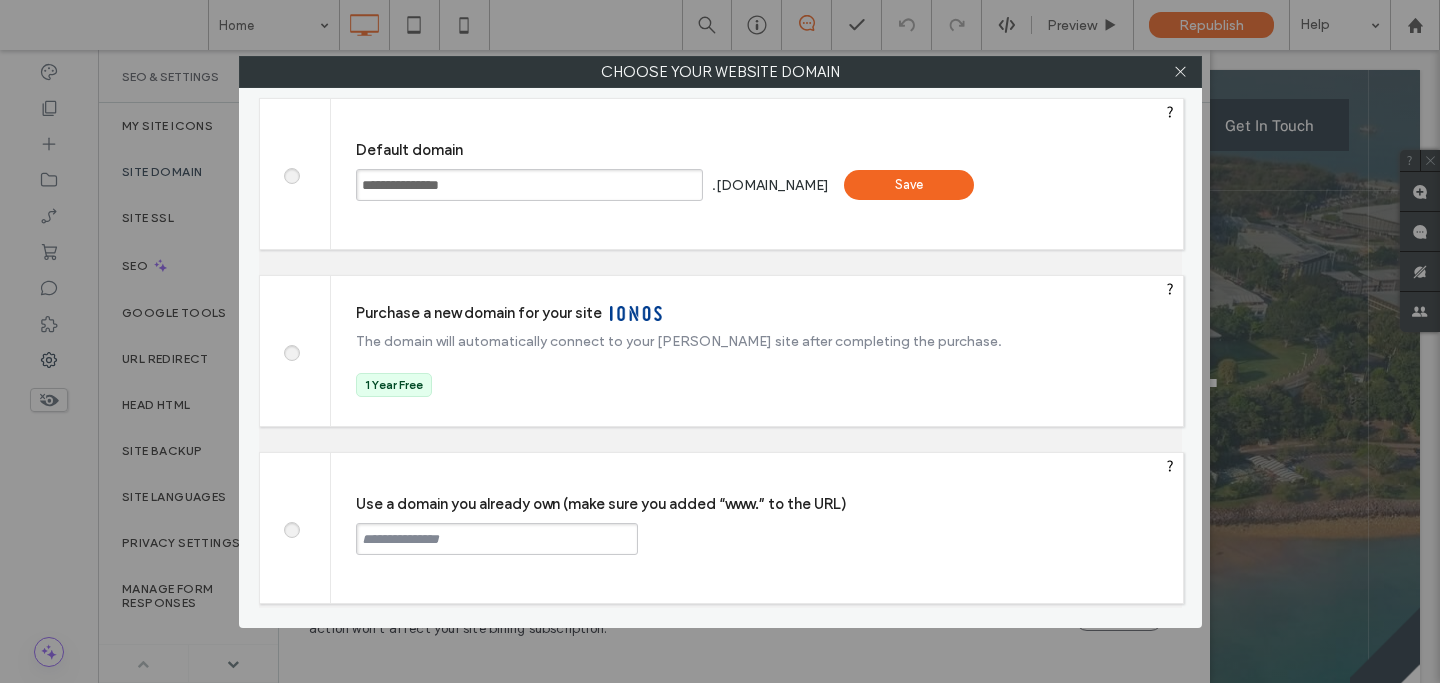 click at bounding box center [291, 527] 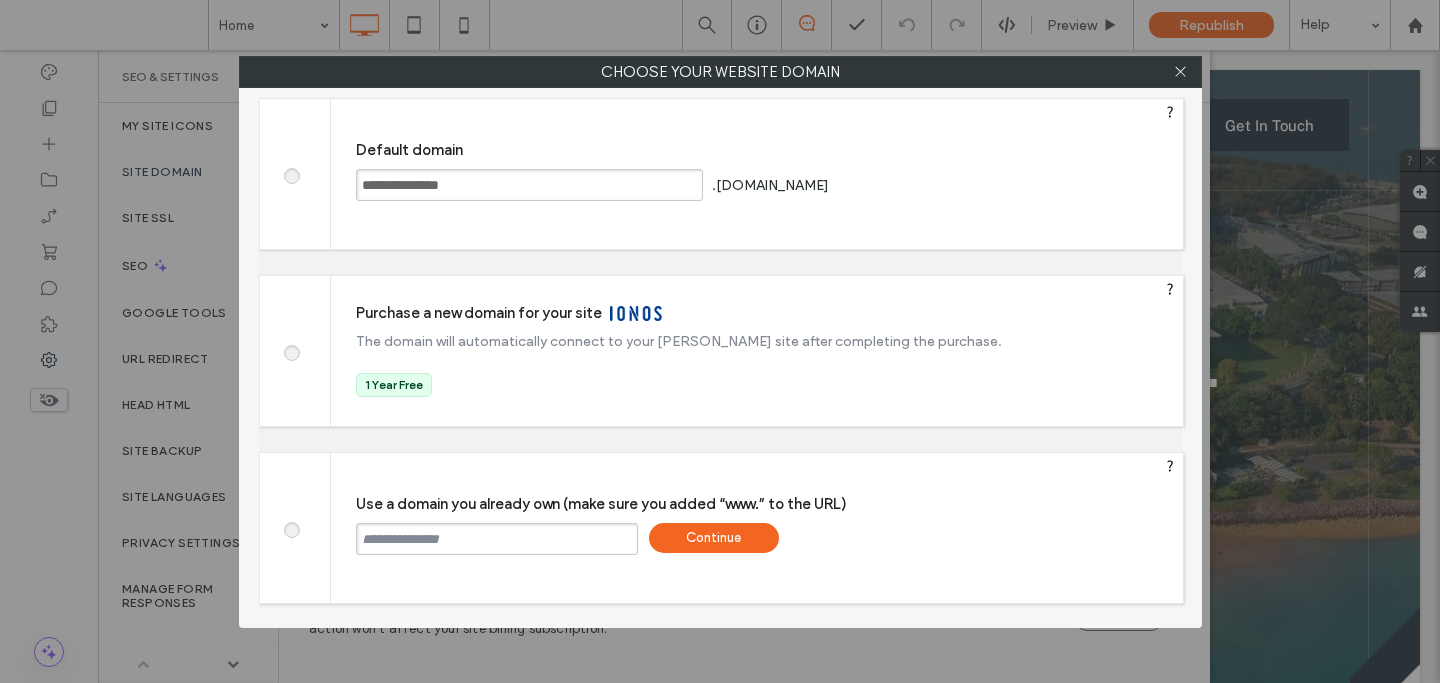 click at bounding box center [497, 539] 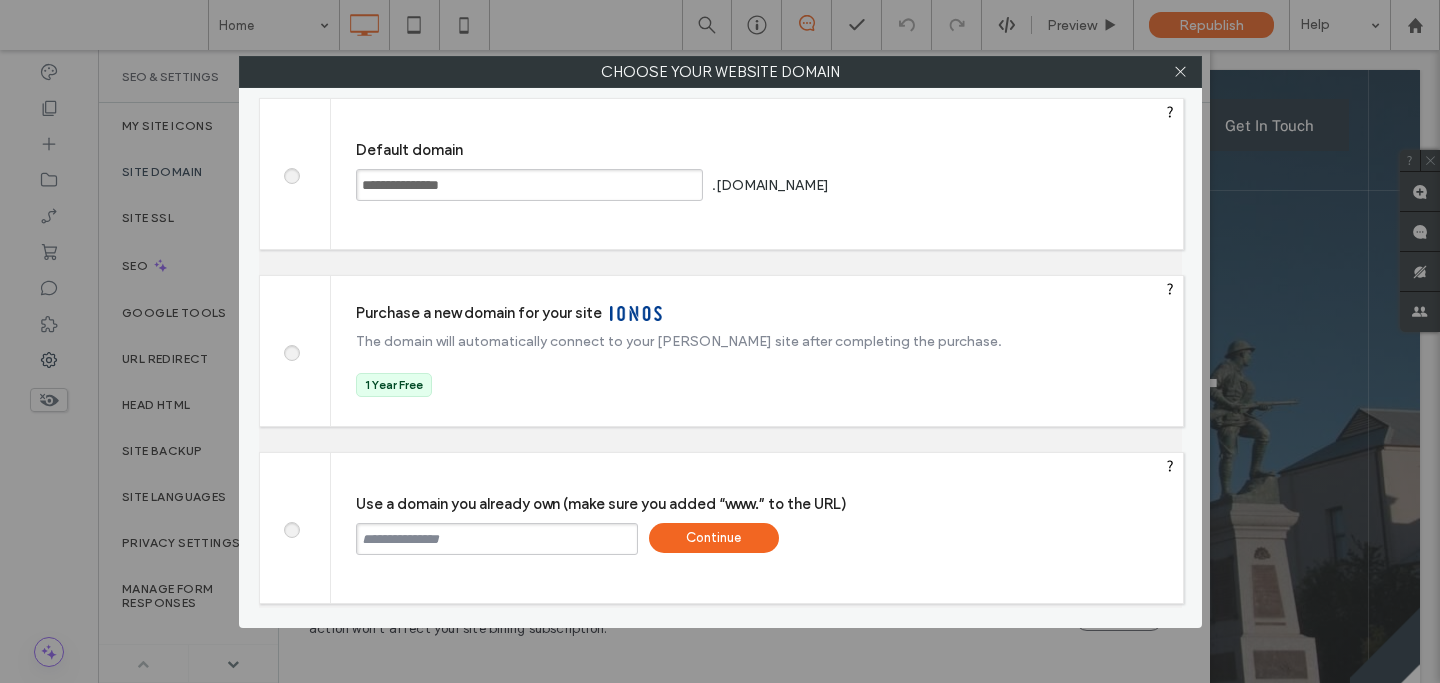 paste on "**********" 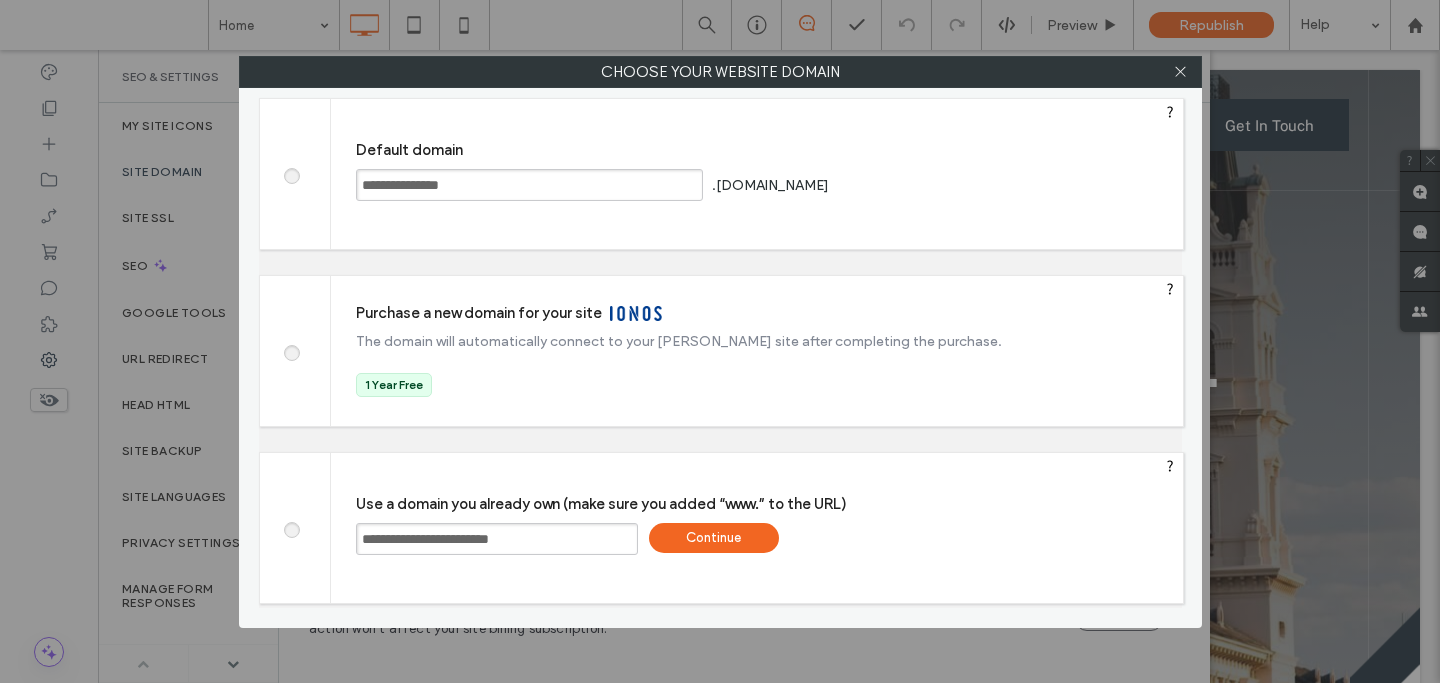 type on "**********" 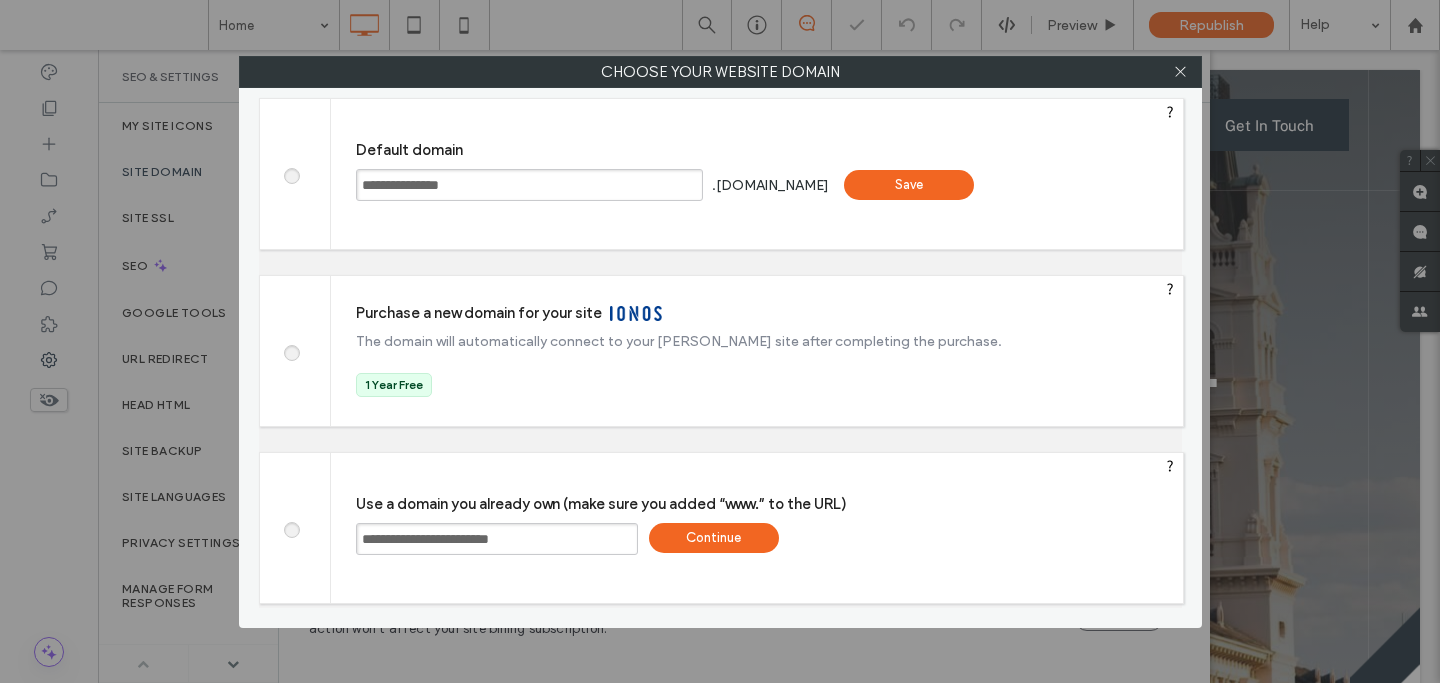 type on "**********" 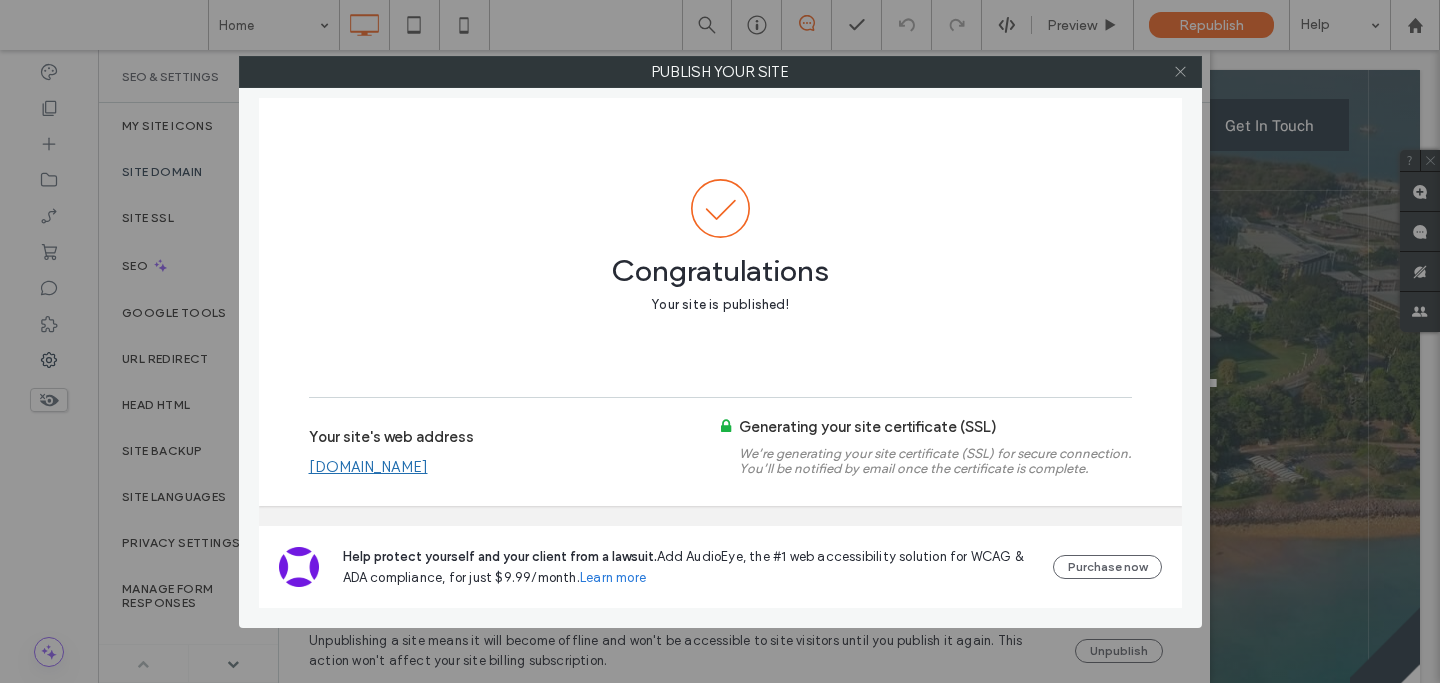 click 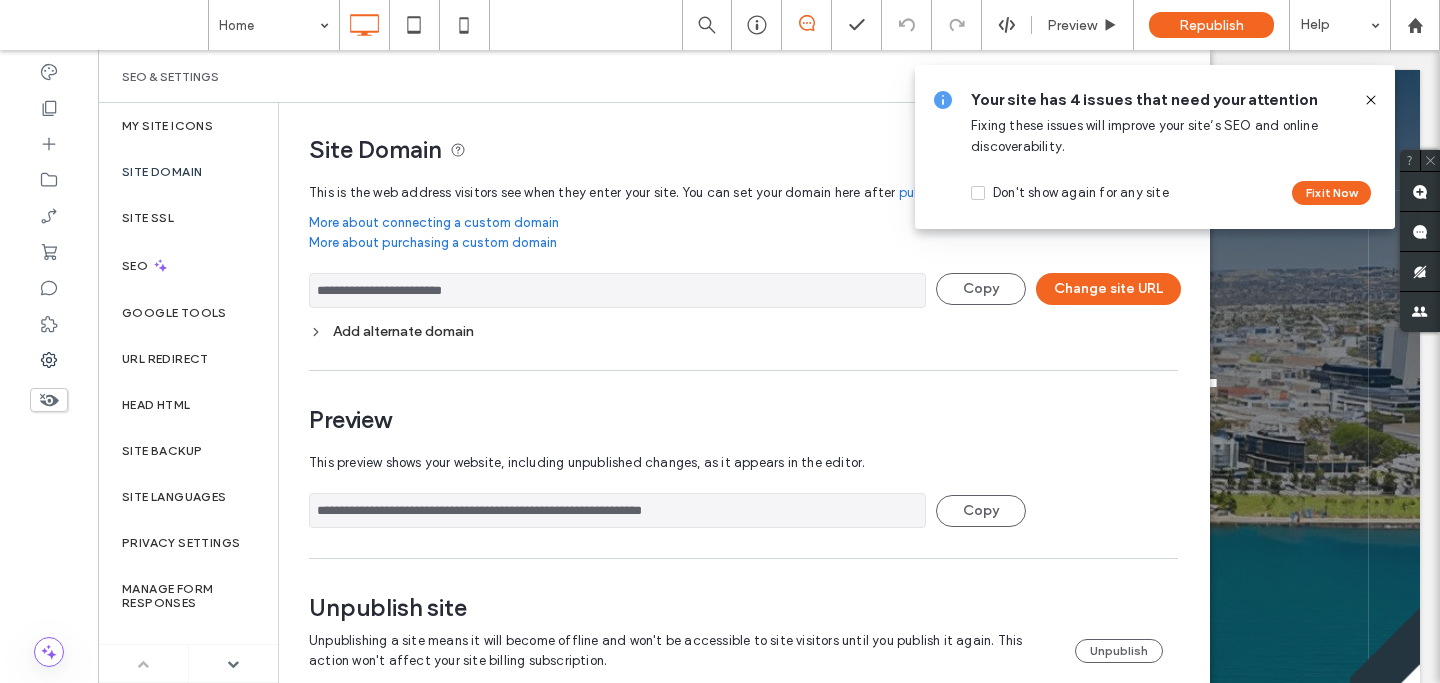 click 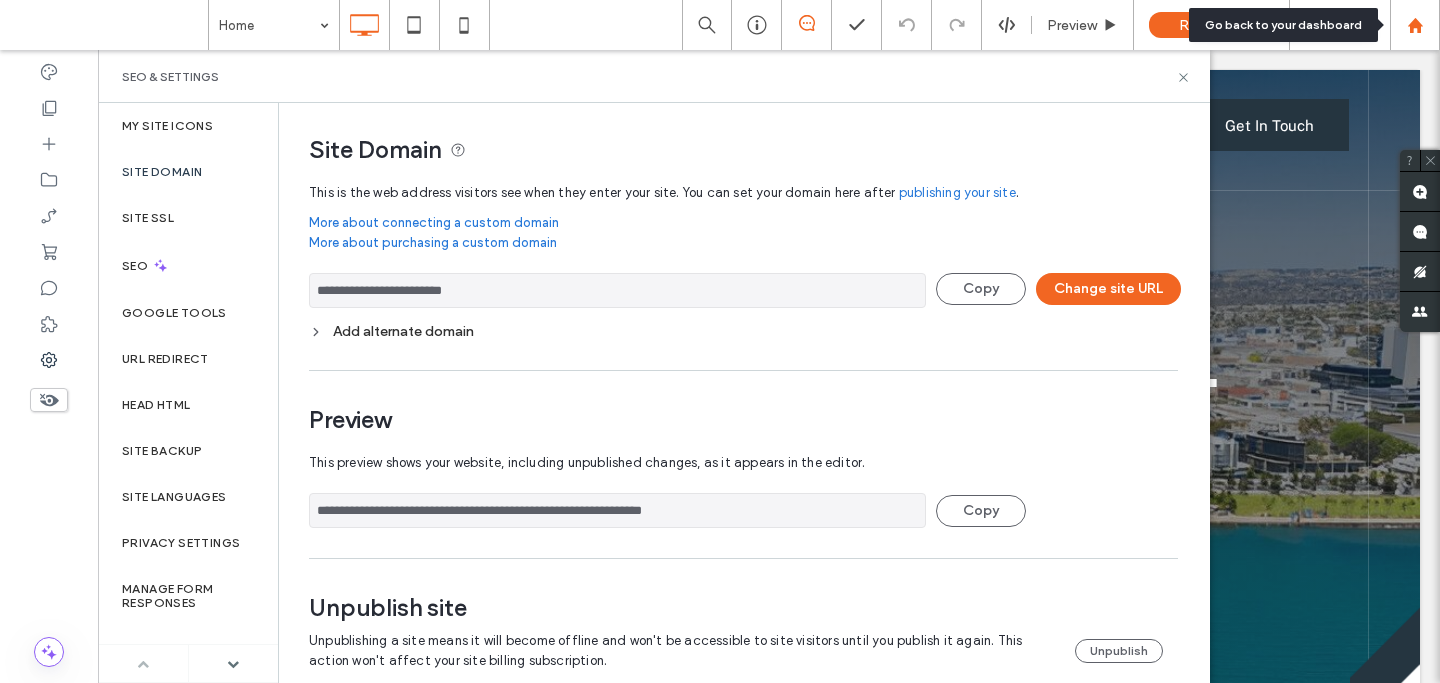 click 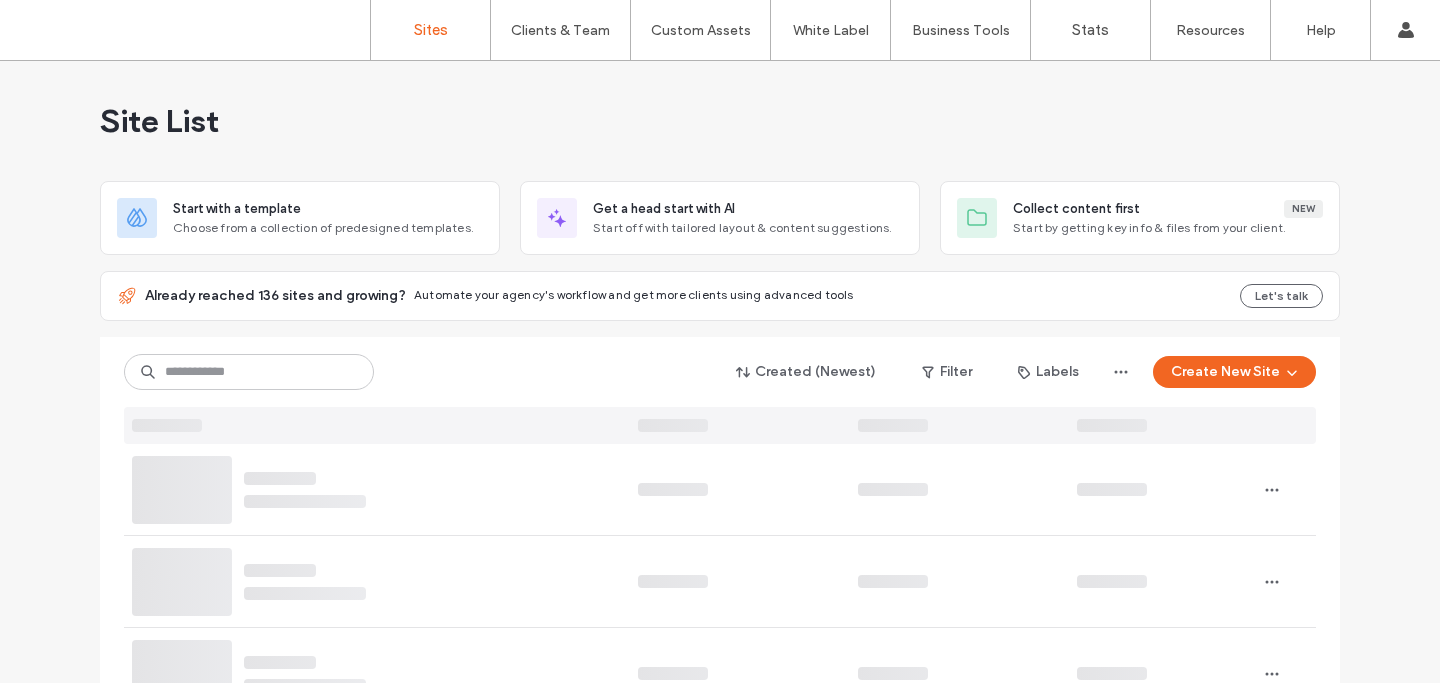 scroll, scrollTop: 0, scrollLeft: 0, axis: both 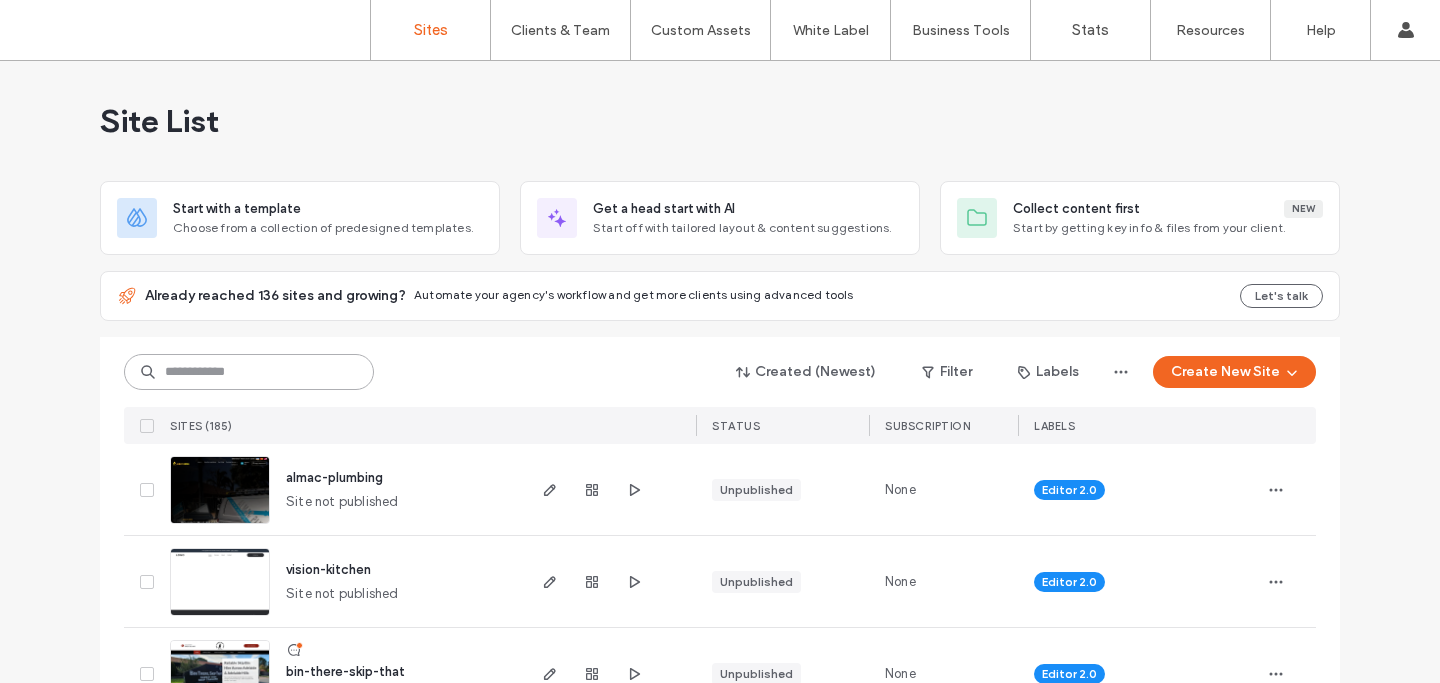 click at bounding box center (249, 372) 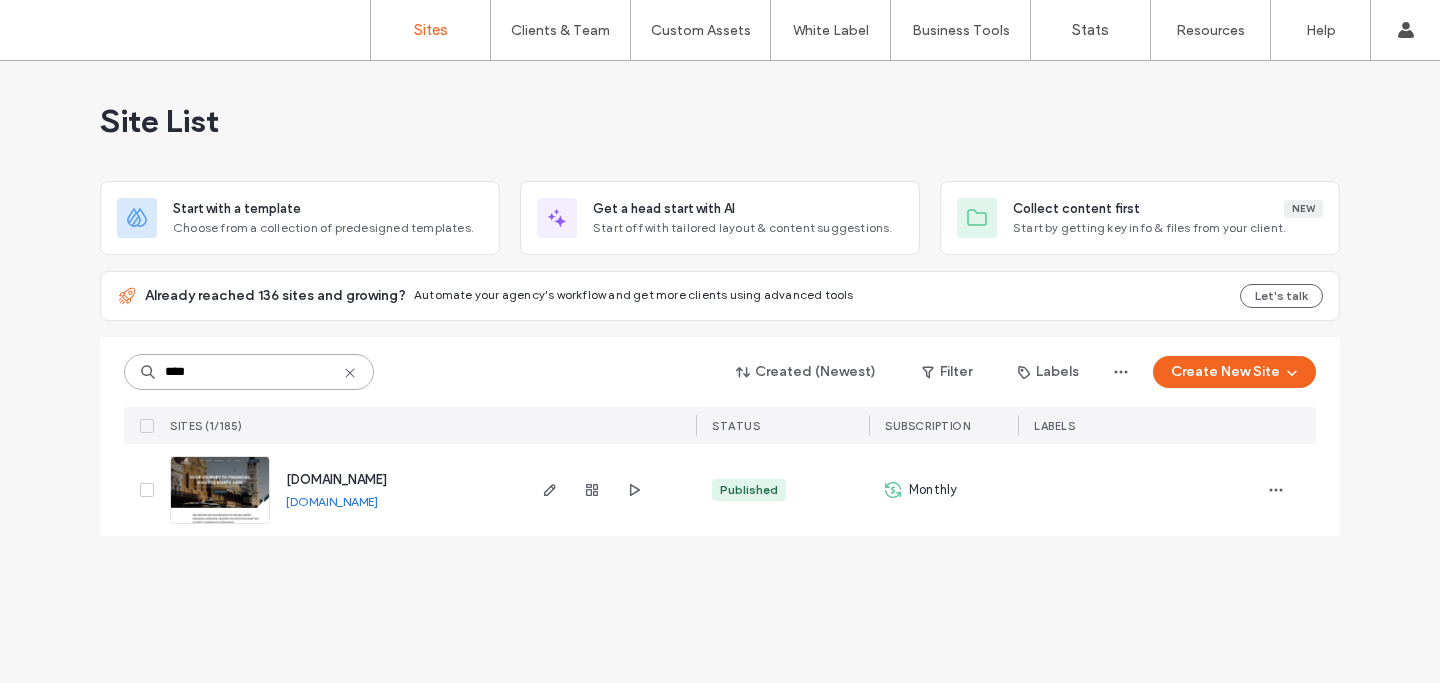 type on "****" 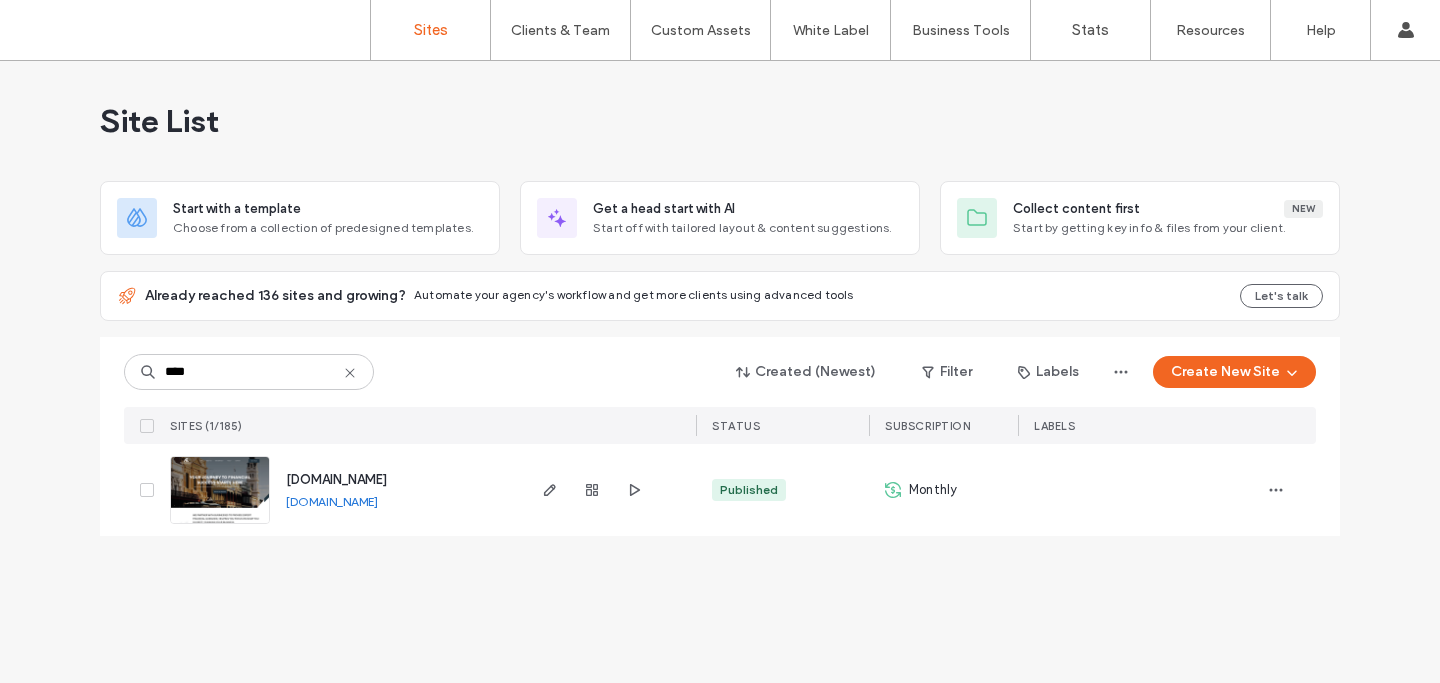 click 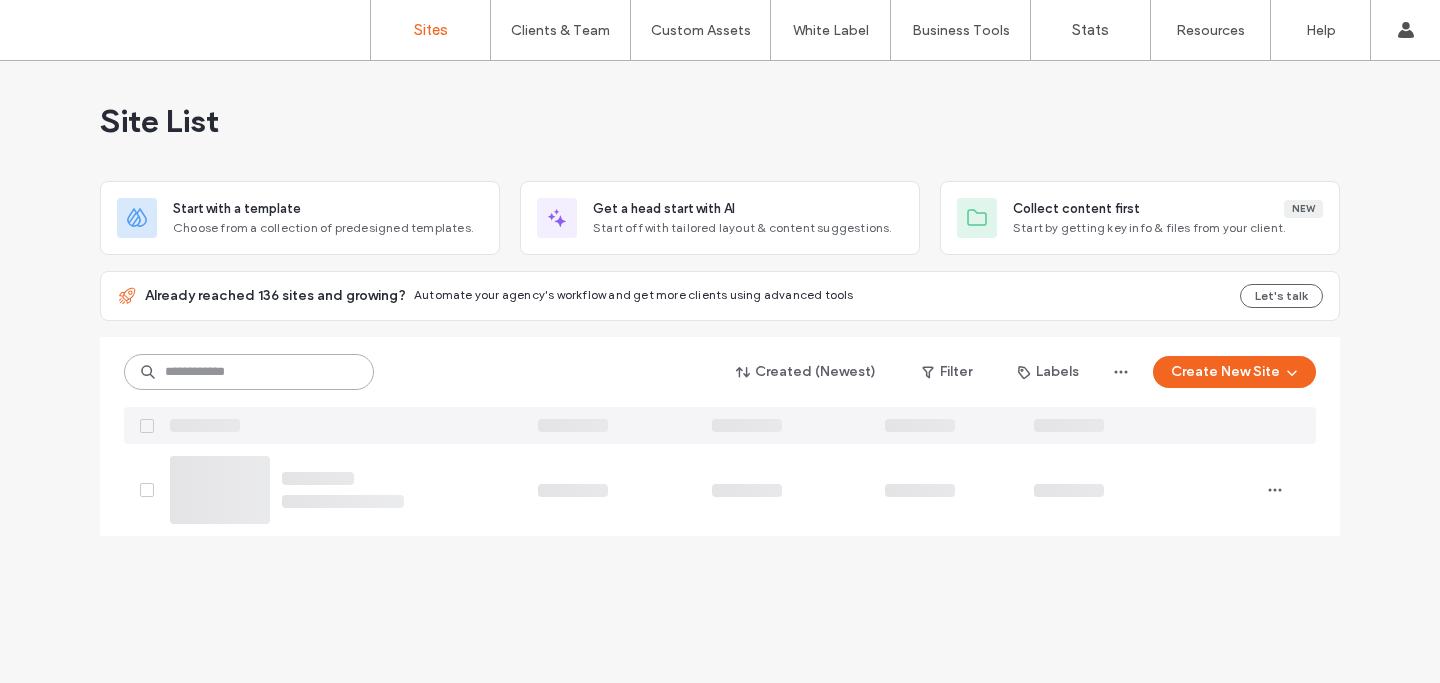 click at bounding box center [249, 372] 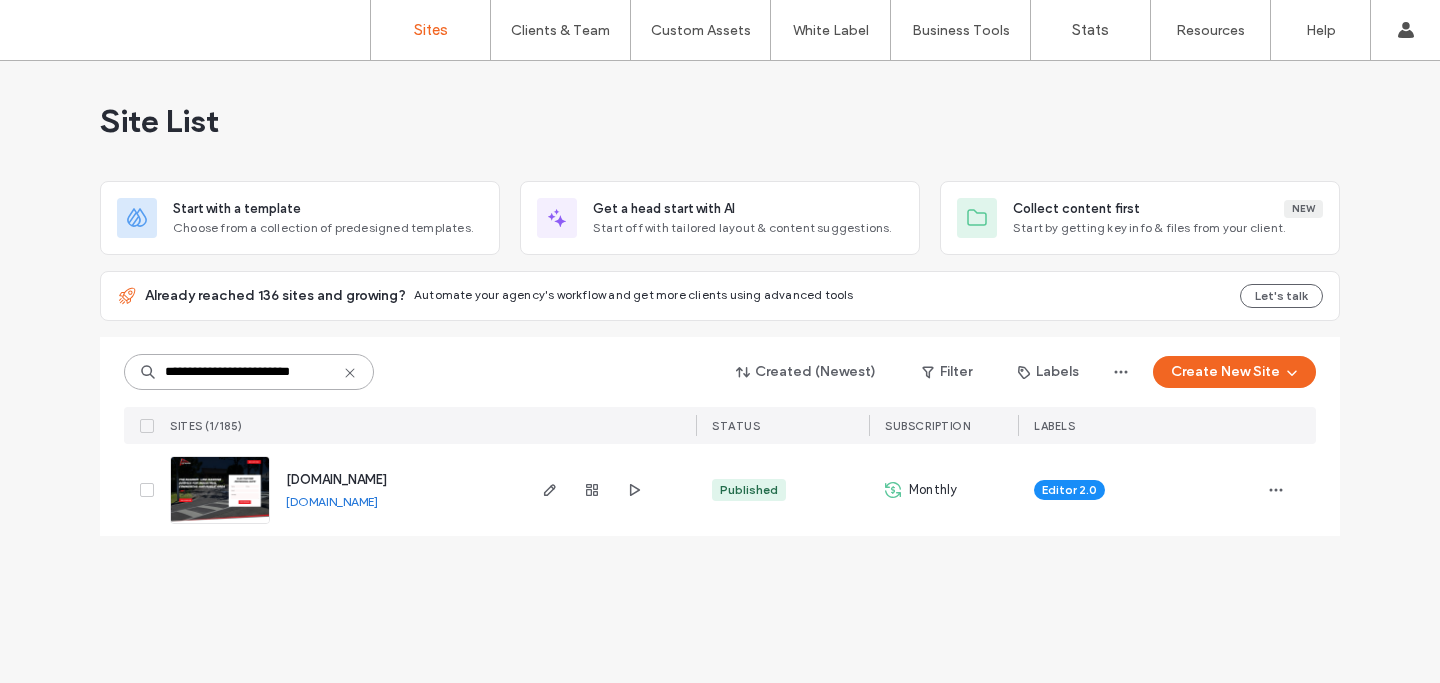 type on "**********" 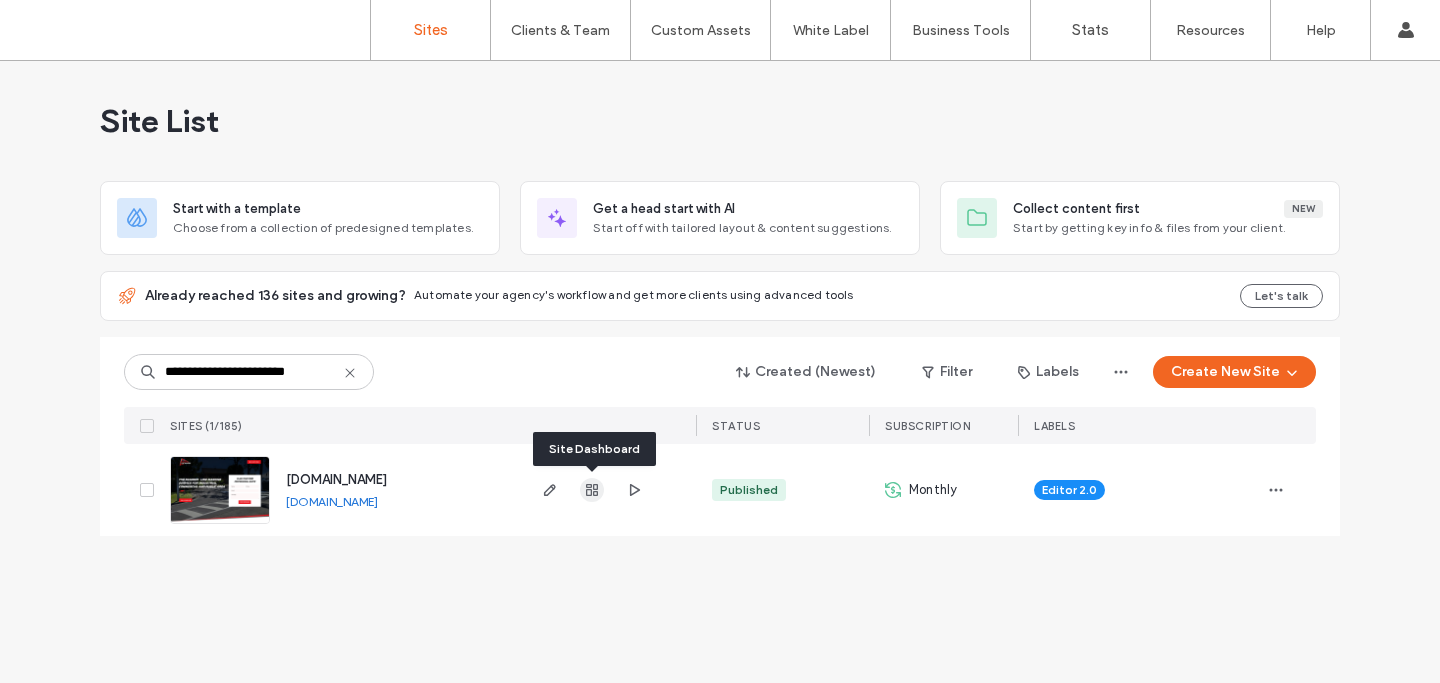 click 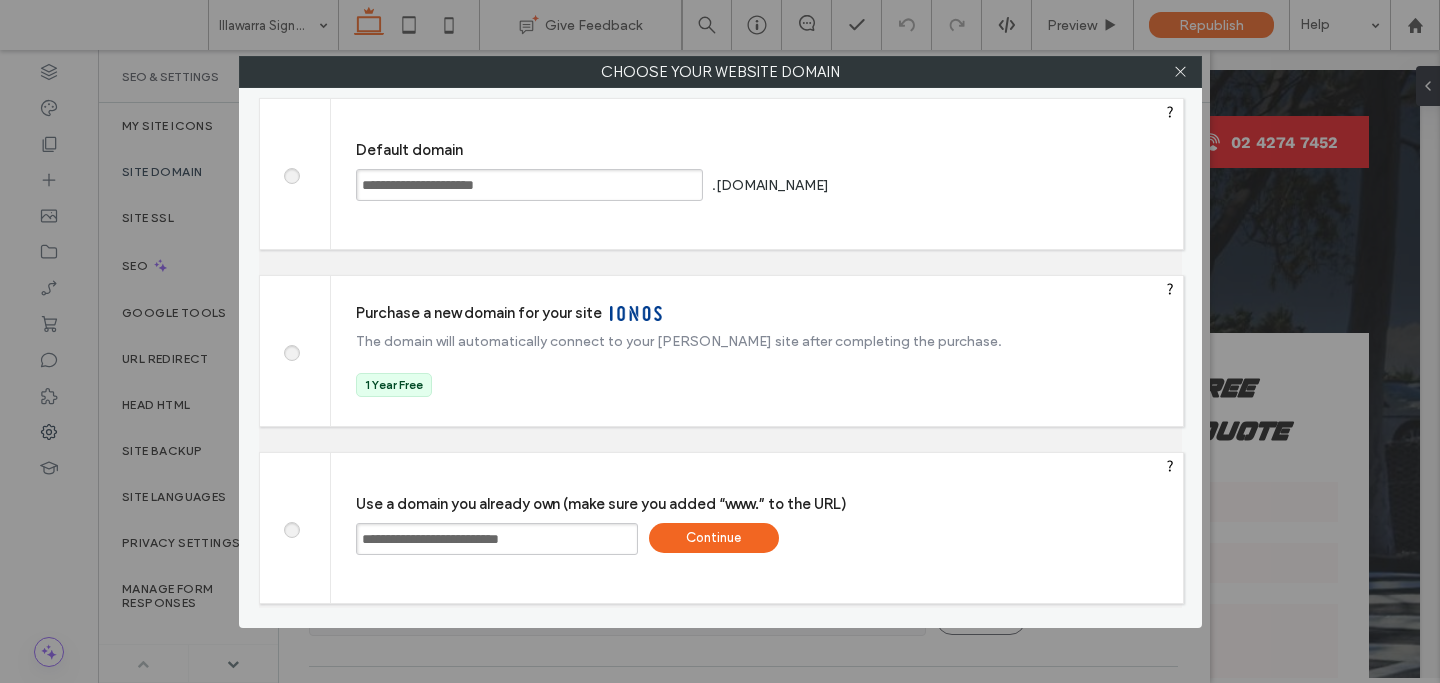 scroll, scrollTop: 0, scrollLeft: 0, axis: both 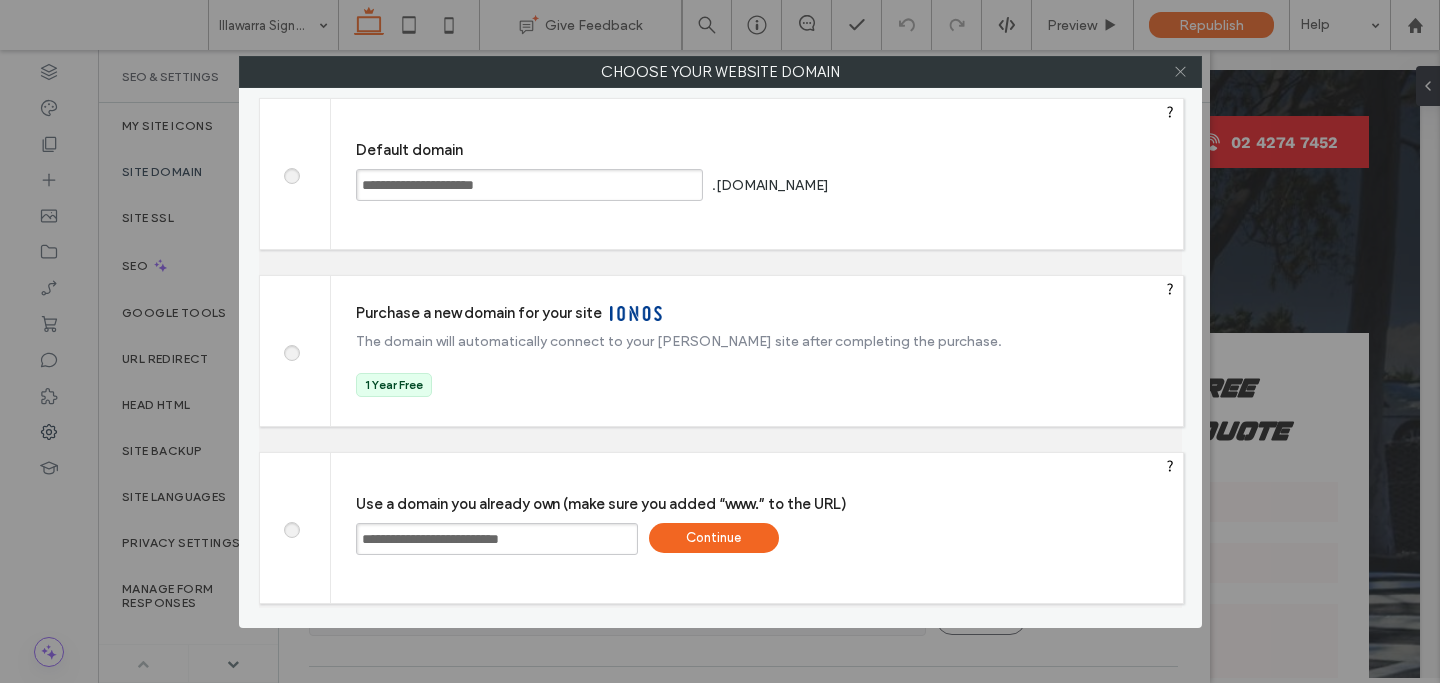 click 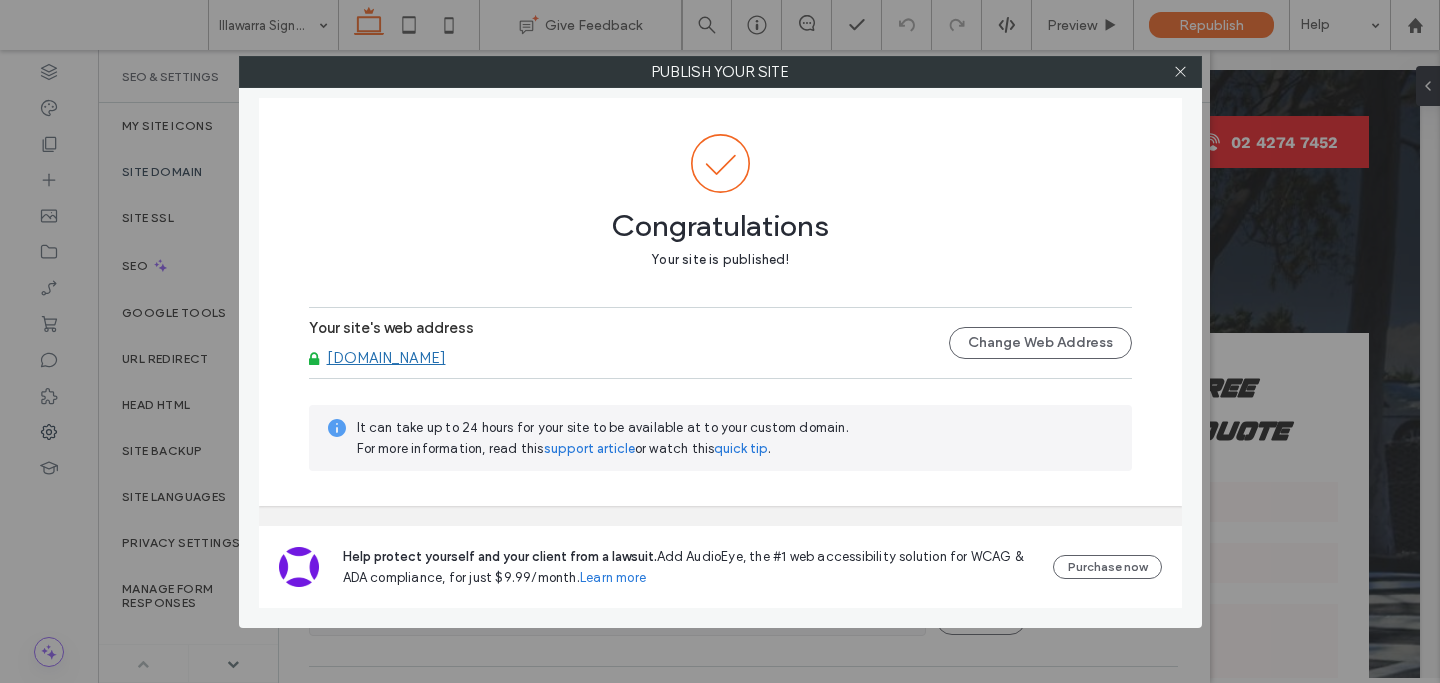 click 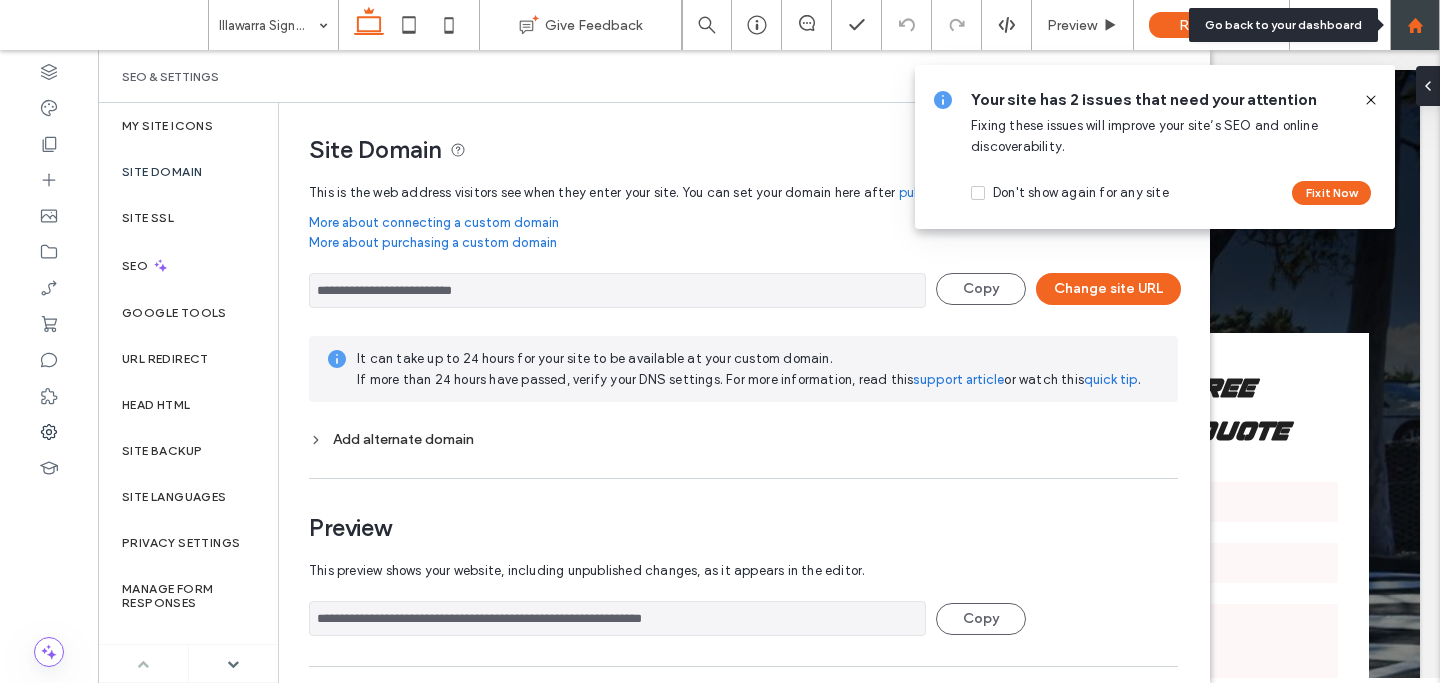 click at bounding box center (1415, 25) 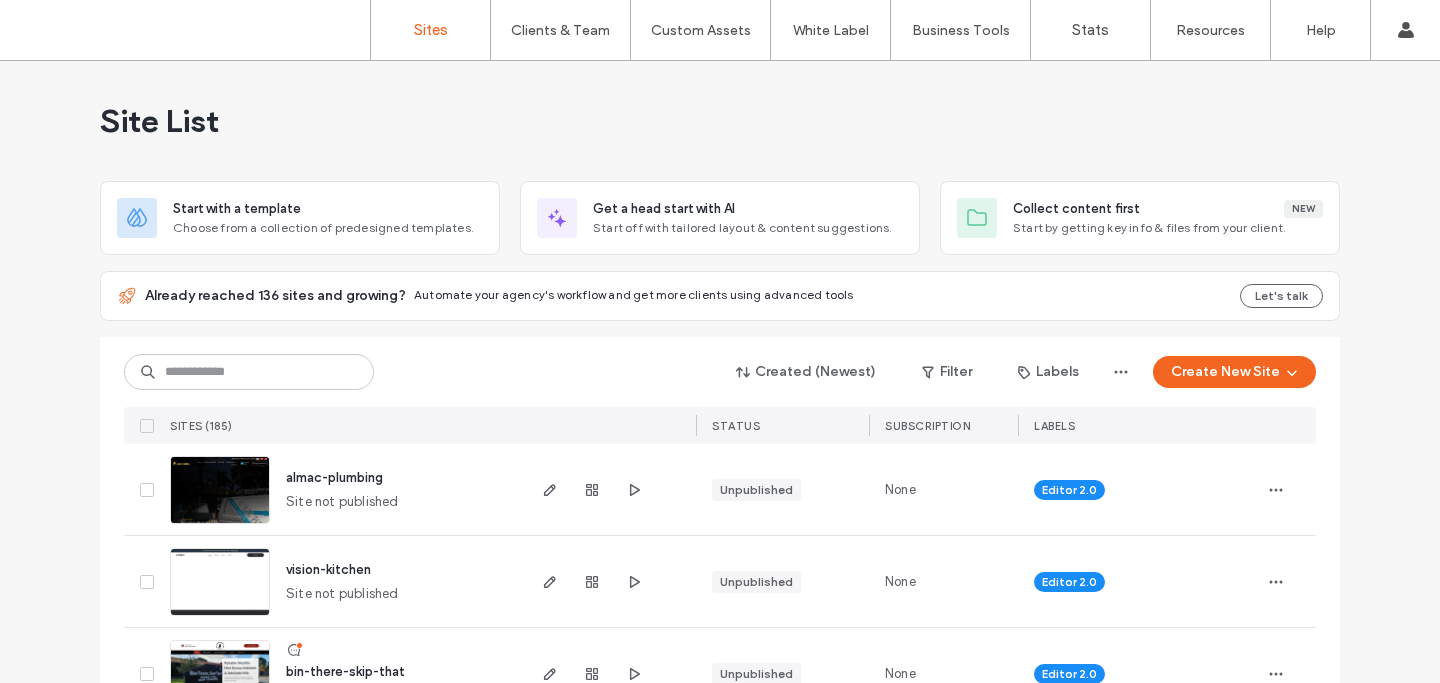 scroll, scrollTop: 0, scrollLeft: 0, axis: both 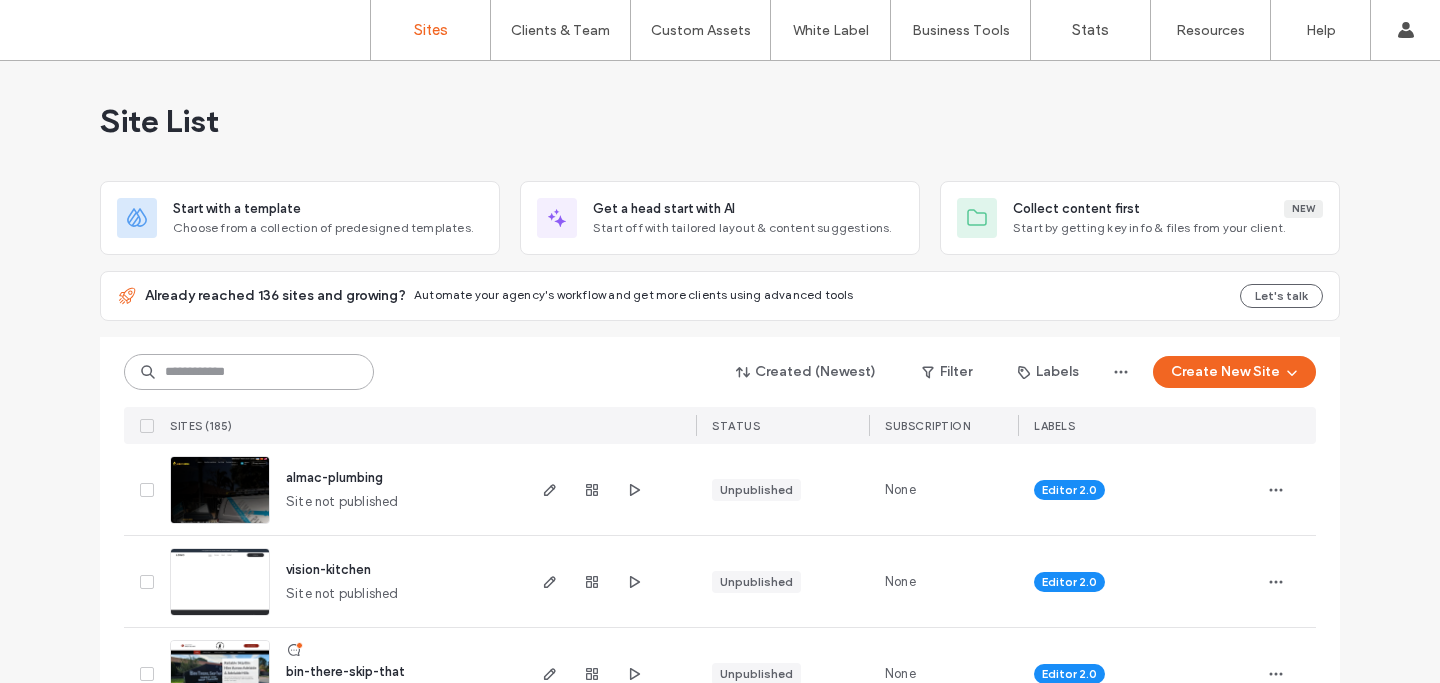 click at bounding box center (249, 372) 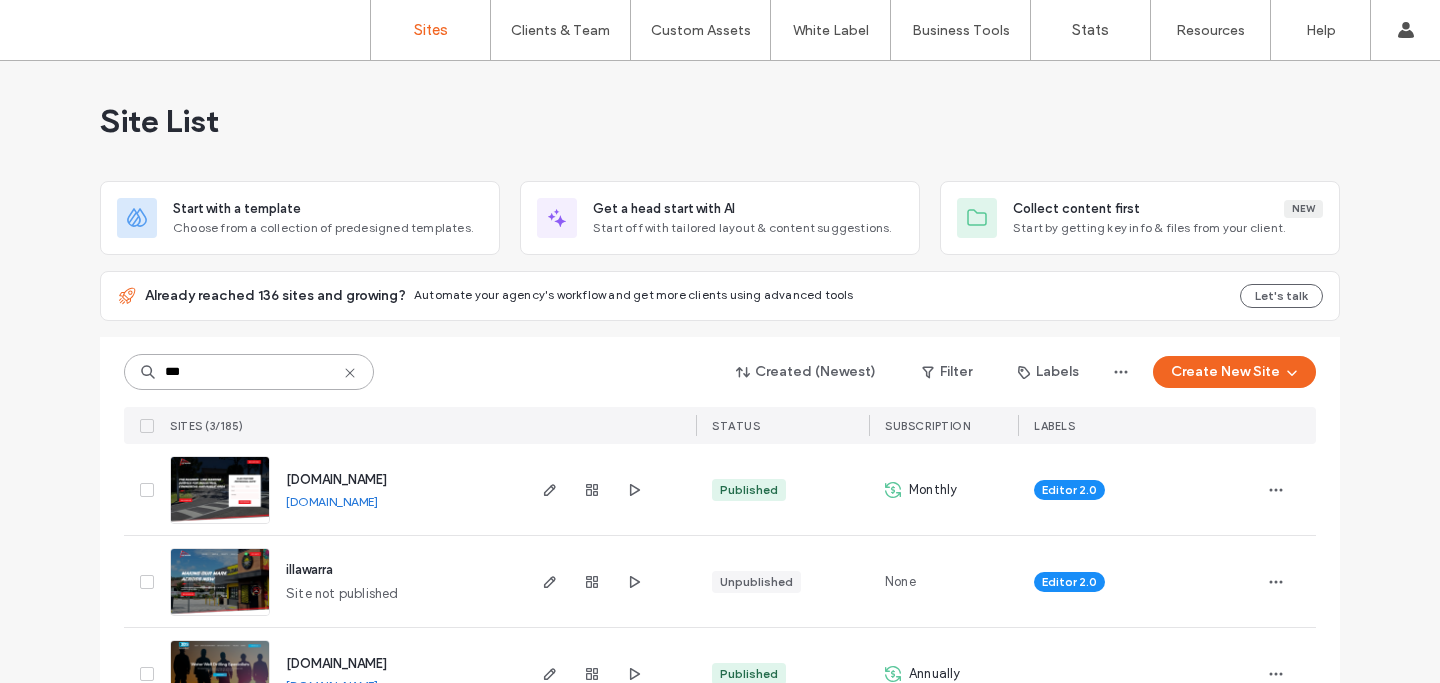 type on "***" 